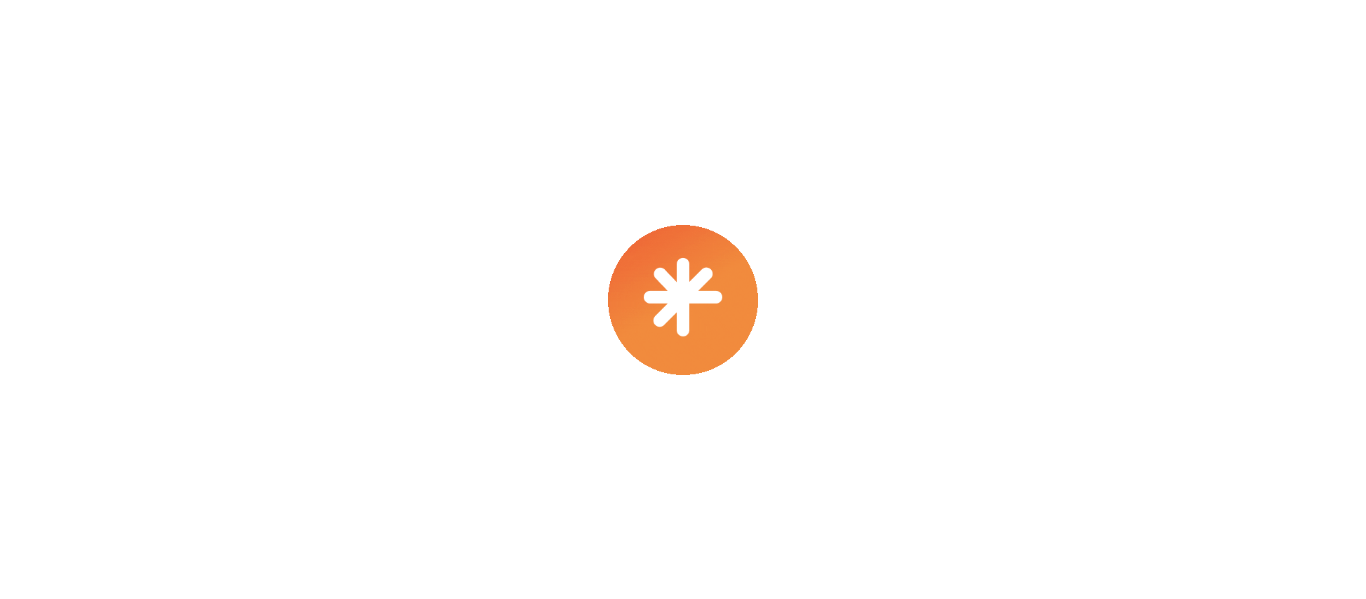 scroll, scrollTop: 0, scrollLeft: 0, axis: both 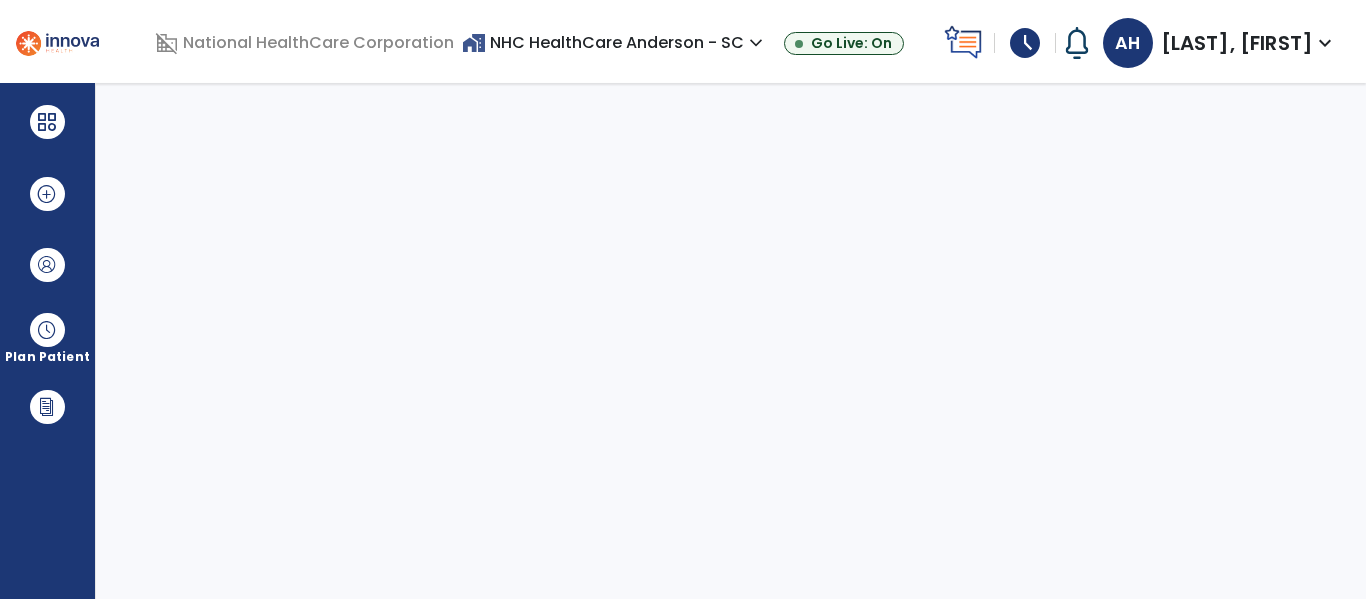 select on "****" 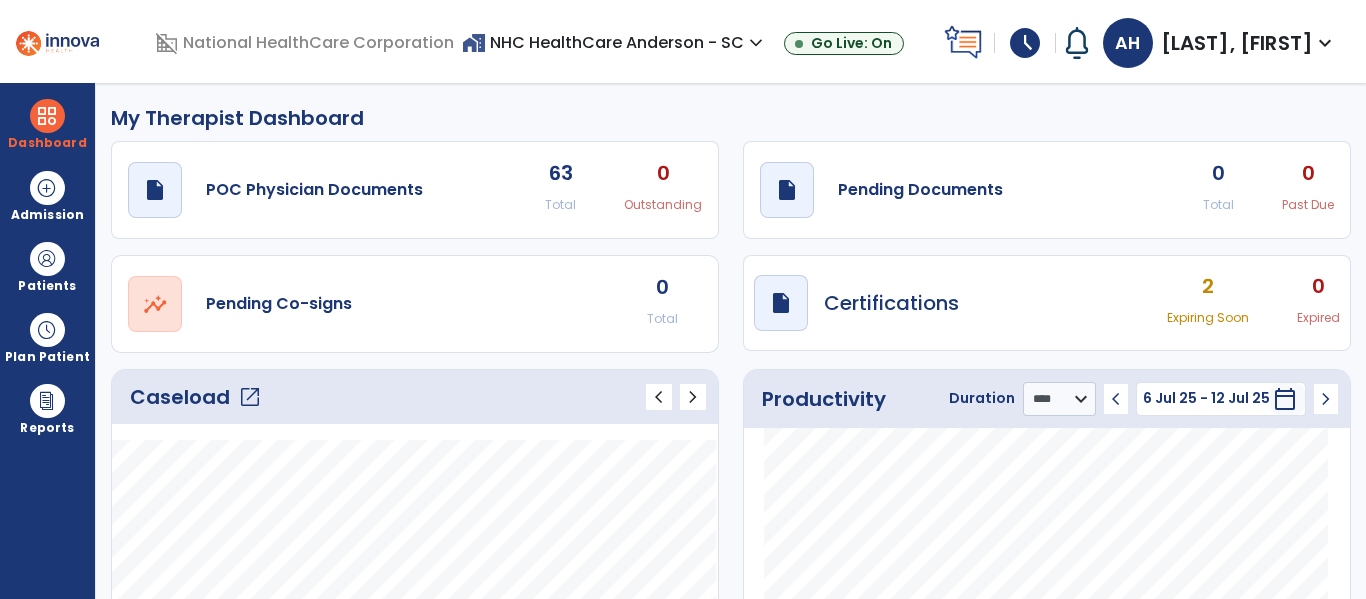 click on "Caseload   open_in_new" 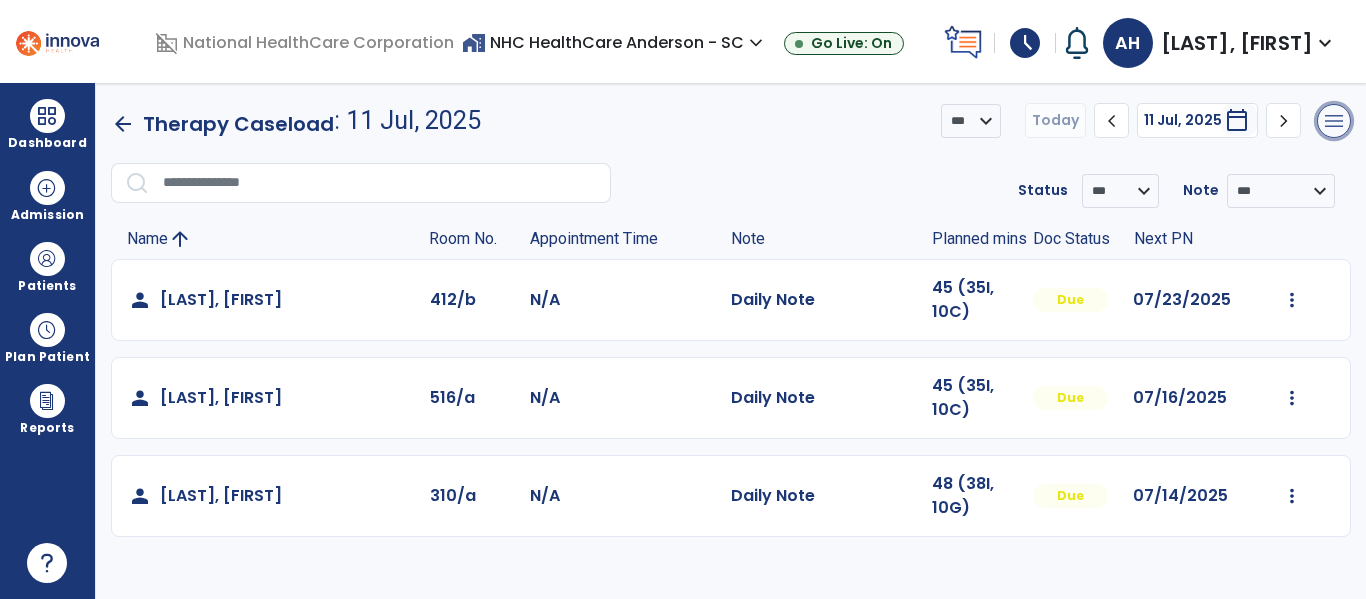 click on "menu" at bounding box center [1334, 121] 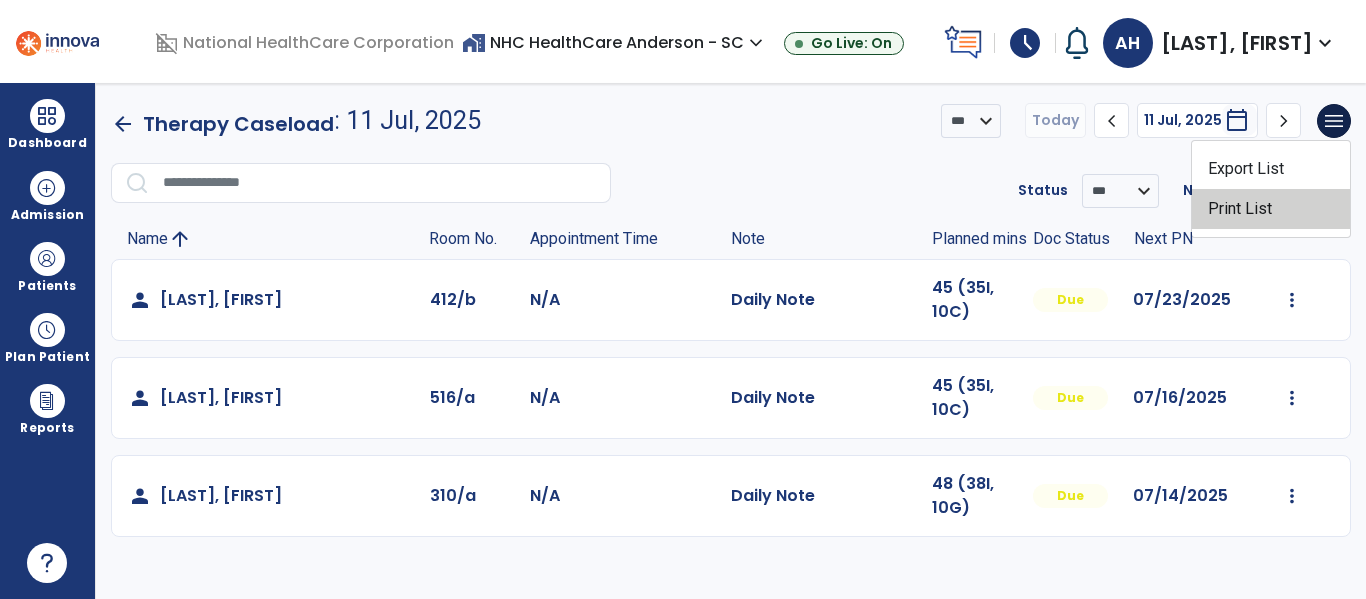 click on "Print List" 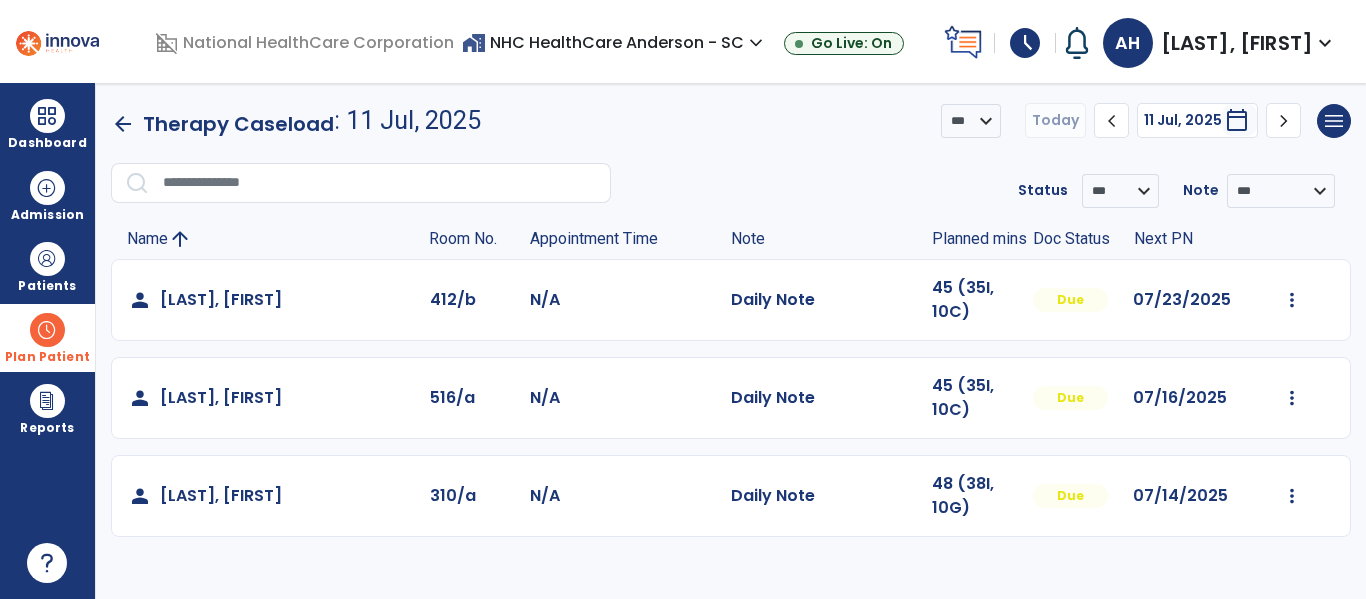 click on "Plan Patient" at bounding box center (47, 266) 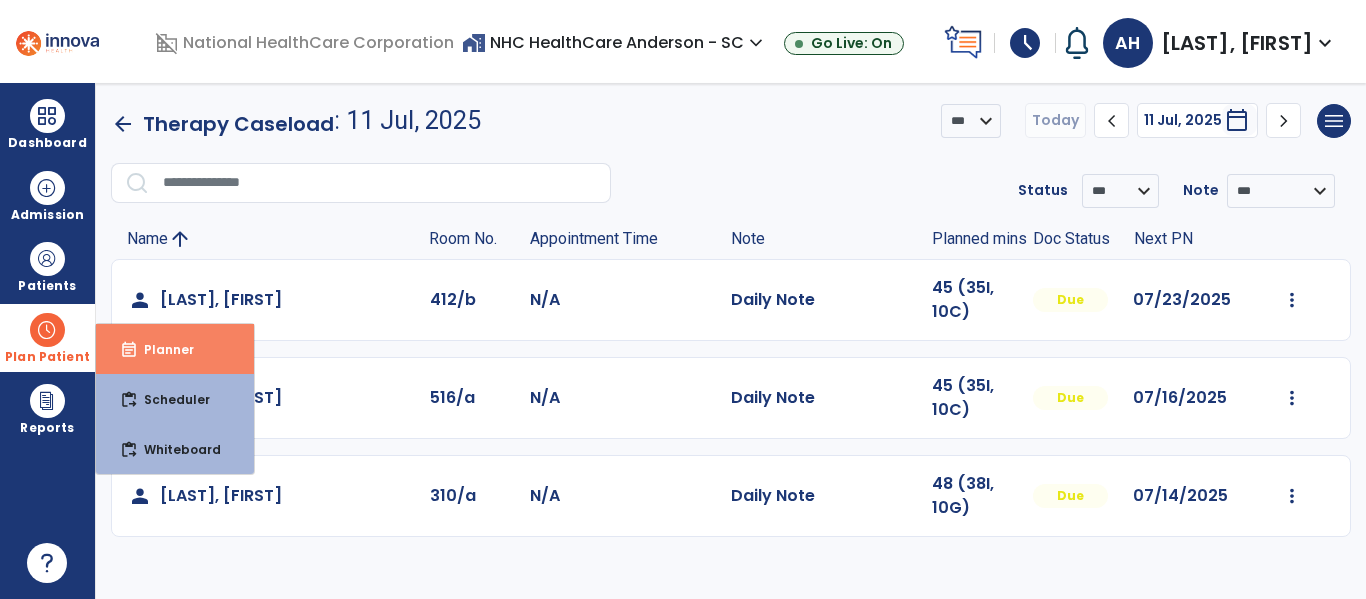 click on "event_note" at bounding box center (129, 350) 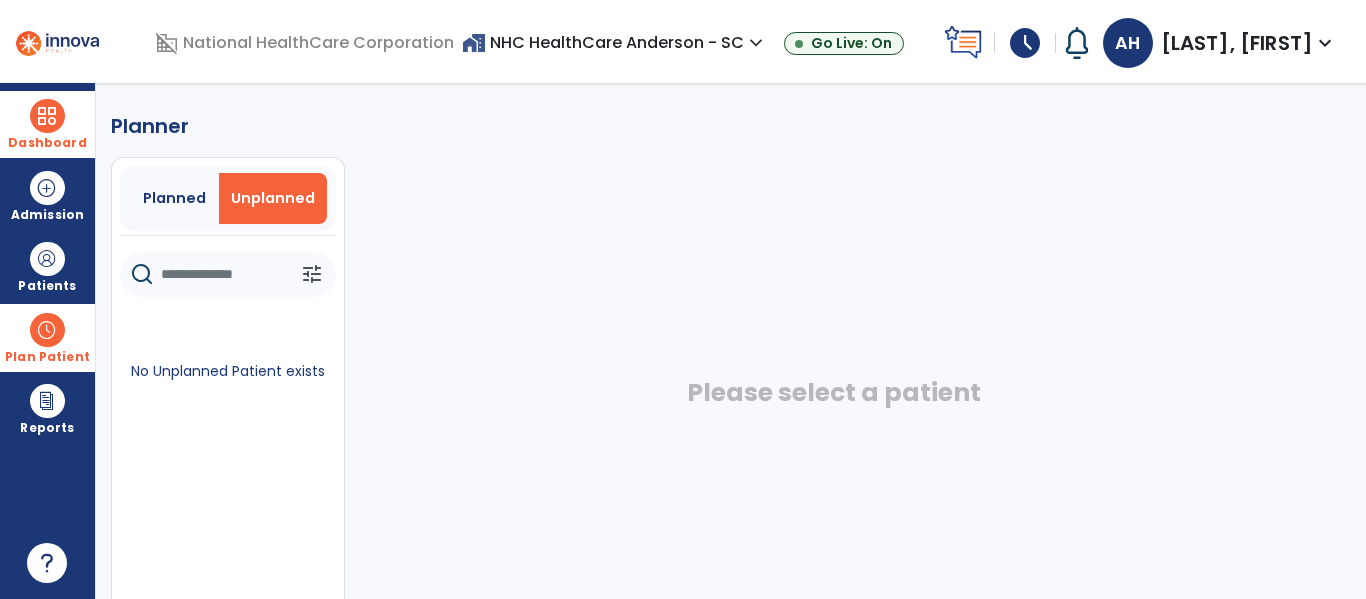 click at bounding box center (47, 116) 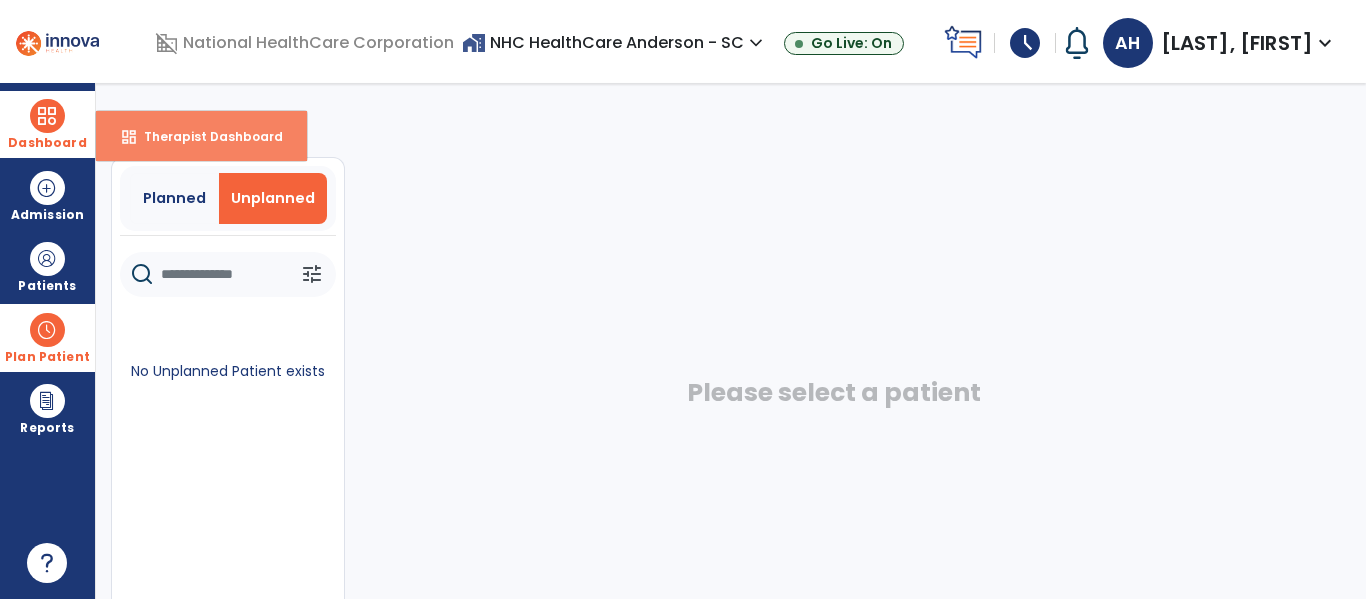 click on "Therapist Dashboard" at bounding box center [205, 136] 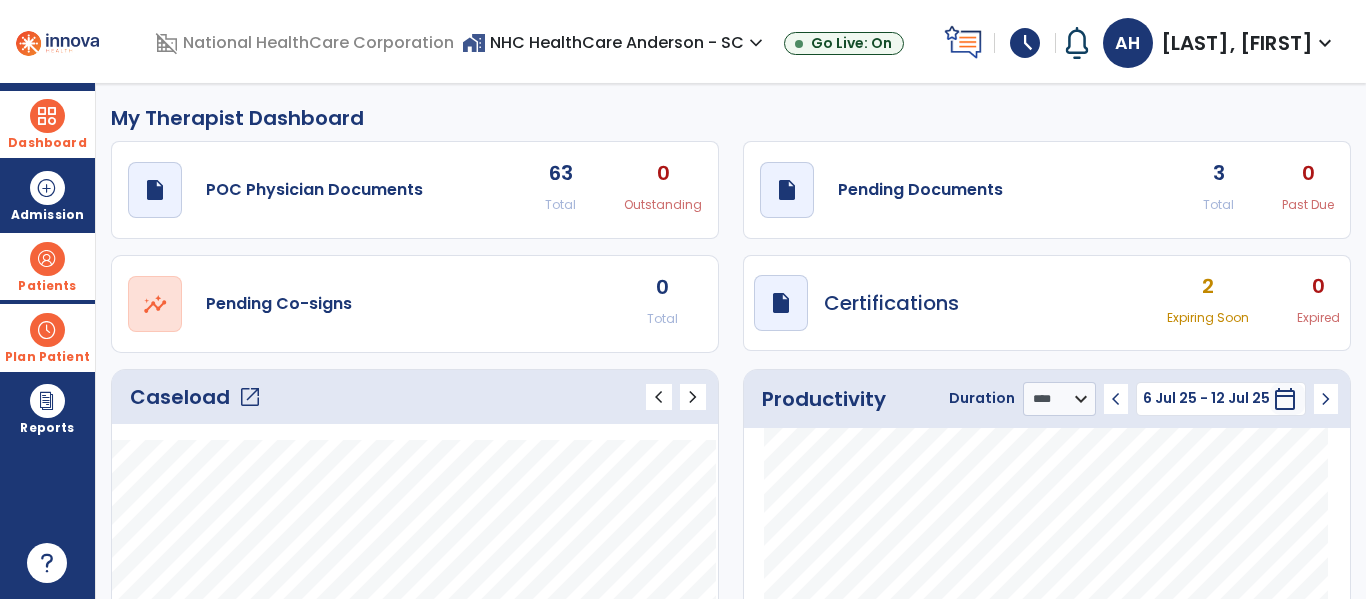 click at bounding box center [47, 259] 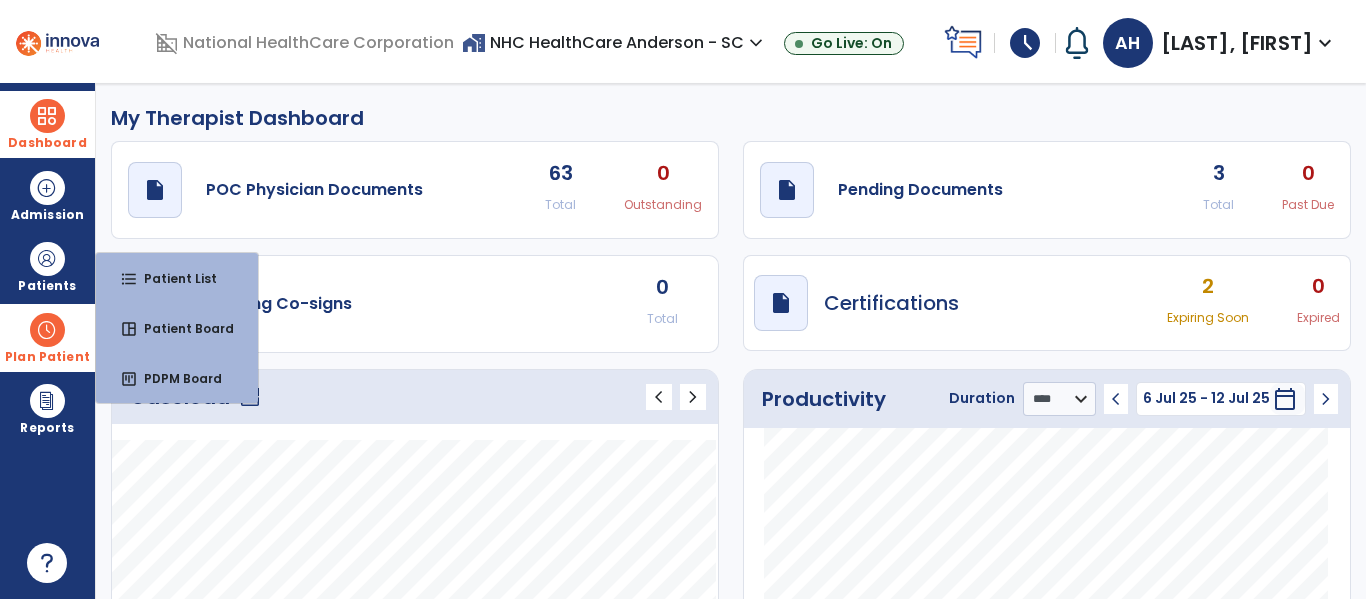 click at bounding box center [47, 330] 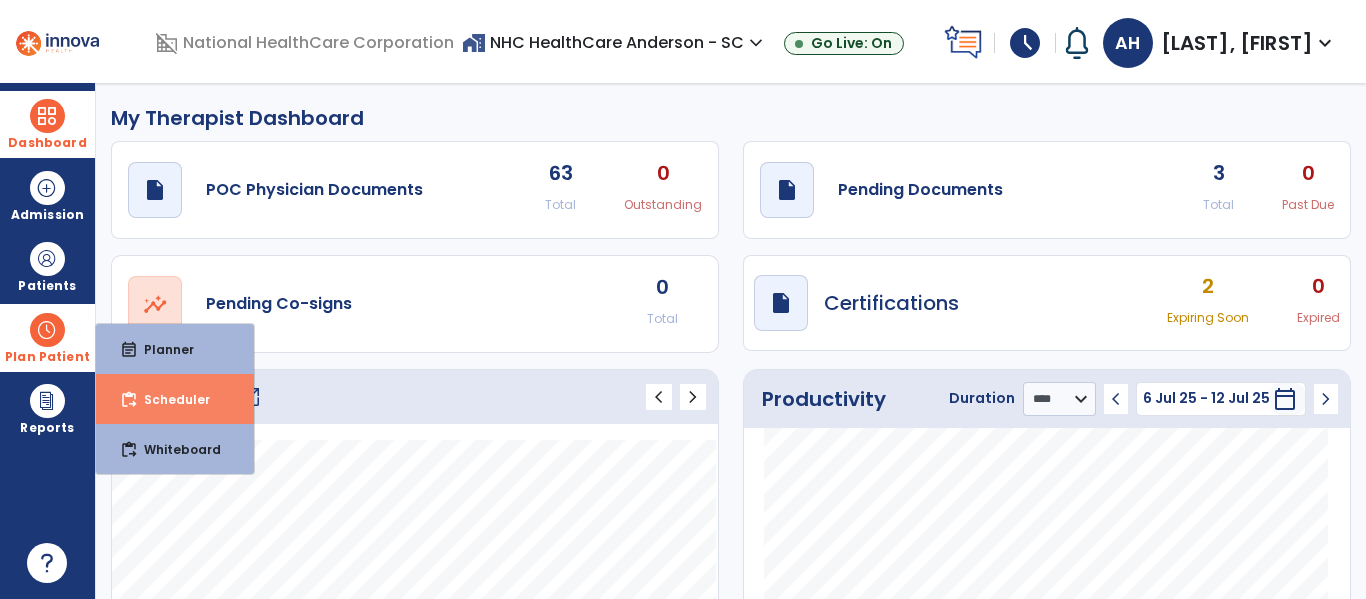 click on "content_paste_go  Scheduler" at bounding box center (175, 399) 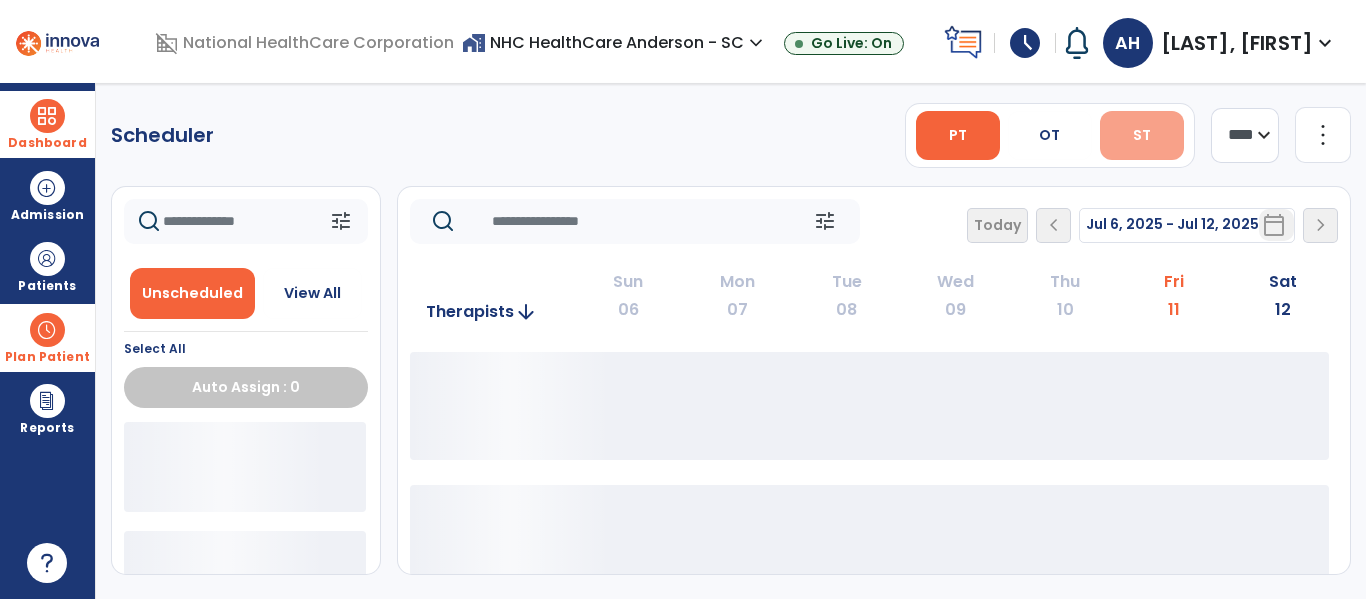 click on "ST" at bounding box center [1142, 135] 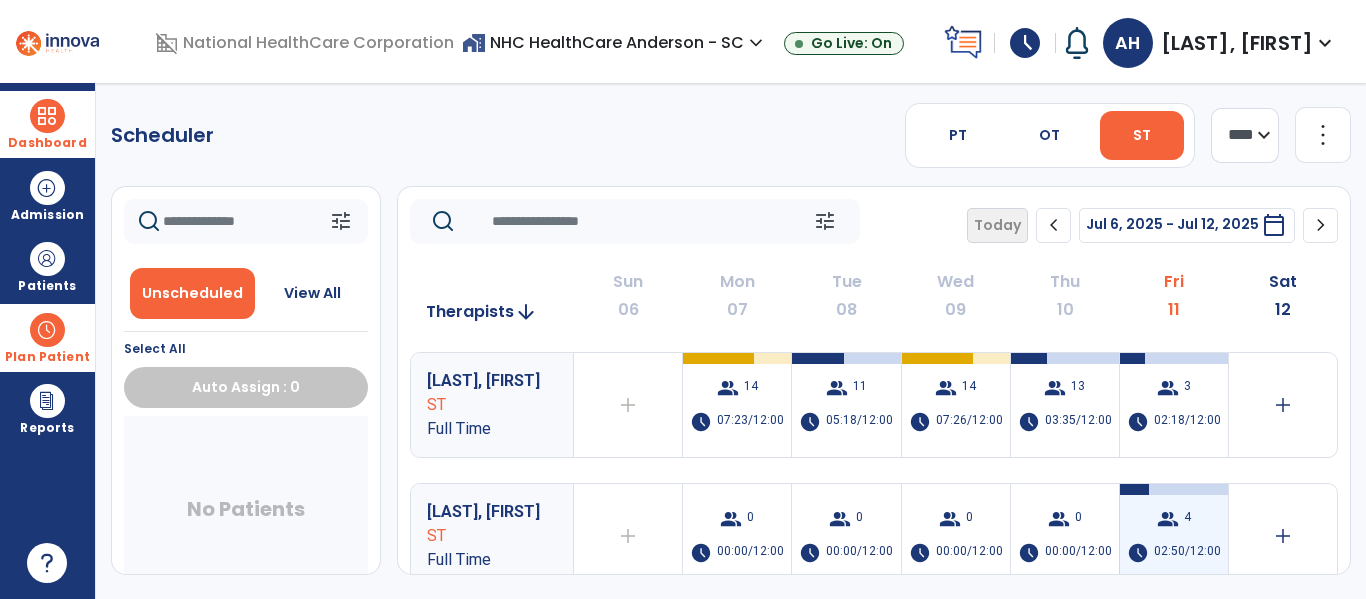 click on "group  4  schedule  02:50/12:00" at bounding box center (1174, 536) 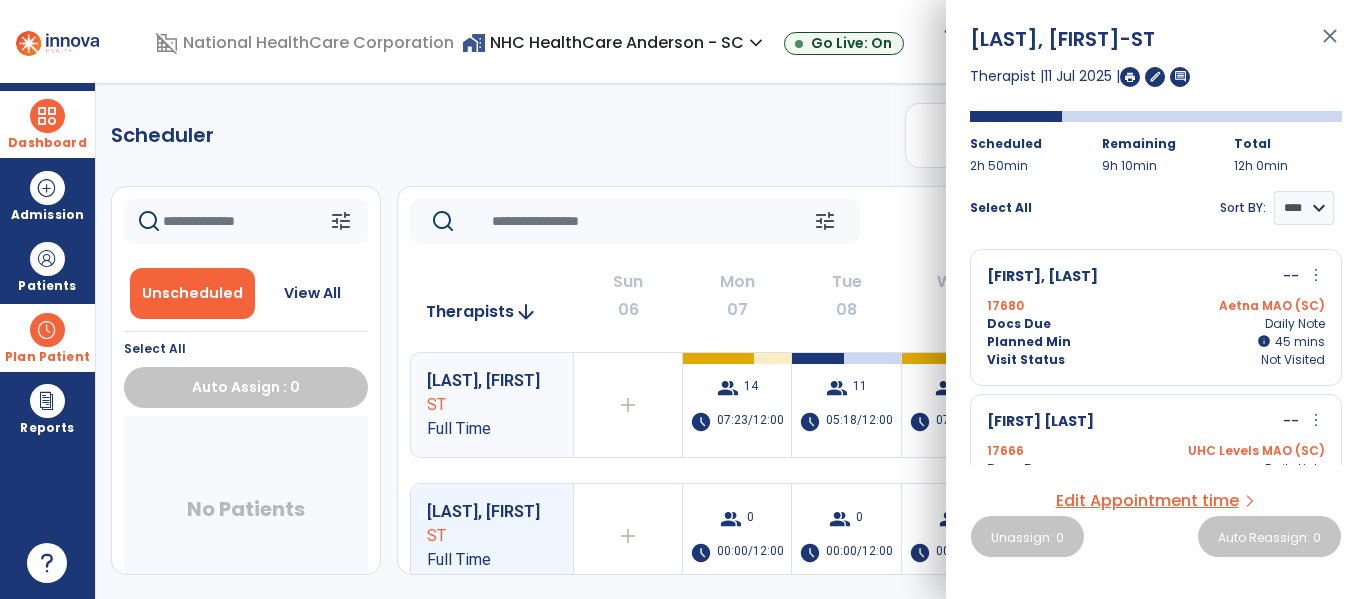 click at bounding box center (1130, 77) 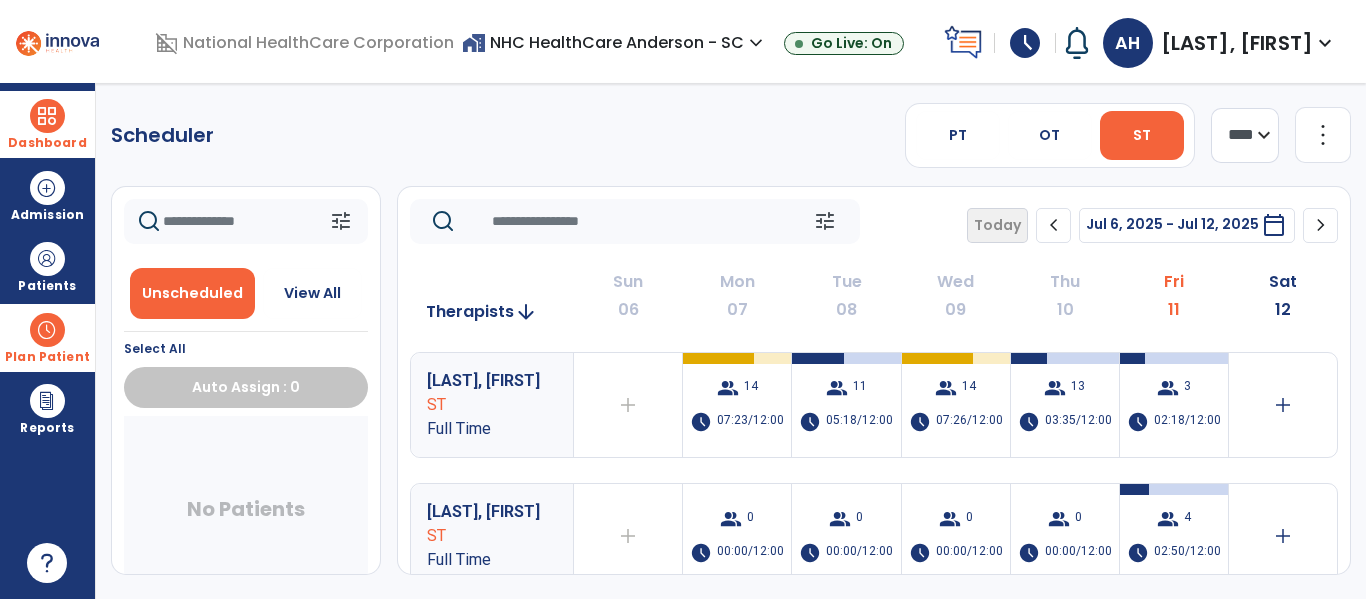 click at bounding box center [47, 116] 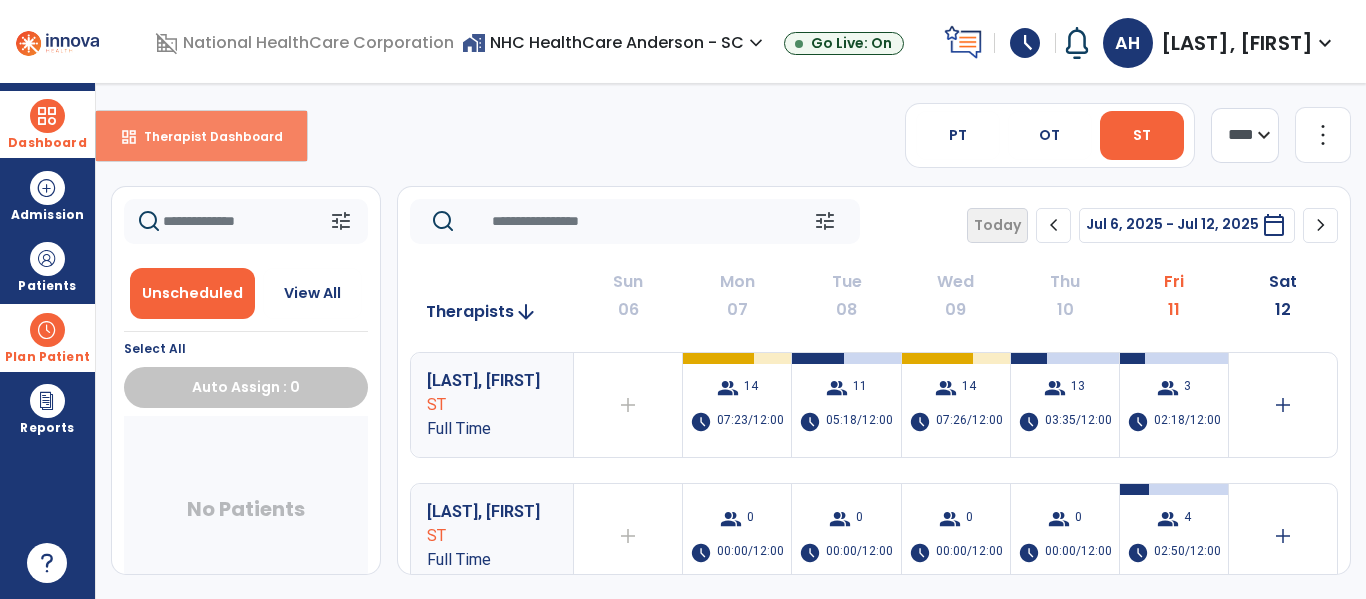 click on "Therapist Dashboard" at bounding box center (205, 136) 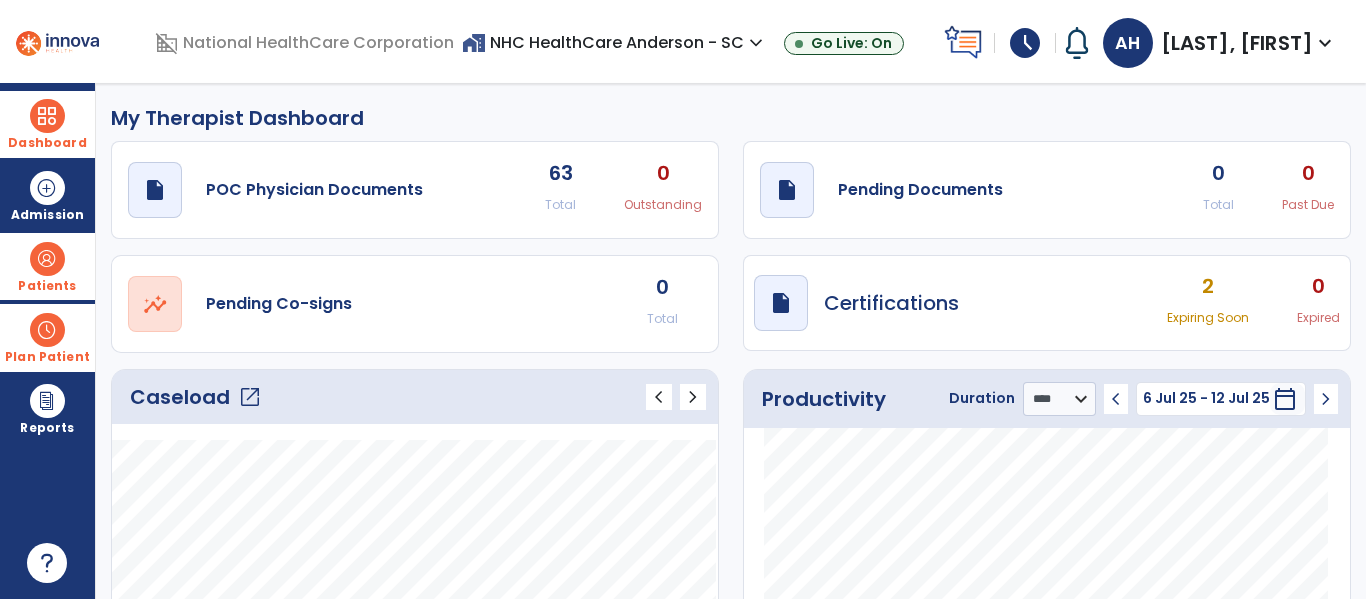 click at bounding box center [47, 259] 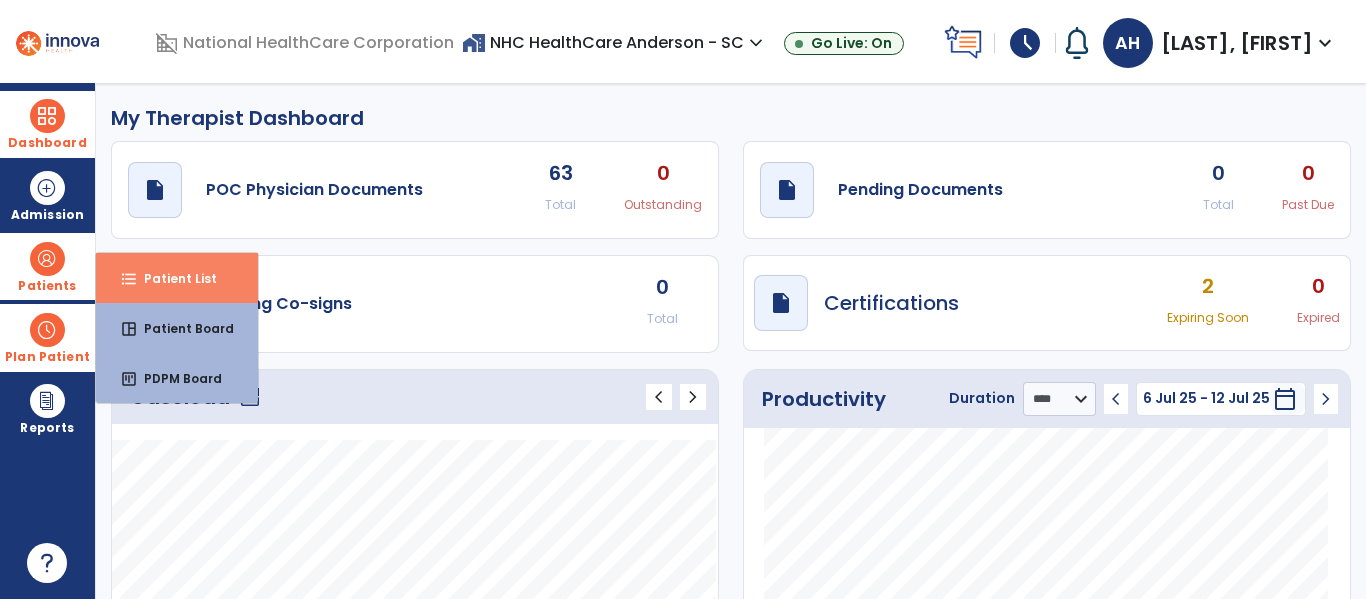 click on "Patient List" at bounding box center (172, 278) 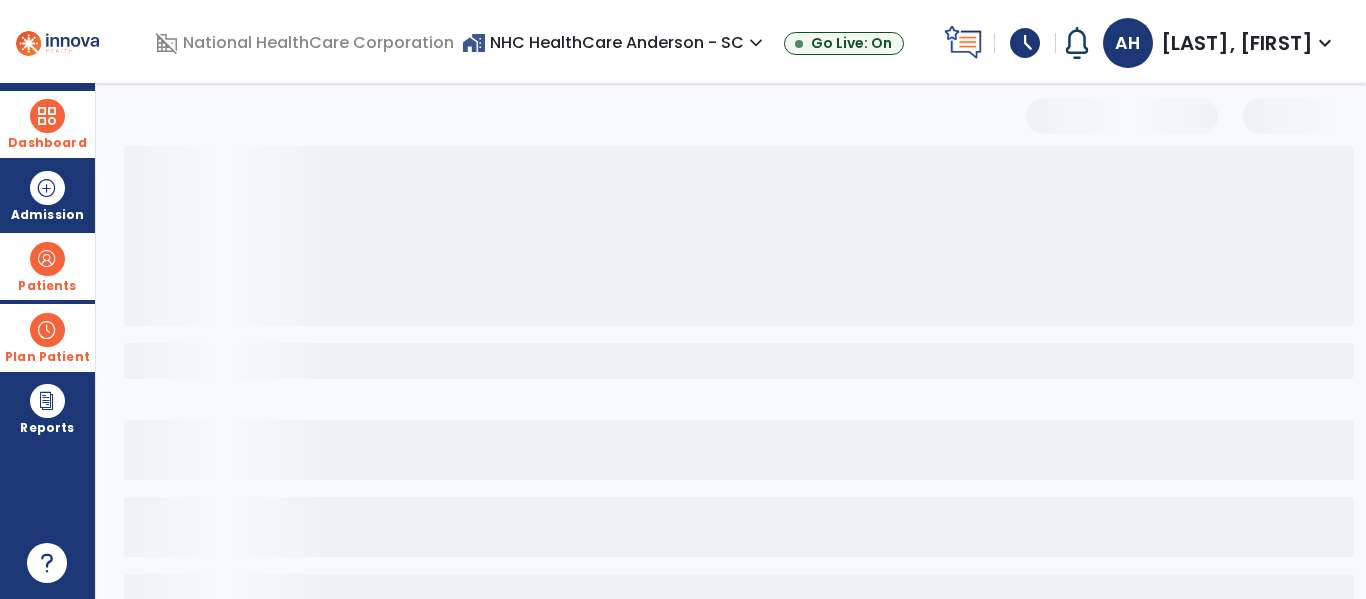 select on "***" 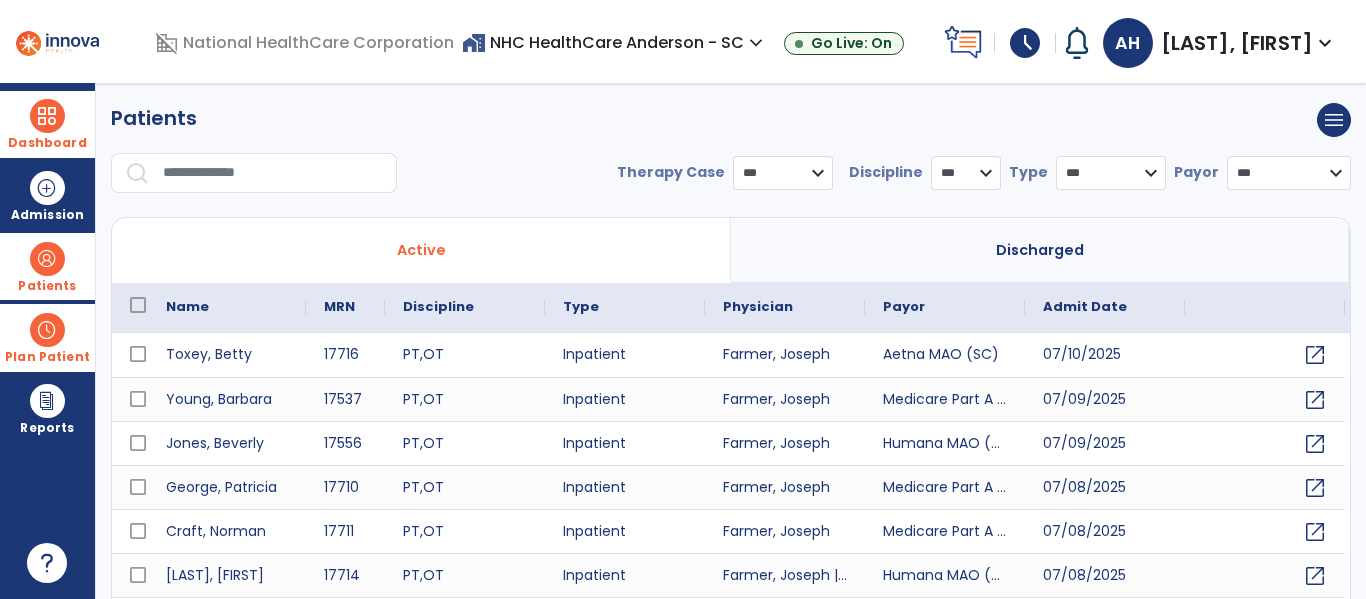 click at bounding box center [273, 173] 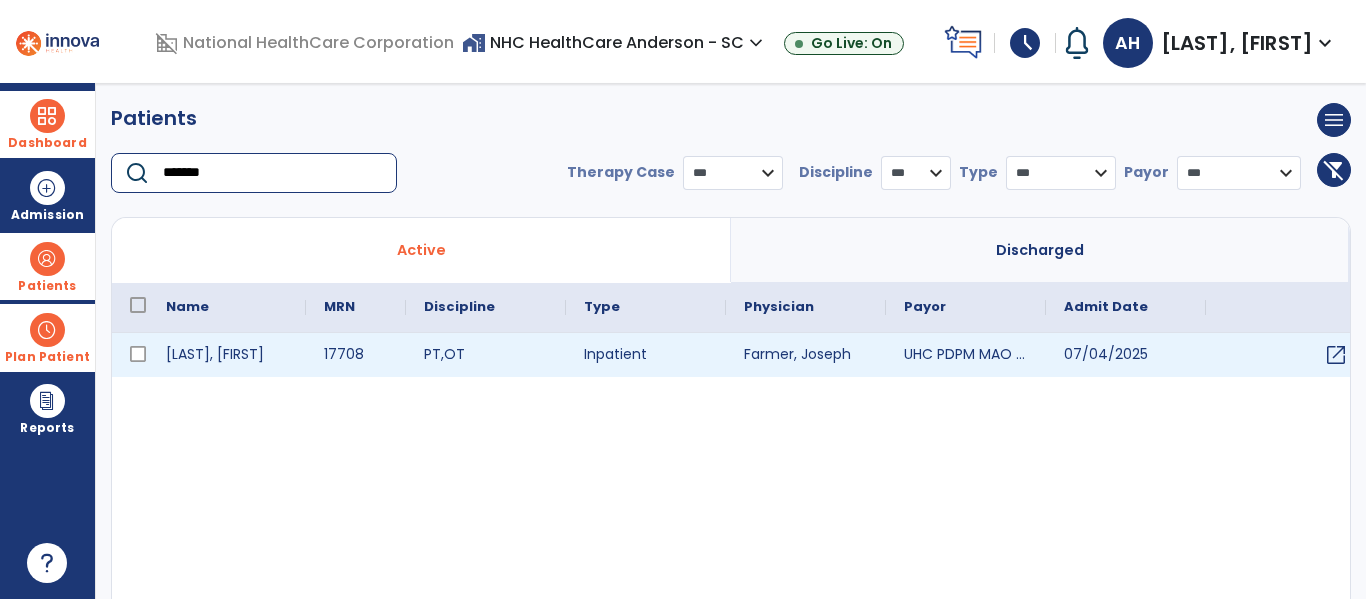 type on "*******" 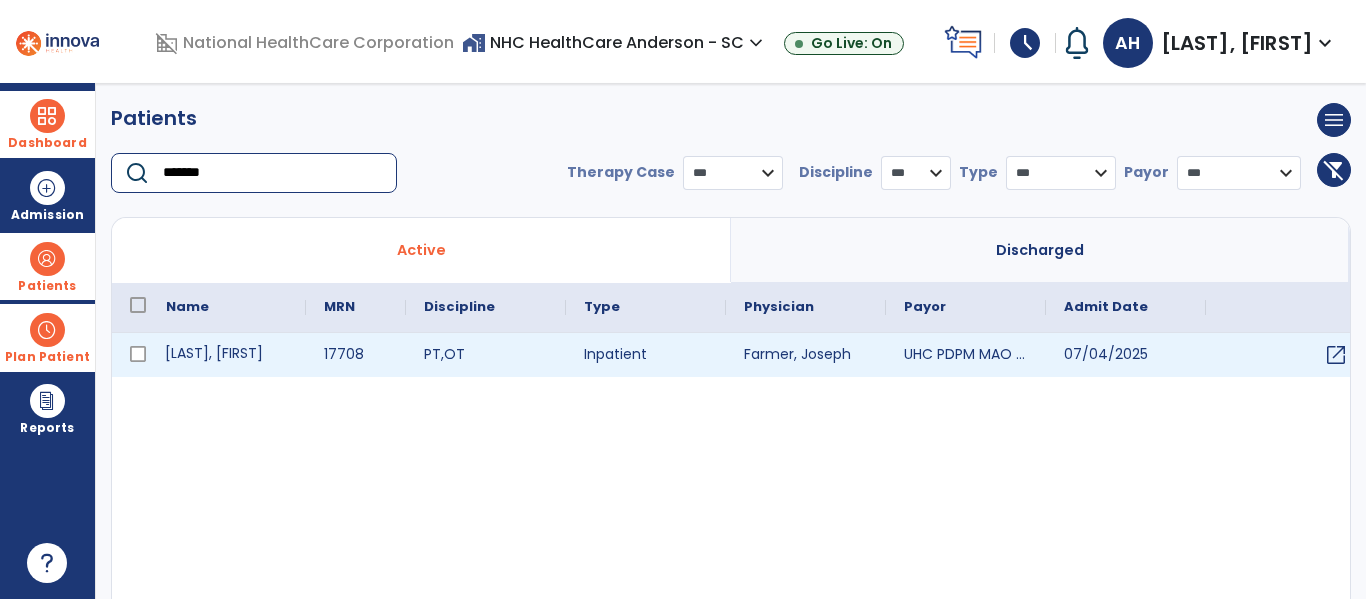 click on "[LAST], [FIRST]" at bounding box center [227, 355] 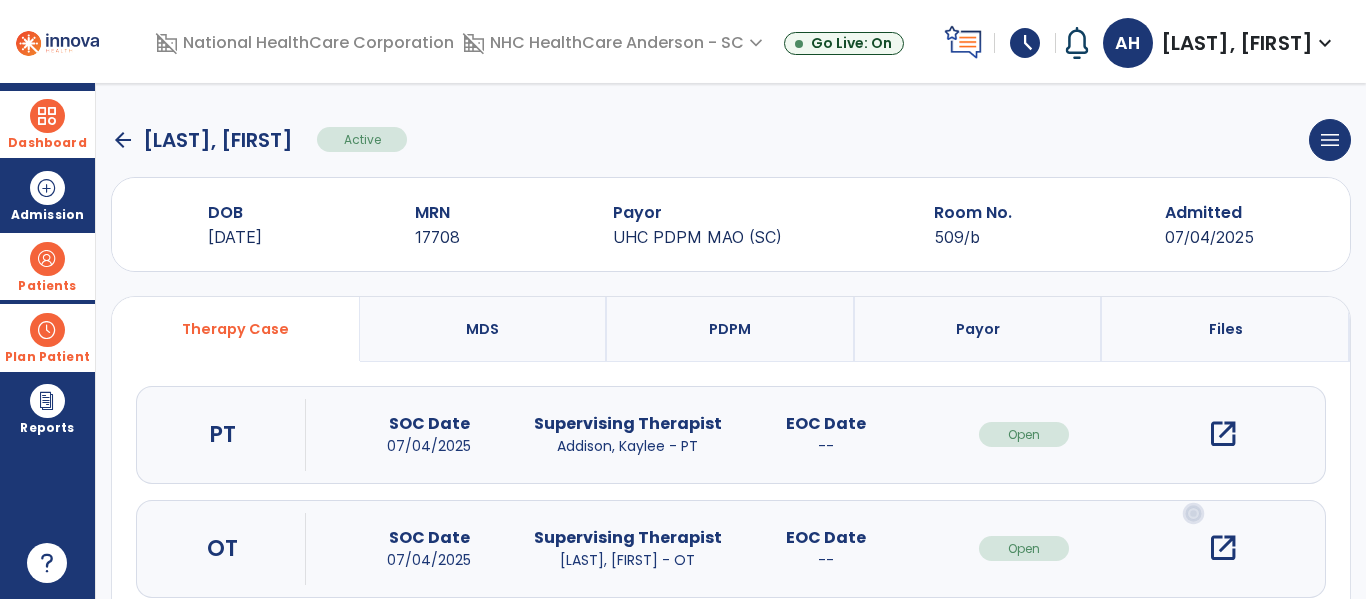 scroll, scrollTop: 162, scrollLeft: 0, axis: vertical 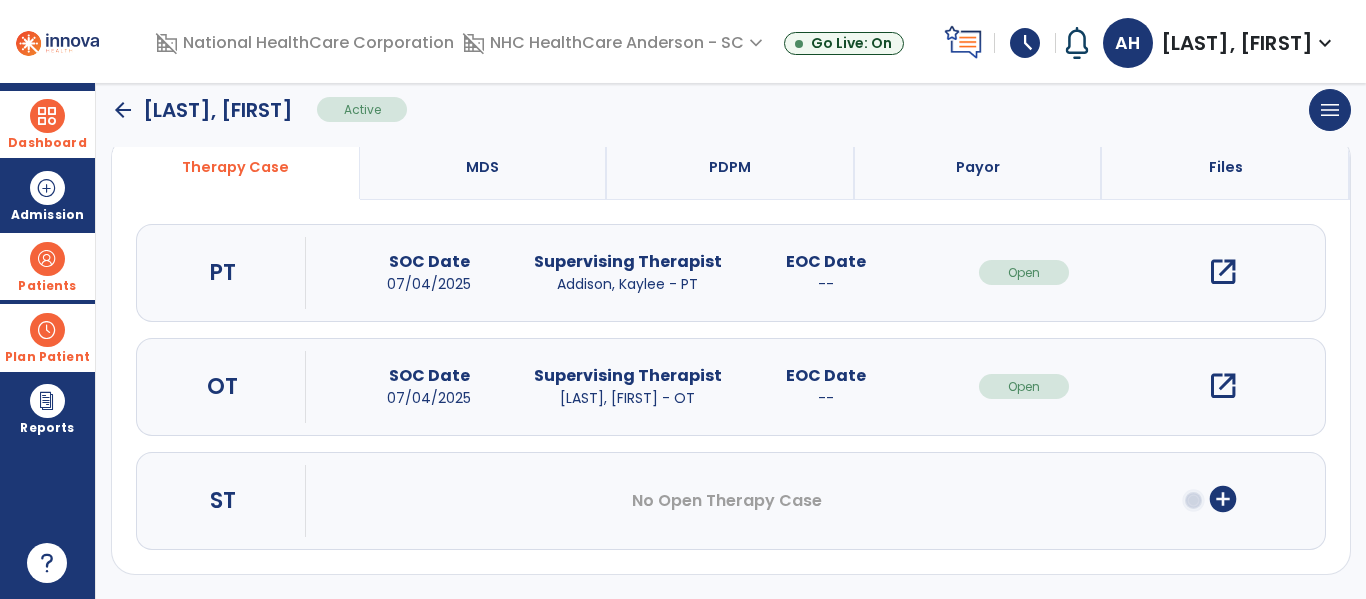 click on "add_circle" at bounding box center [1223, 499] 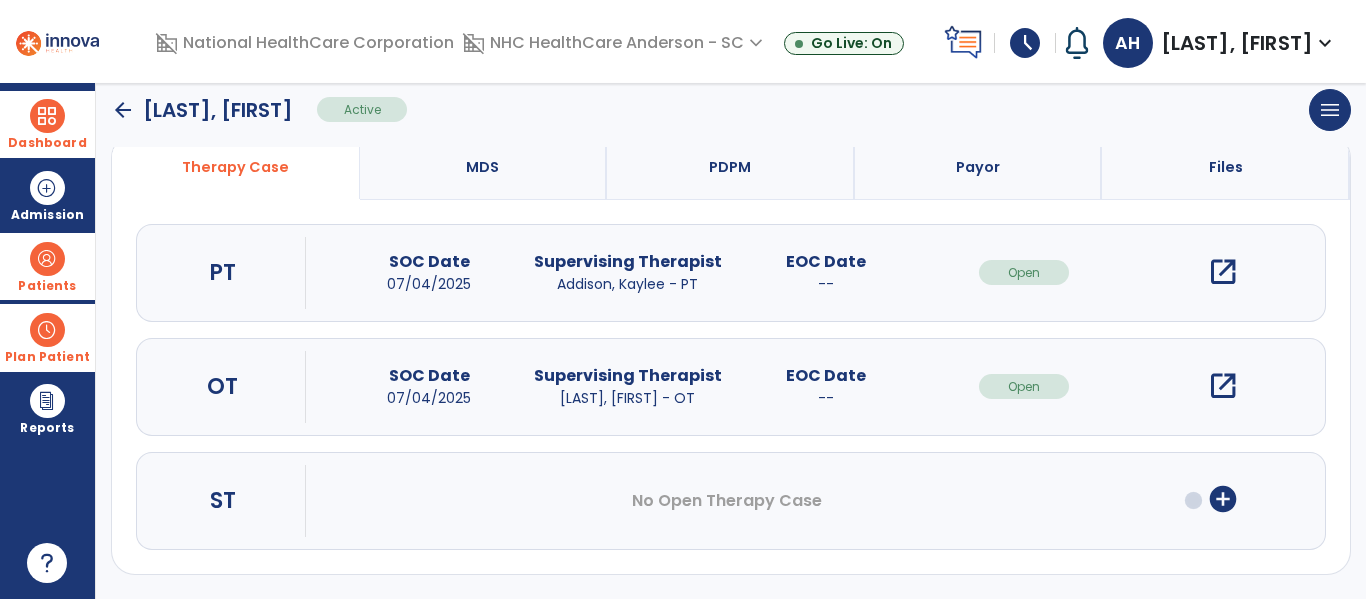 scroll, scrollTop: 0, scrollLeft: 0, axis: both 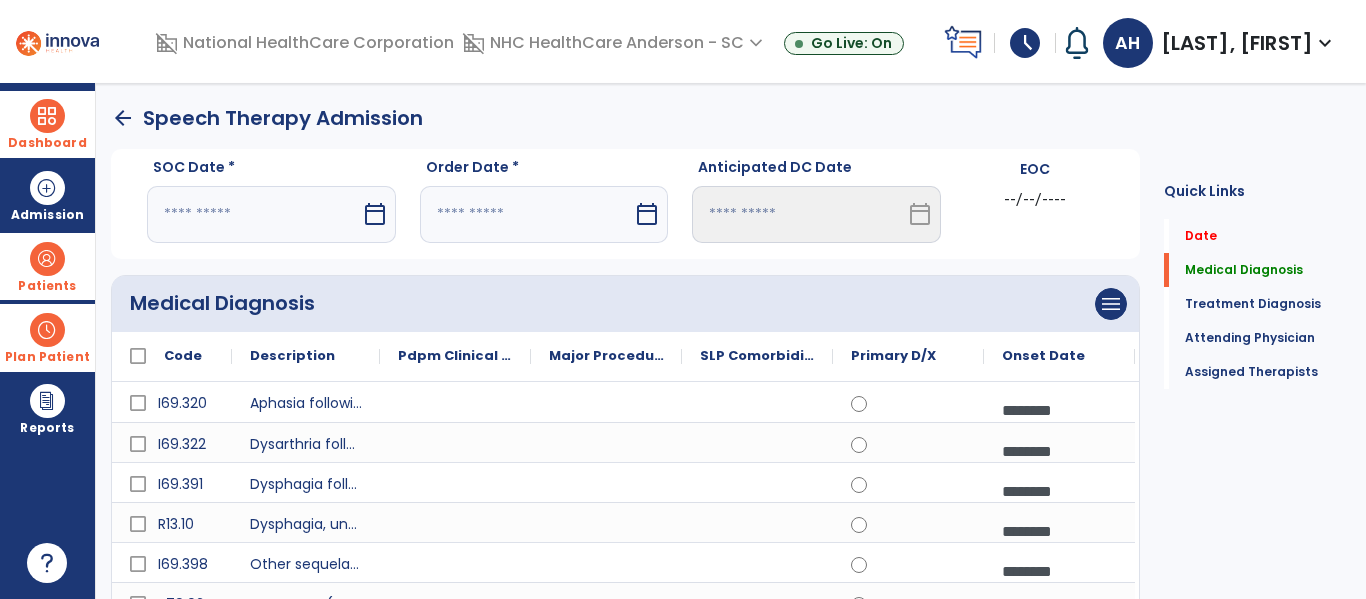 click at bounding box center [254, 214] 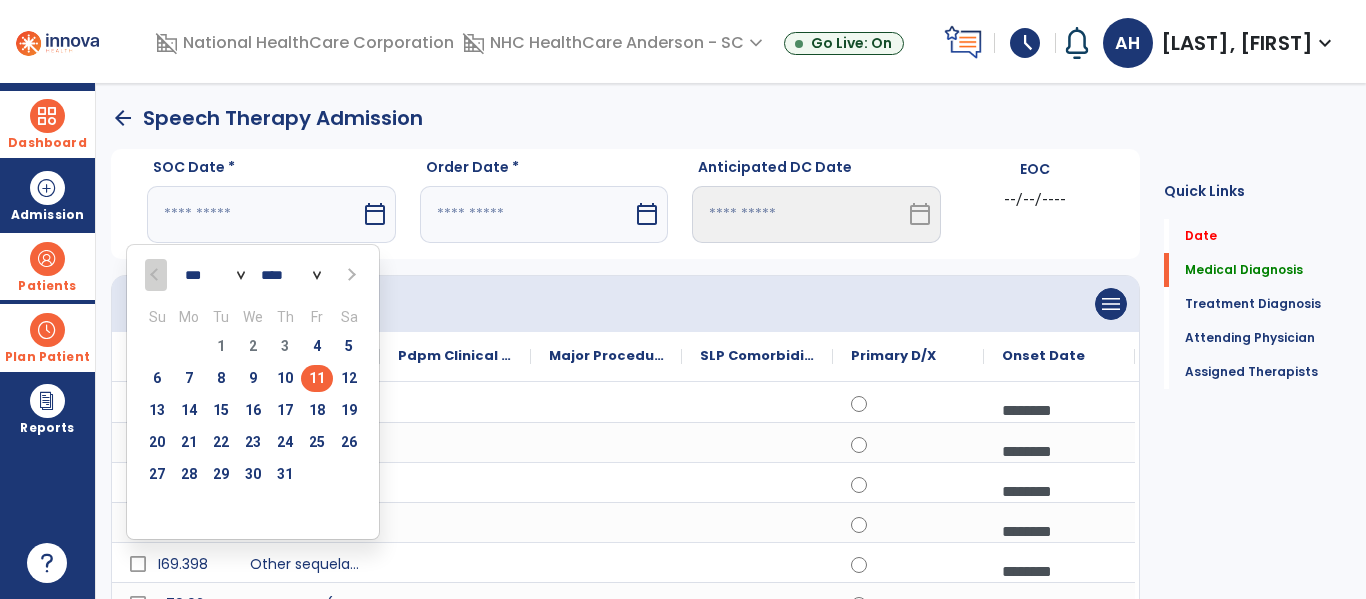 click on "11" at bounding box center (317, 378) 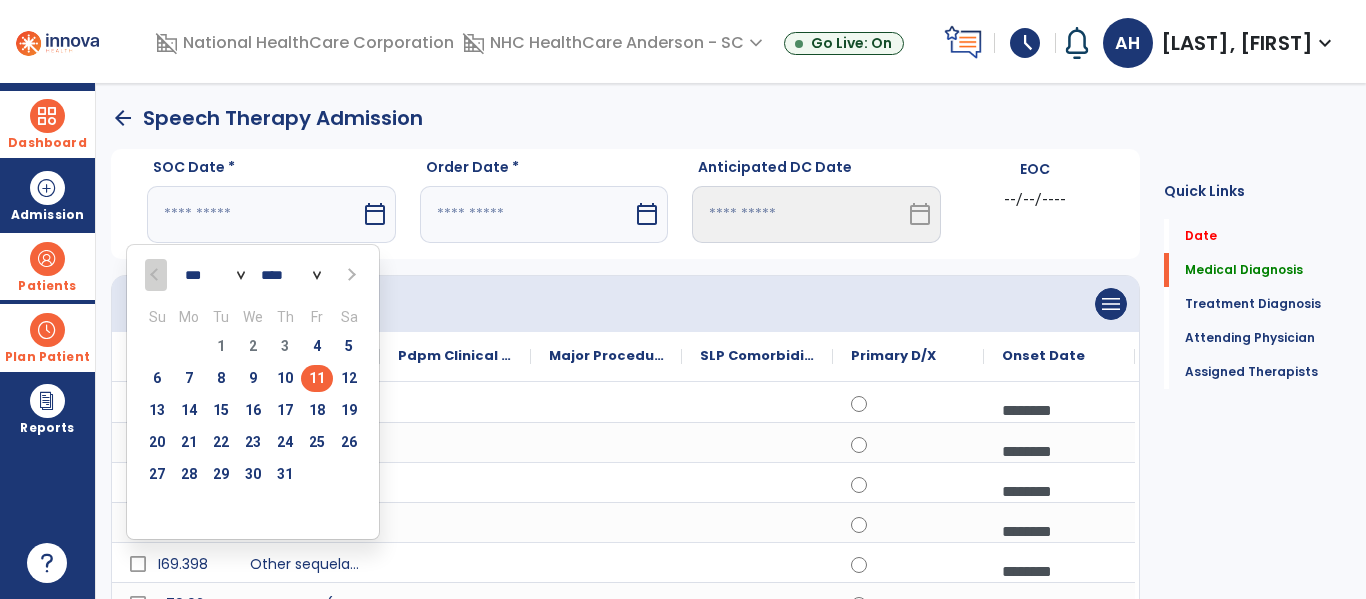 type on "*********" 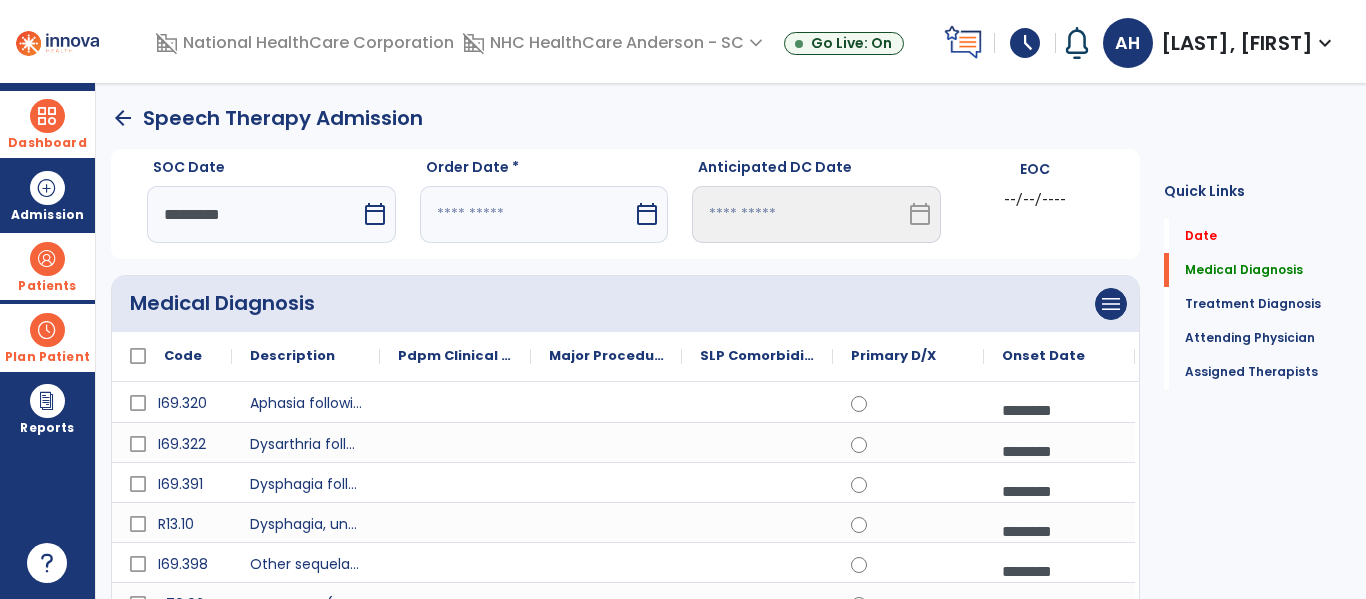 click at bounding box center [527, 214] 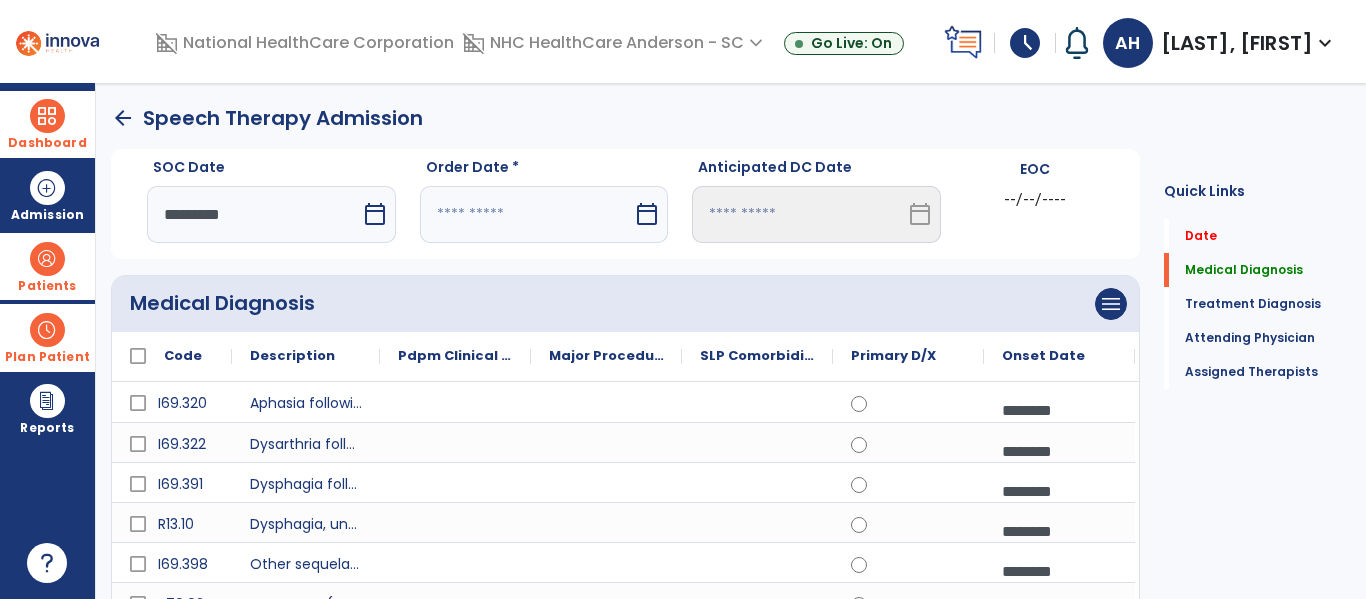 select on "*" 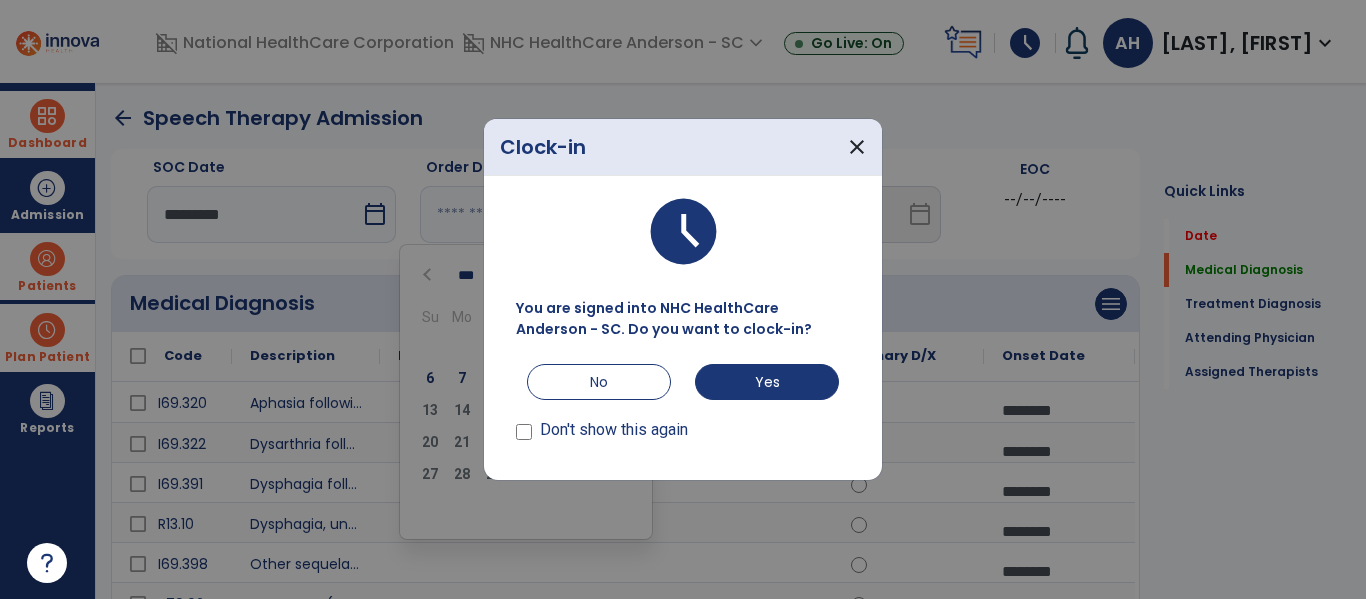 click on "Don't show this again" at bounding box center [683, 424] 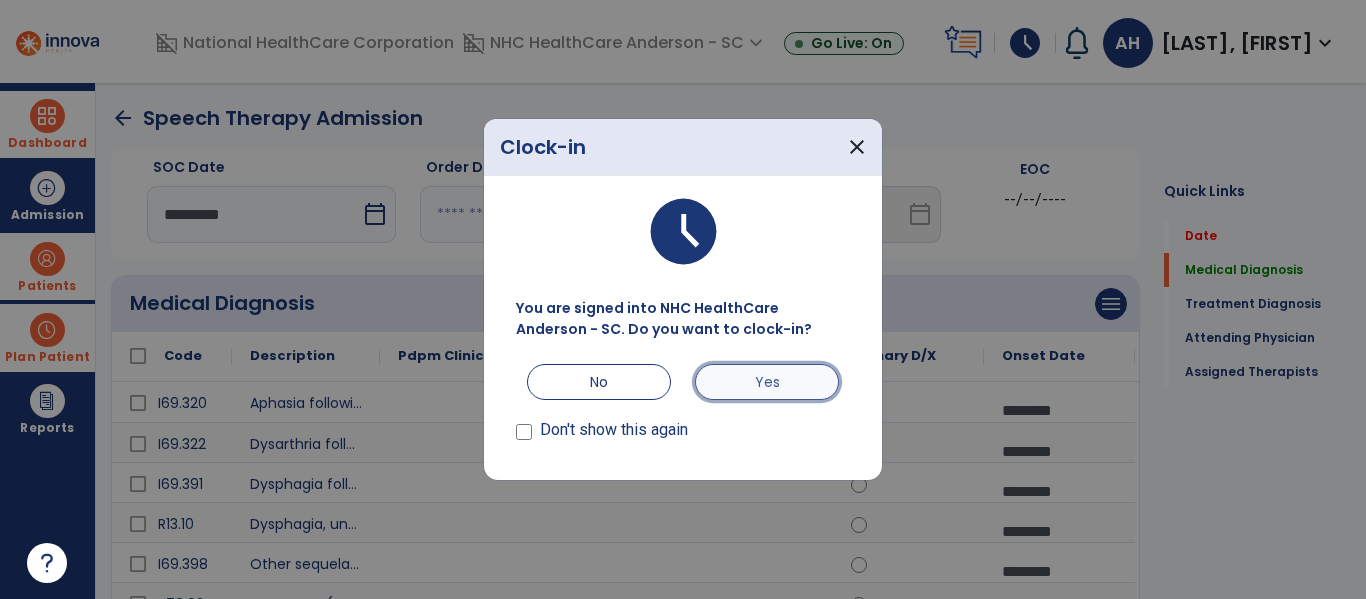 click on "Yes" at bounding box center [767, 382] 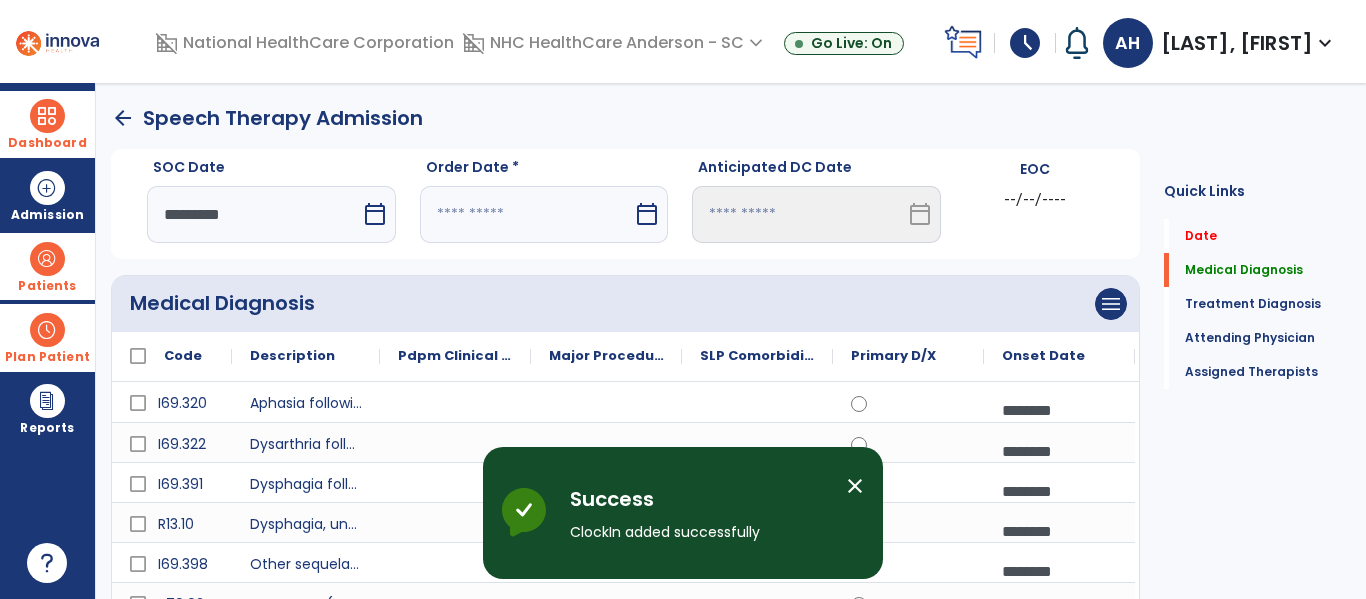 click on "close" at bounding box center [855, 486] 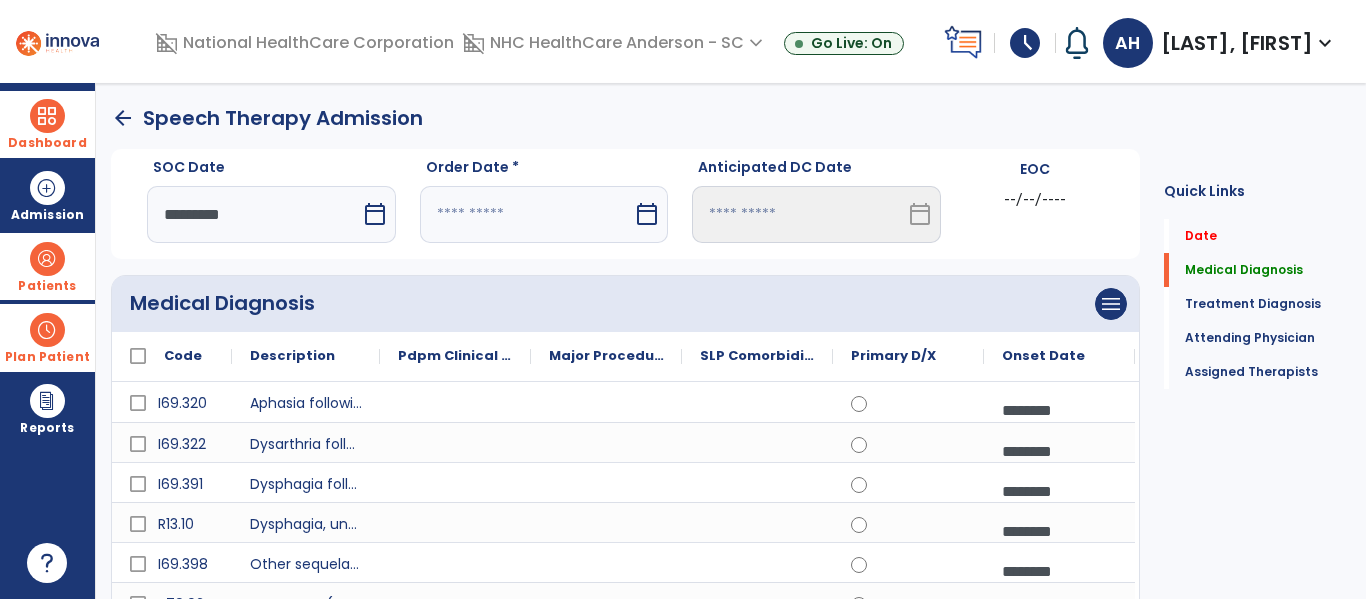 click at bounding box center (527, 214) 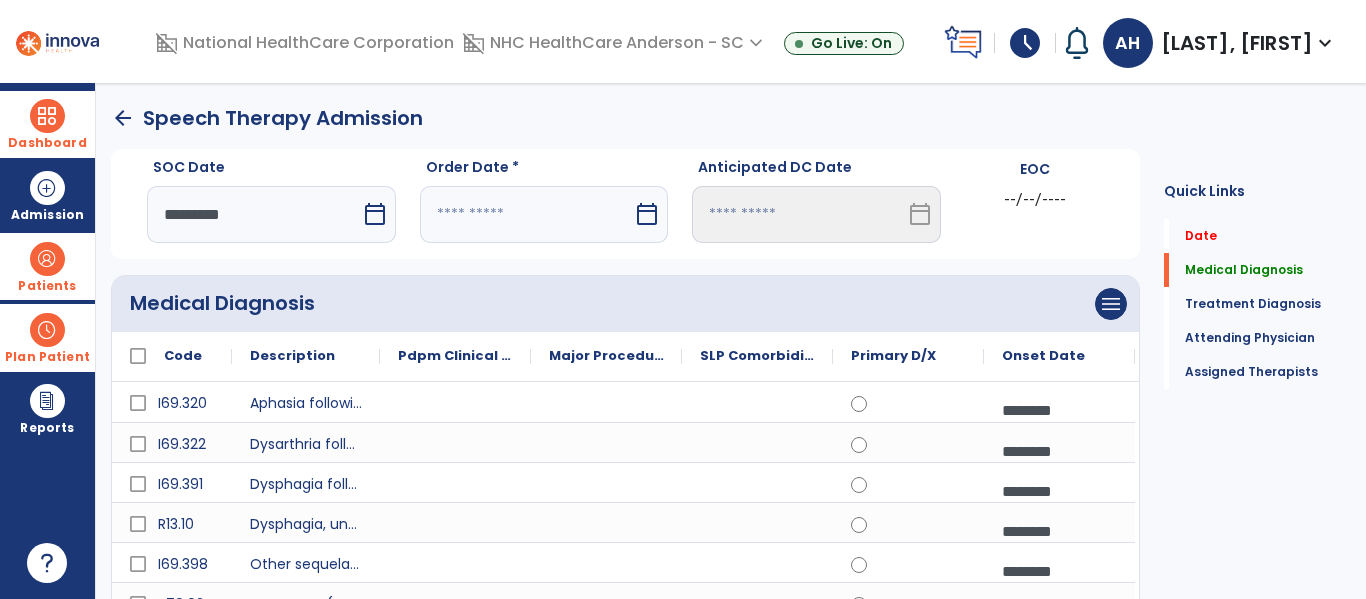 select on "*" 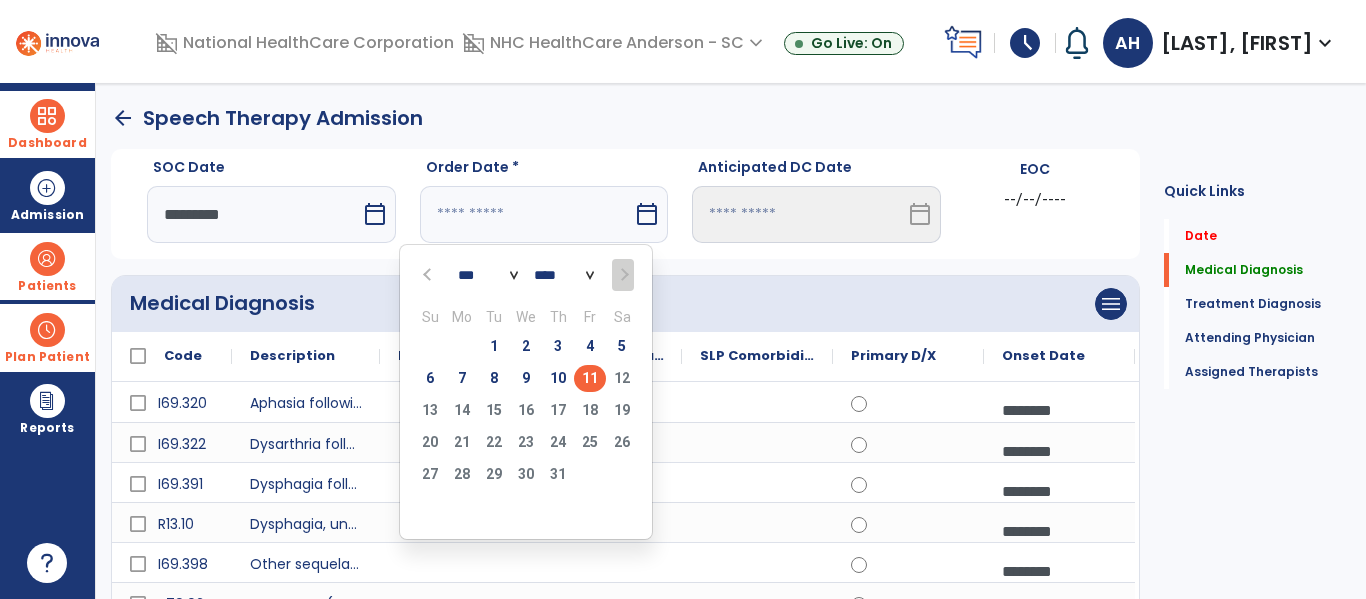 click on "11" at bounding box center [590, 378] 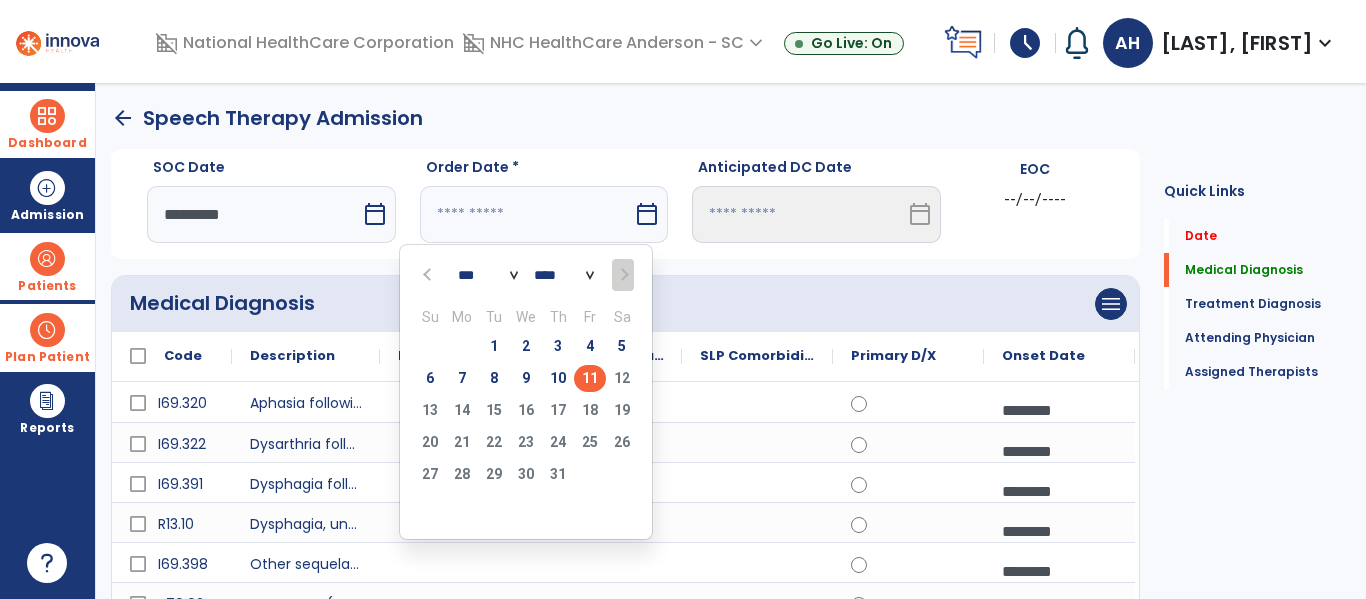 type on "*********" 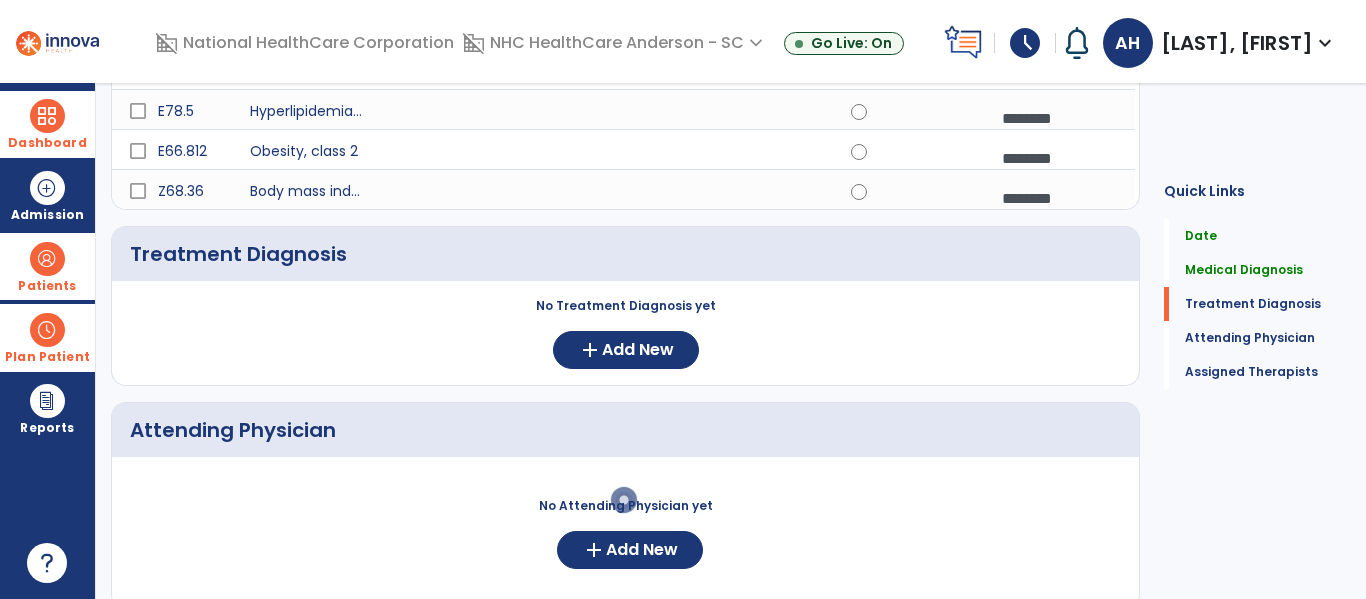 scroll, scrollTop: 673, scrollLeft: 0, axis: vertical 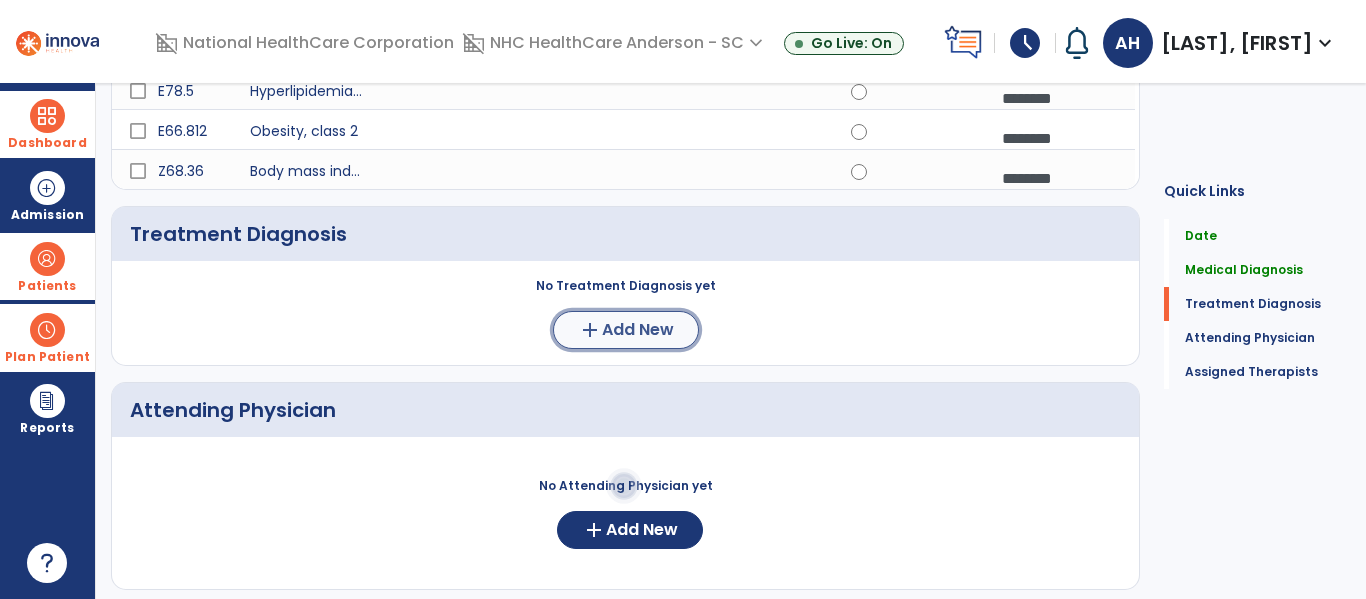 click on "Add New" 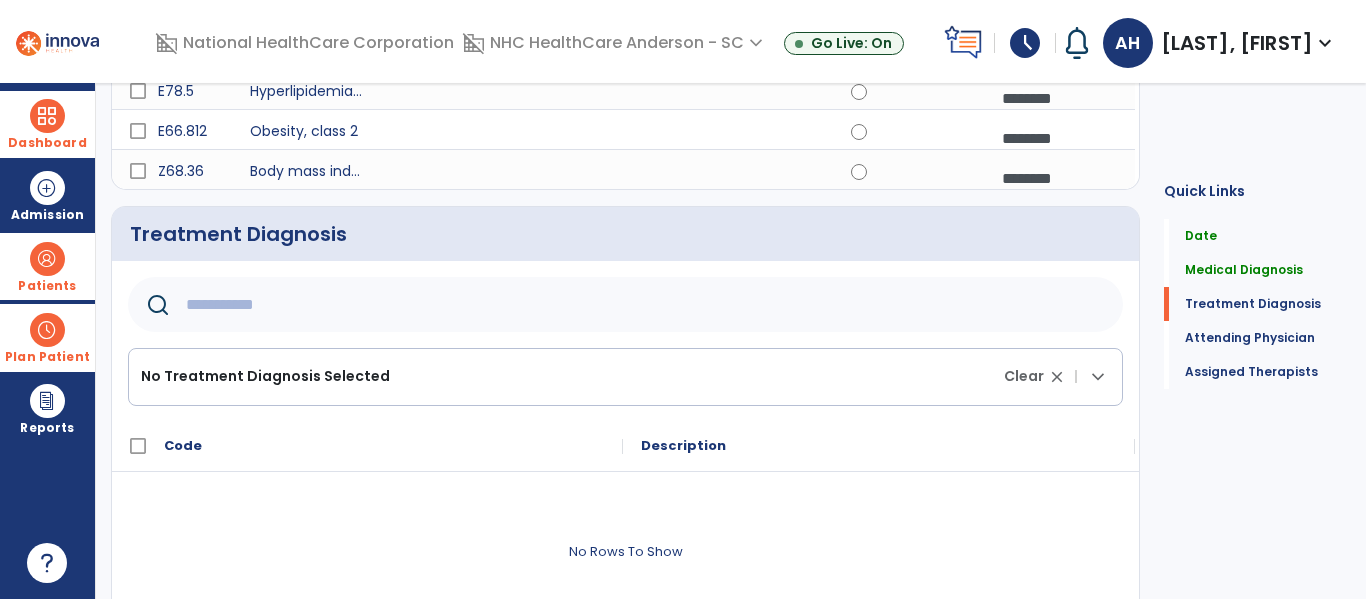 click 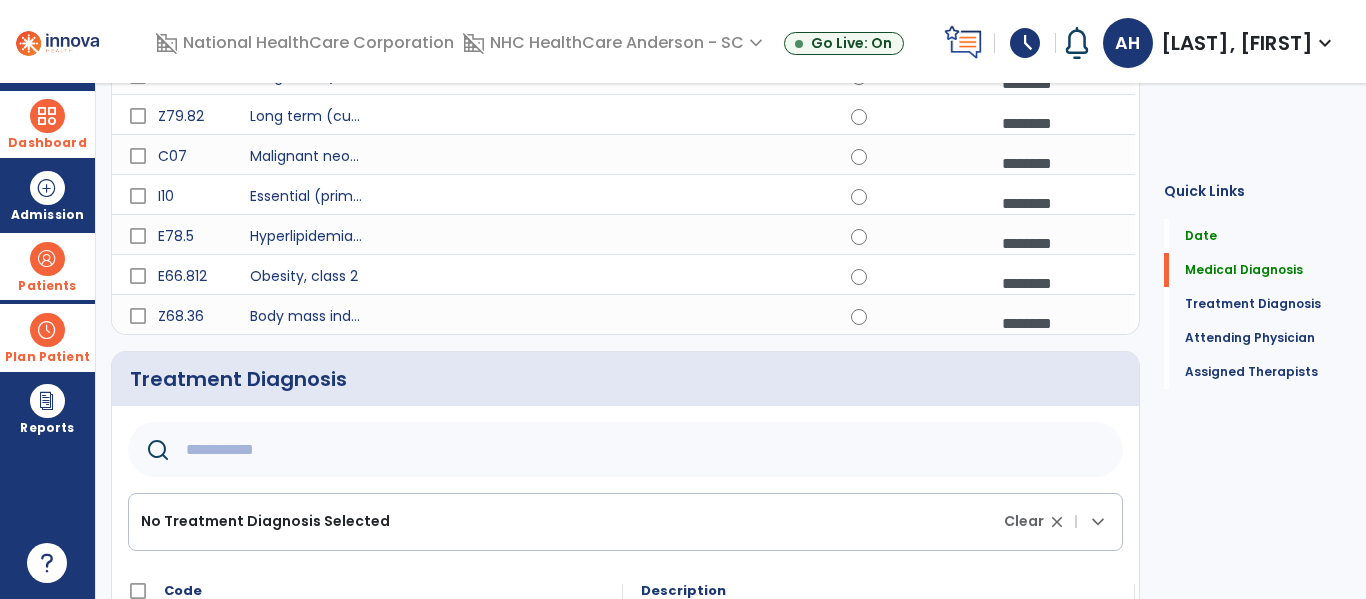 scroll, scrollTop: 532, scrollLeft: 0, axis: vertical 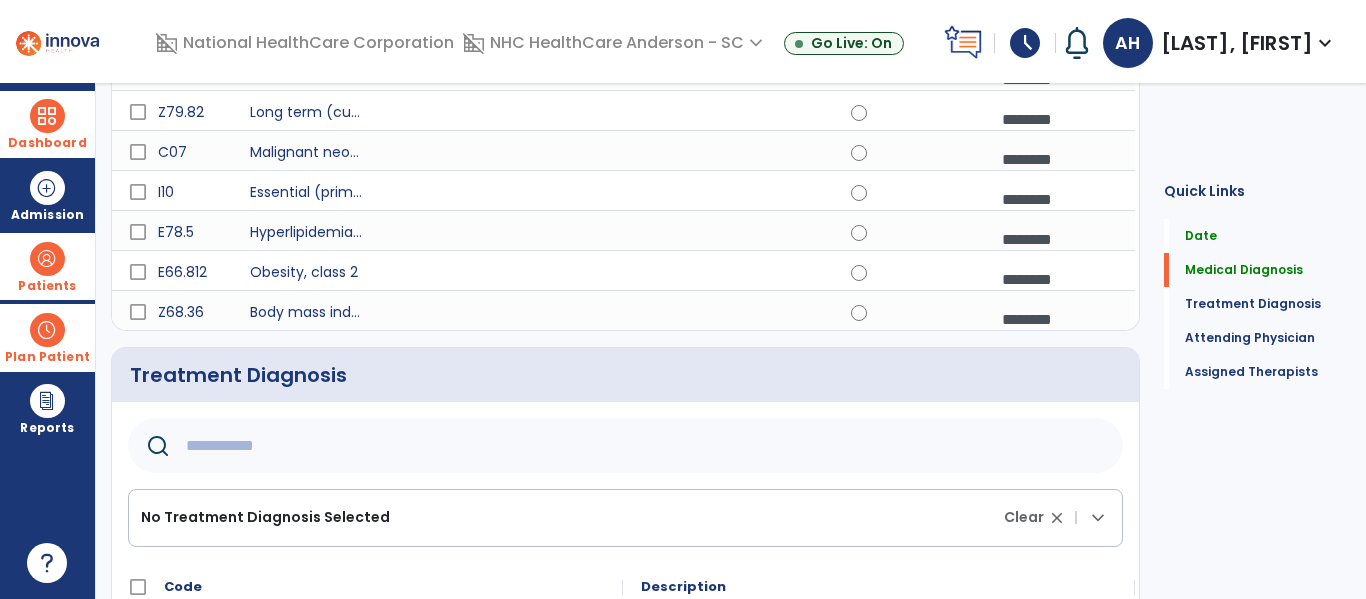 click on "arrow_back   Speech Therapy Admission  SOC Date  *********  calendar_today  Order Date  *********  calendar_today  Anticipated DC Date   calendar_today  EOC --/--/---- Medical Diagnosis      menu   Add Medical Diagnosis   Delete Medical Diagnosis
Code
Description" at bounding box center (731, 341) 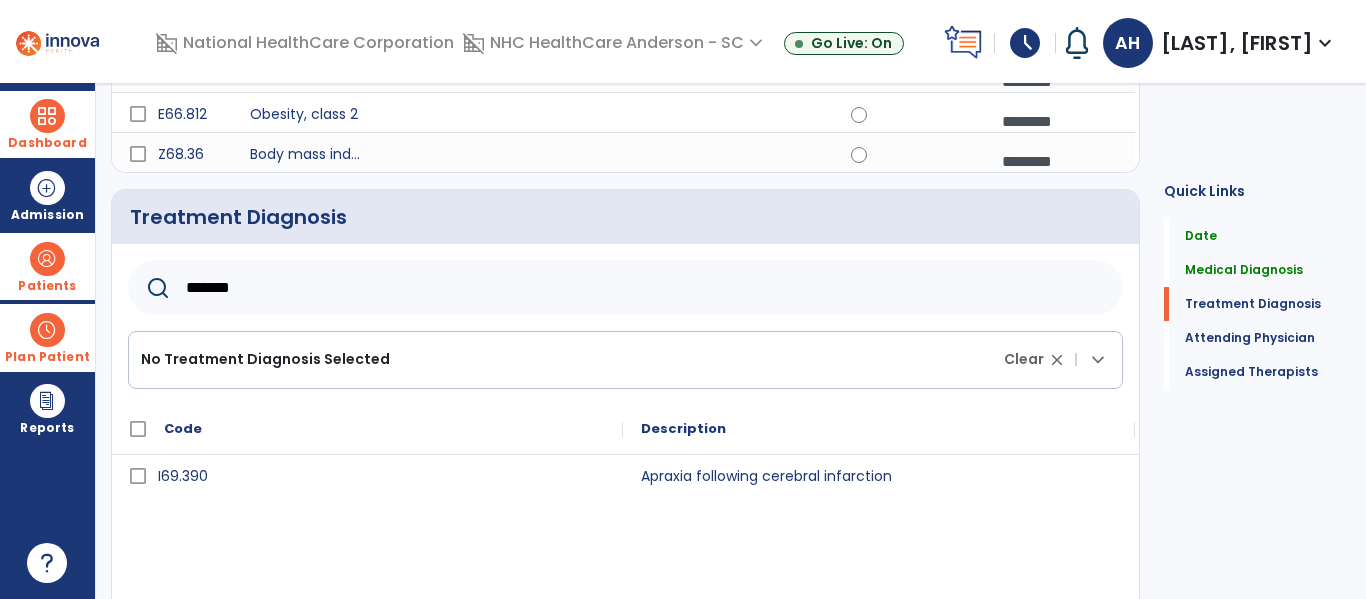 scroll, scrollTop: 695, scrollLeft: 0, axis: vertical 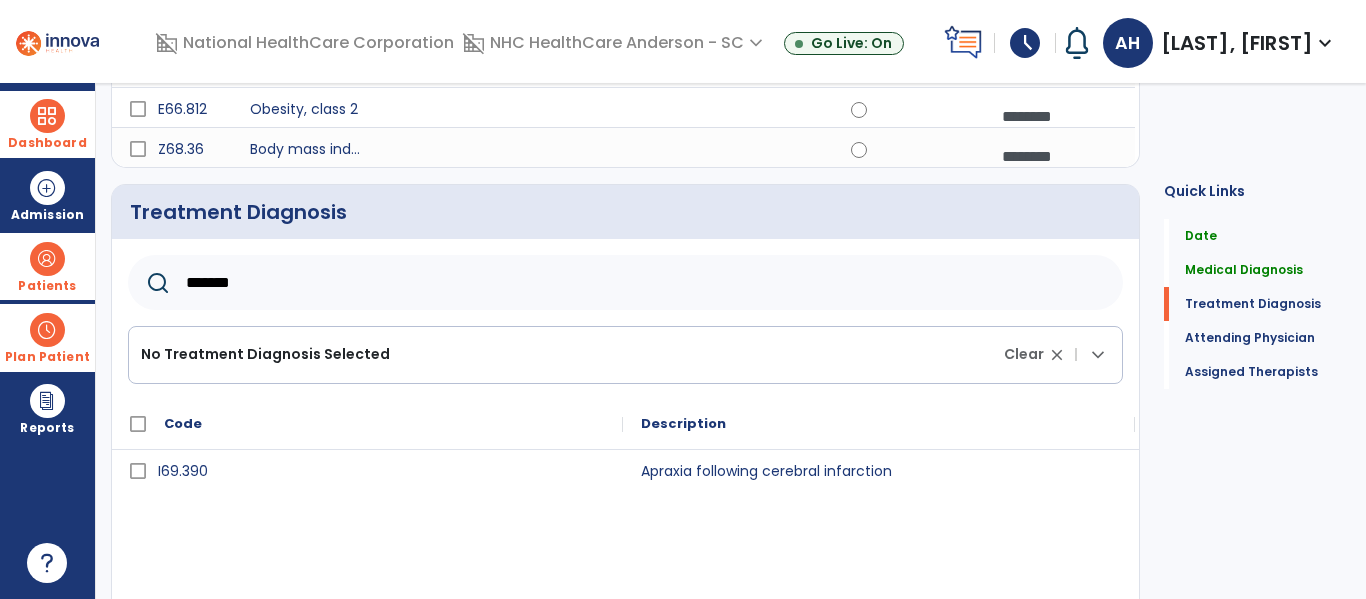 type on "*******" 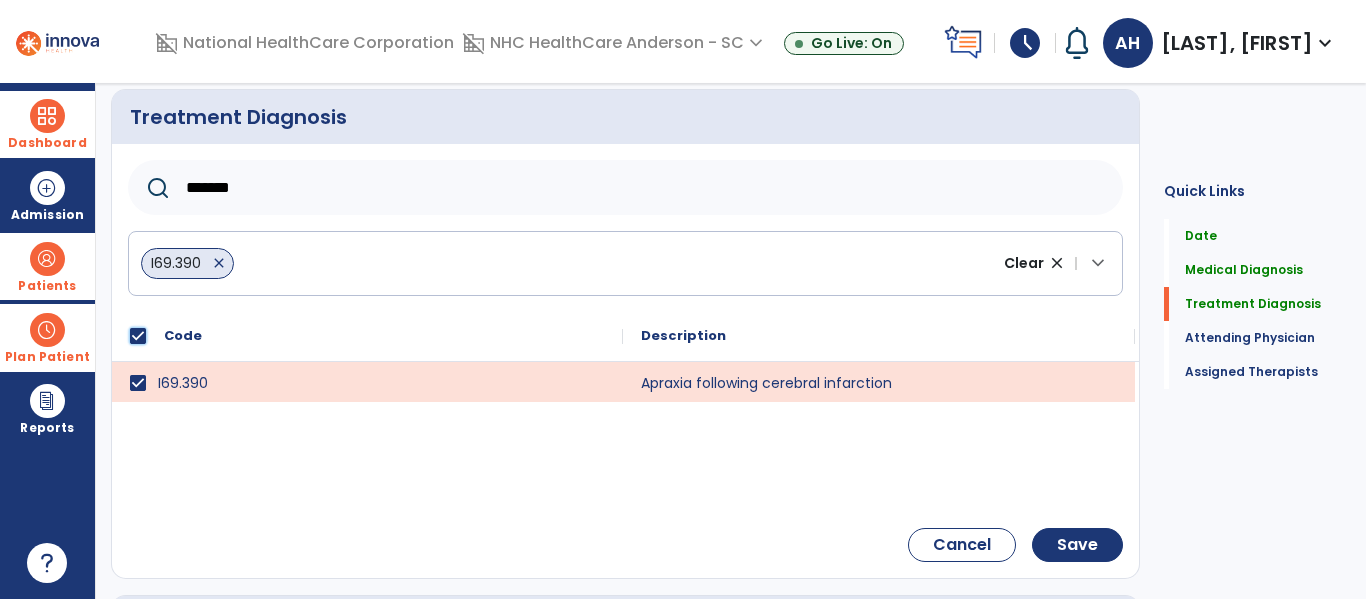 scroll, scrollTop: 801, scrollLeft: 0, axis: vertical 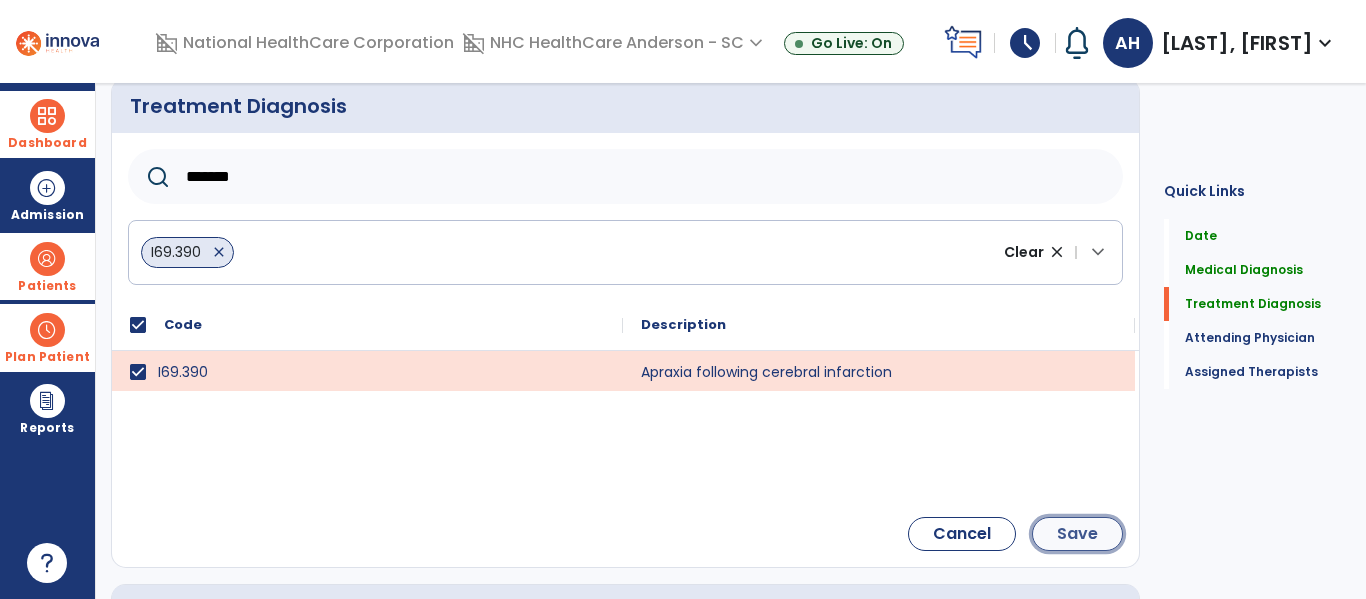 click on "Save" 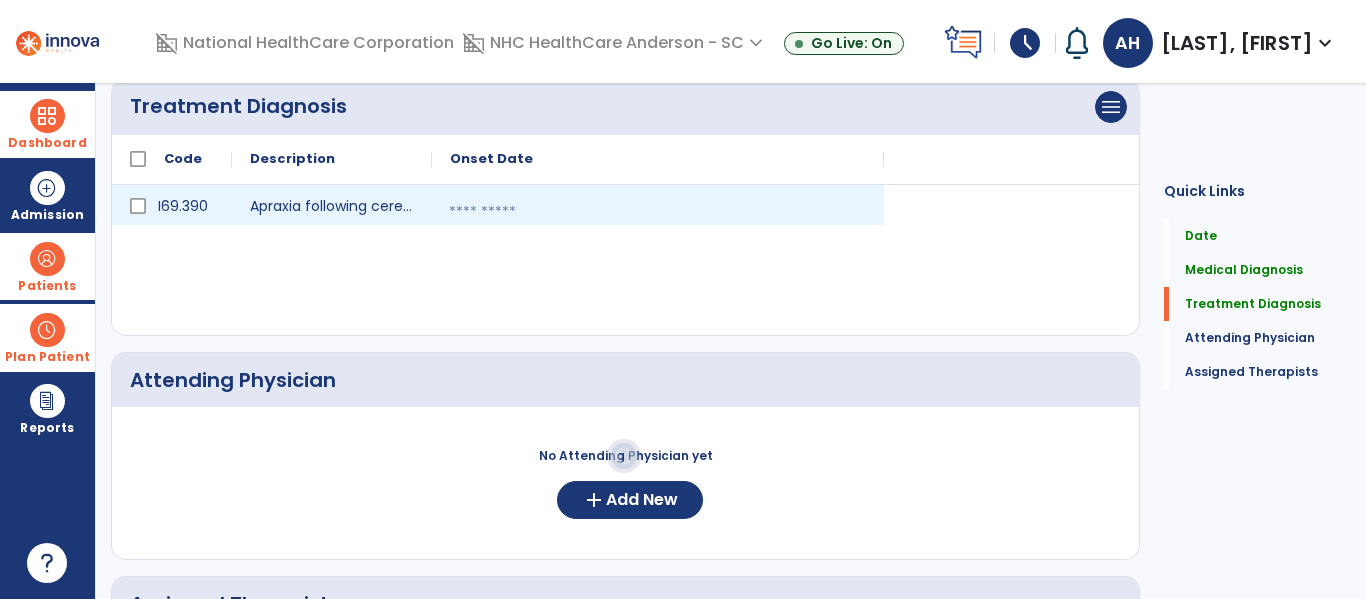 click at bounding box center (658, 212) 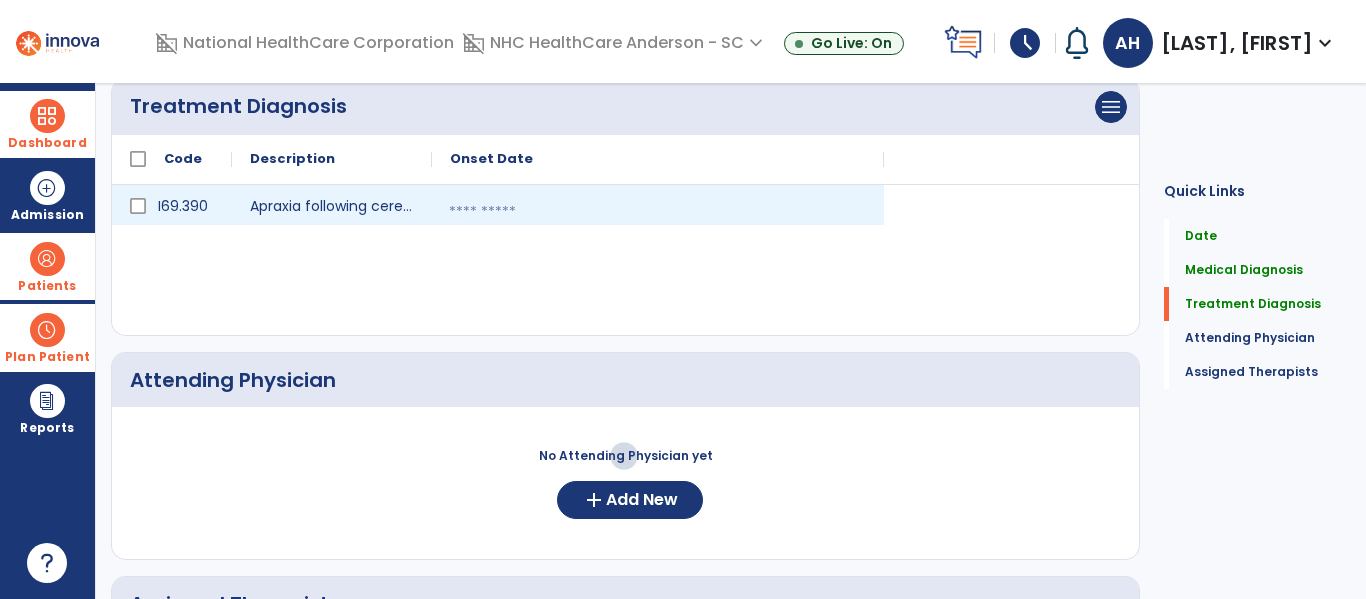 select on "*" 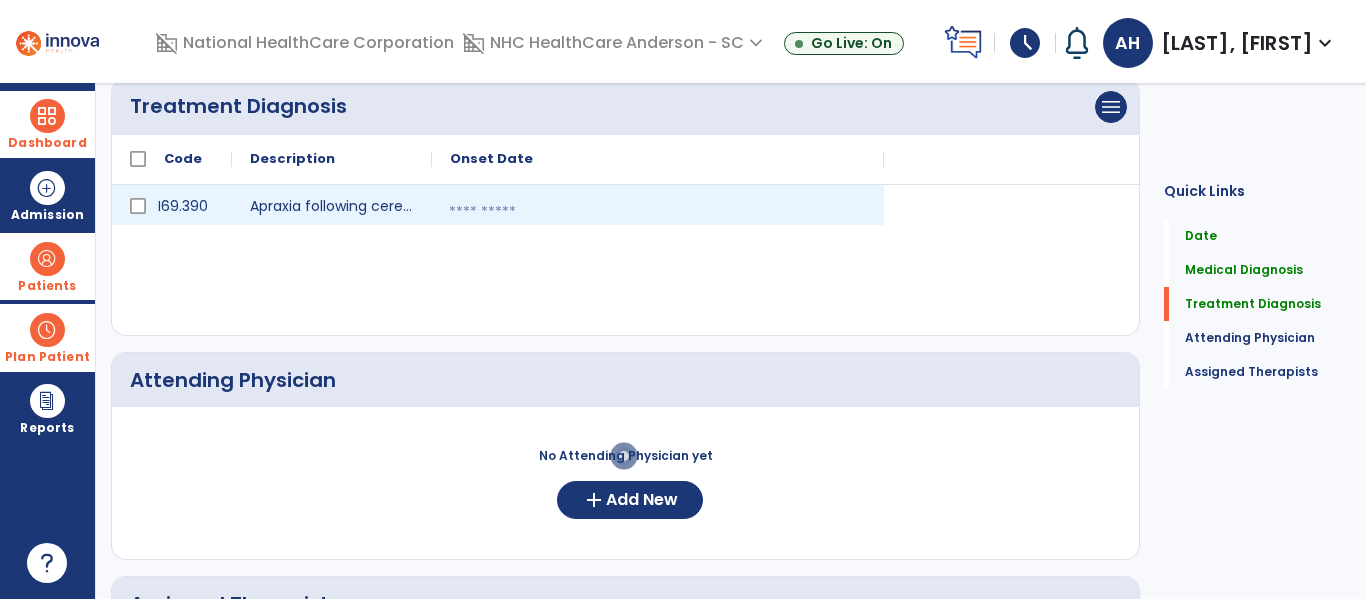 select on "****" 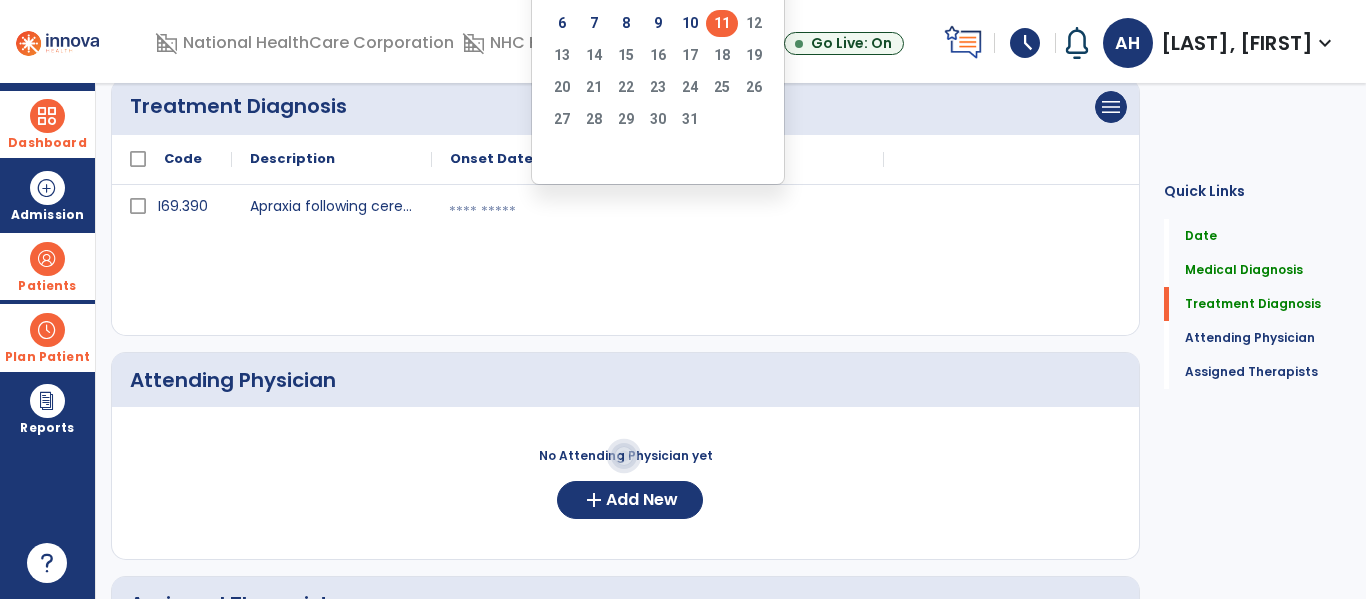 click on "11" 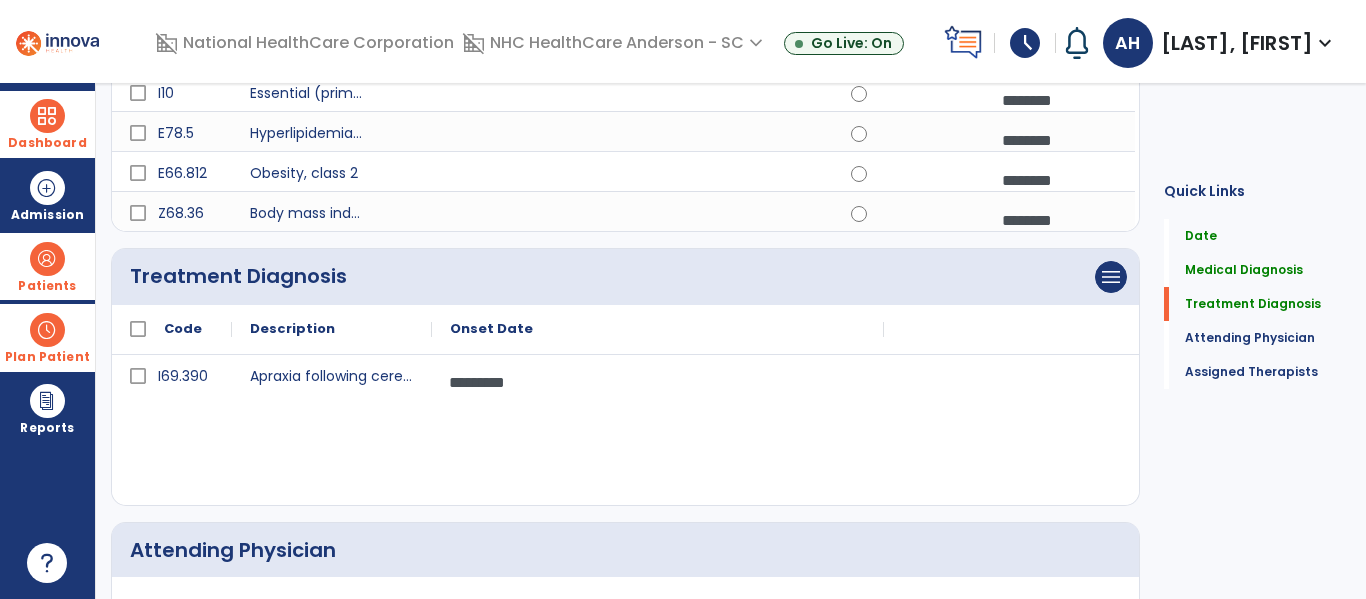 scroll, scrollTop: 634, scrollLeft: 0, axis: vertical 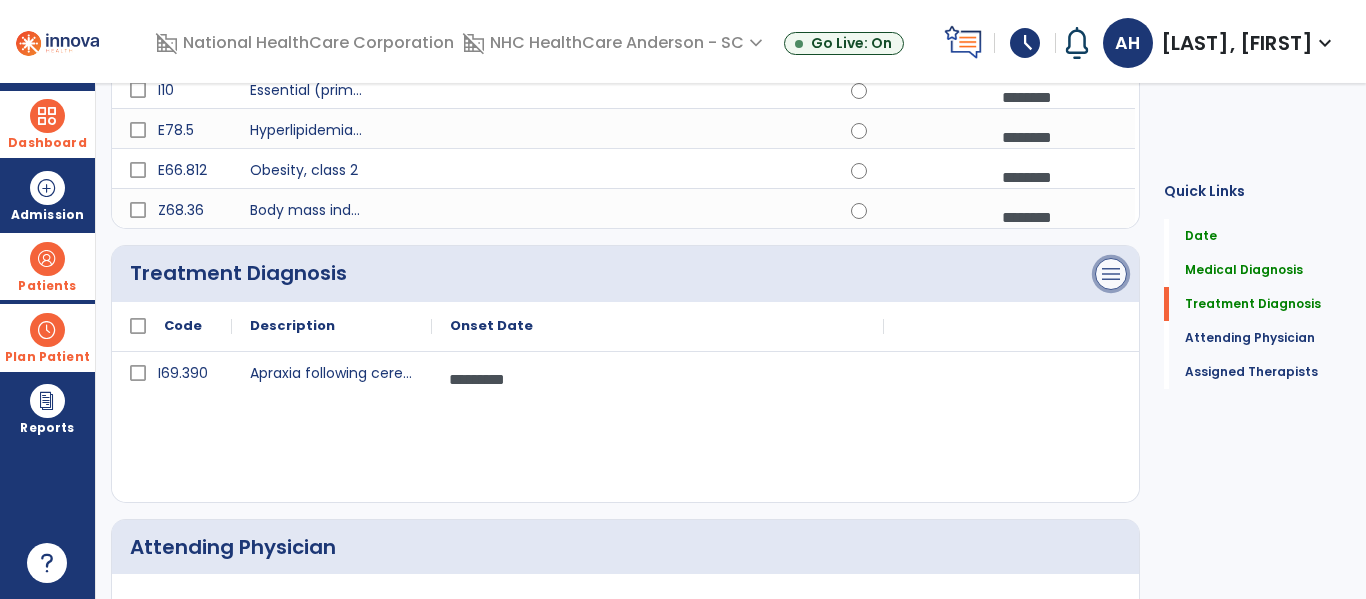 click on "menu" at bounding box center (1111, -330) 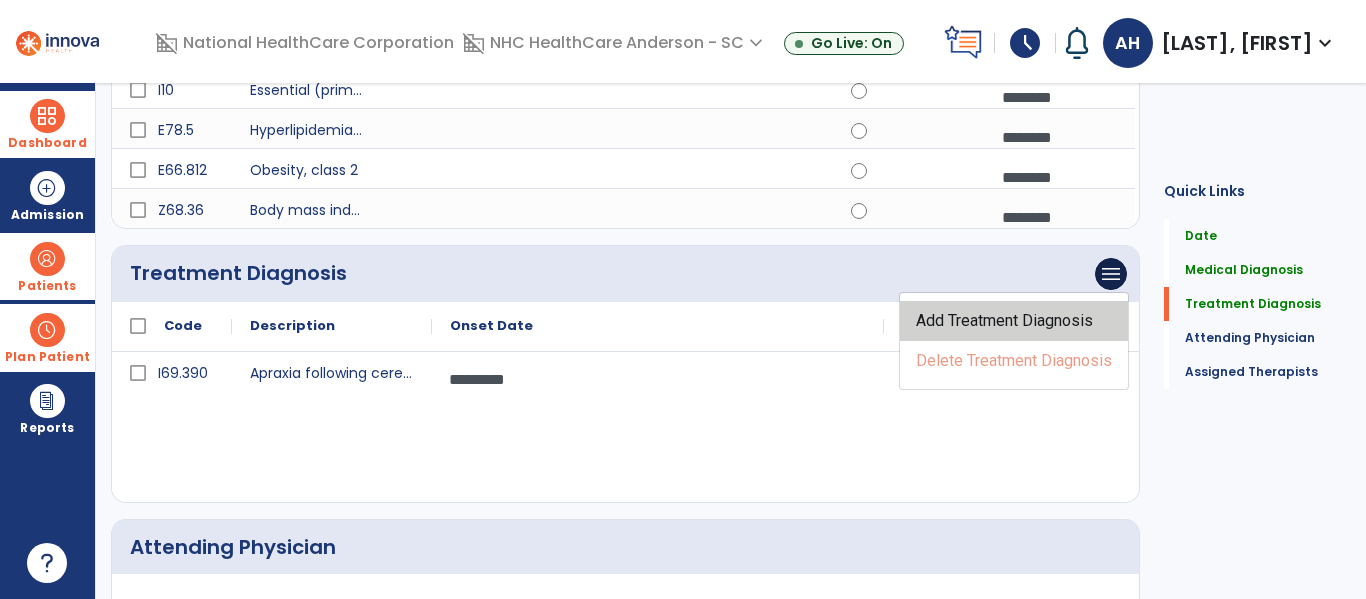 click on "Add Treatment Diagnosis" 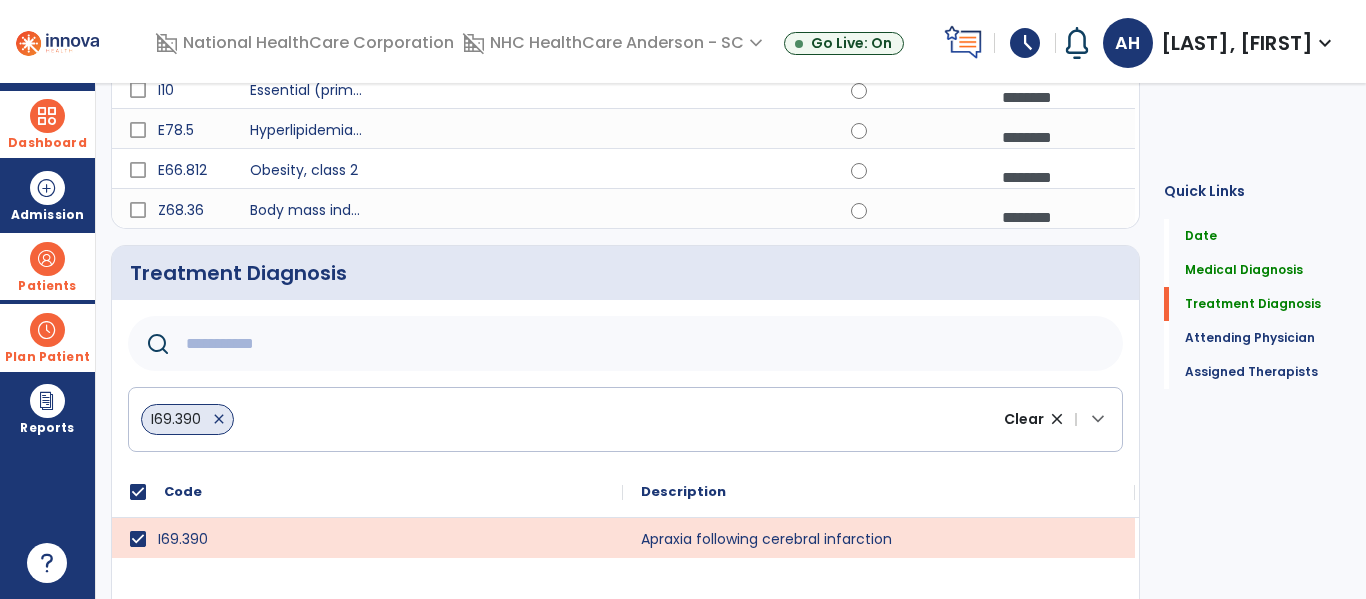 click 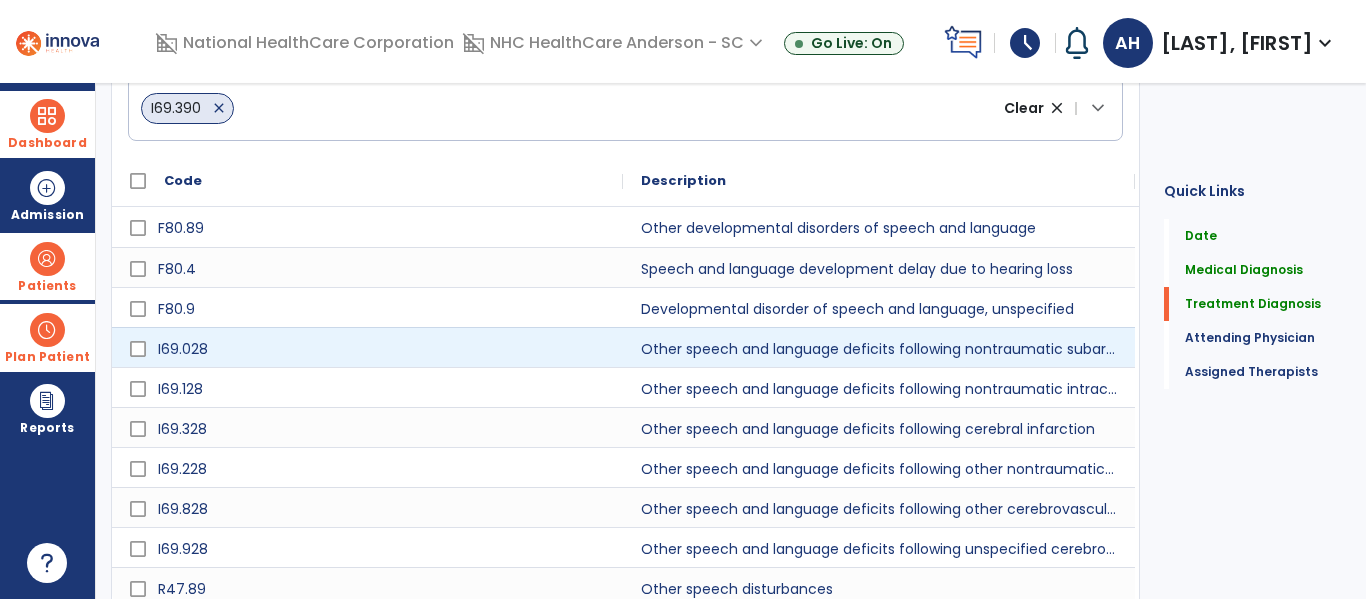 scroll, scrollTop: 999, scrollLeft: 0, axis: vertical 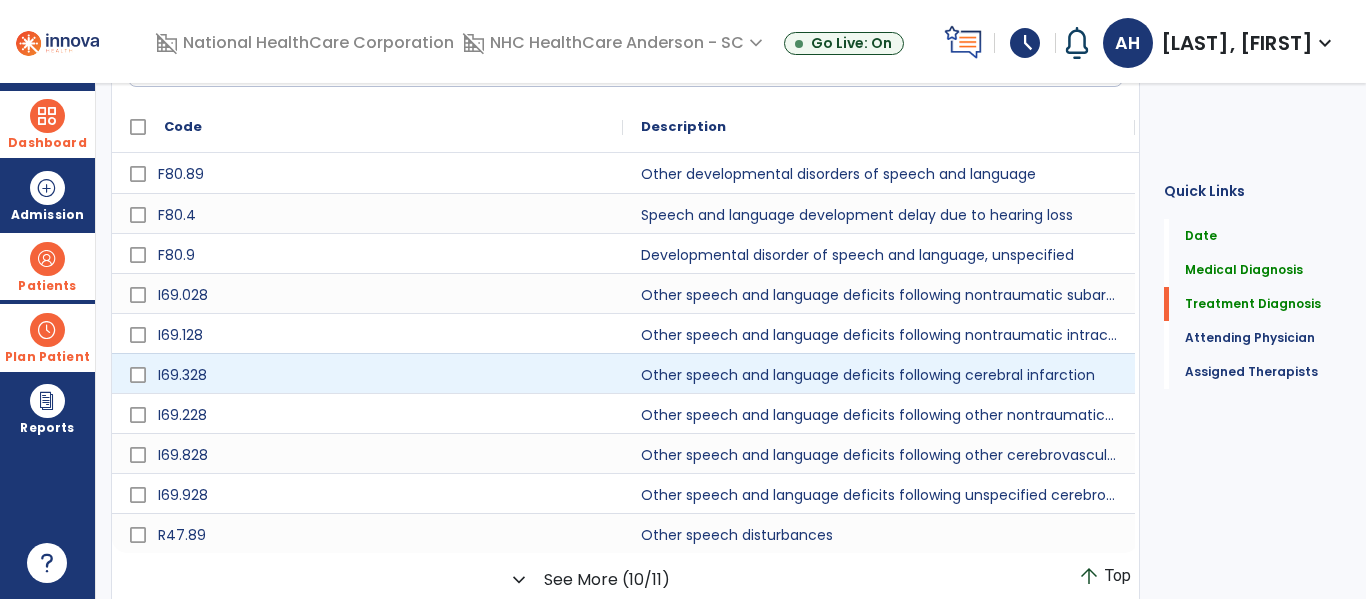 type on "******" 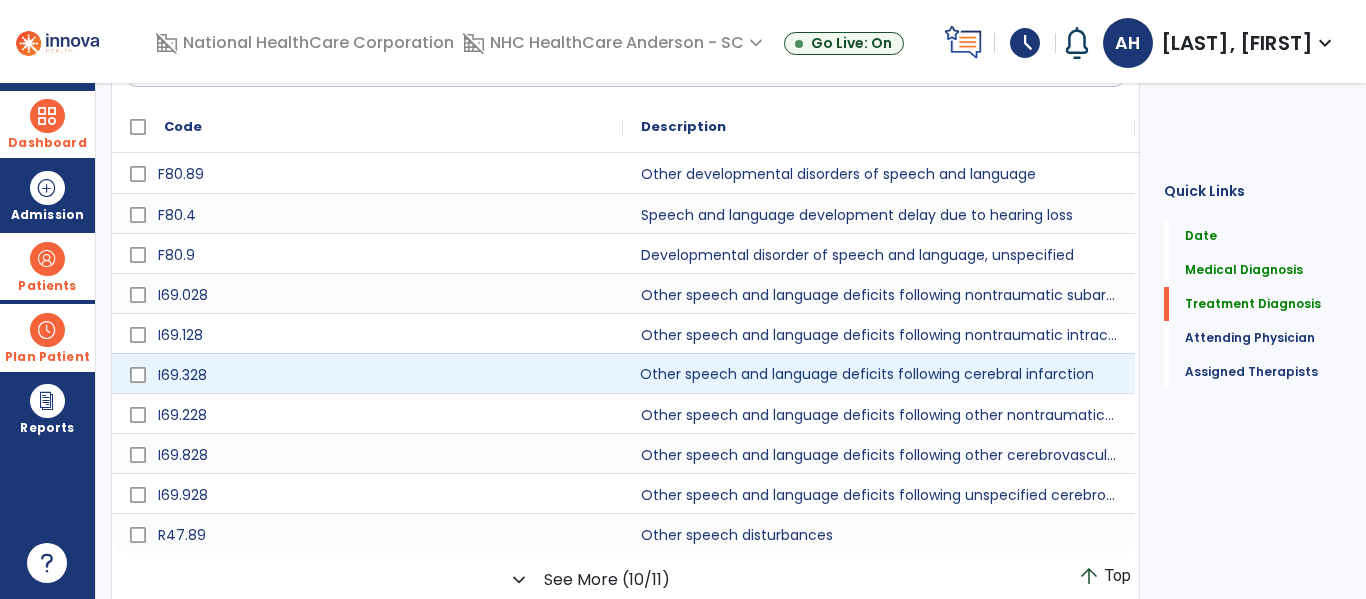 click on "Other speech and language deficits following cerebral infarction" 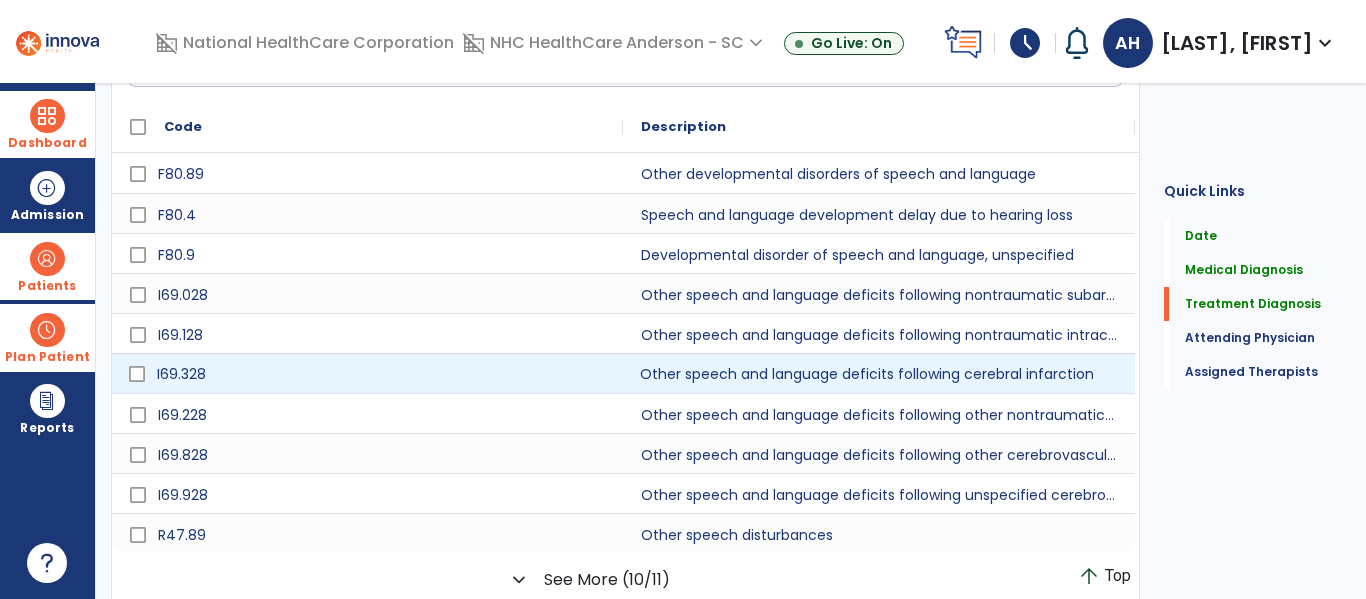 click on "I69.328" 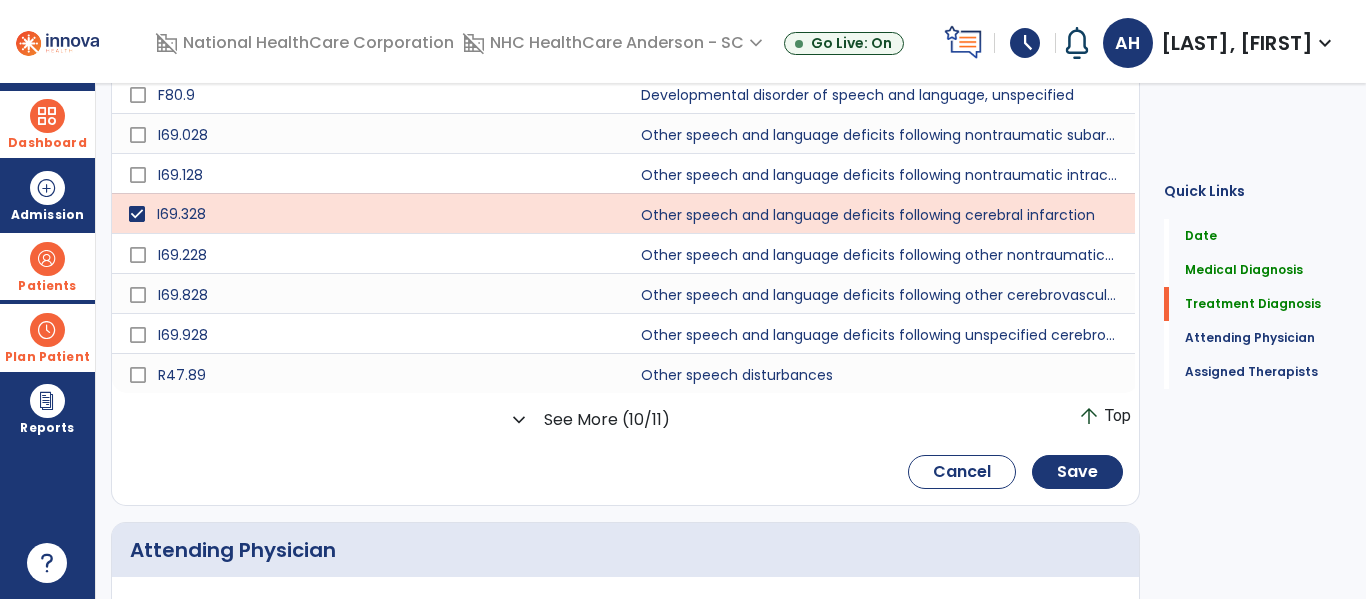 scroll, scrollTop: 1167, scrollLeft: 0, axis: vertical 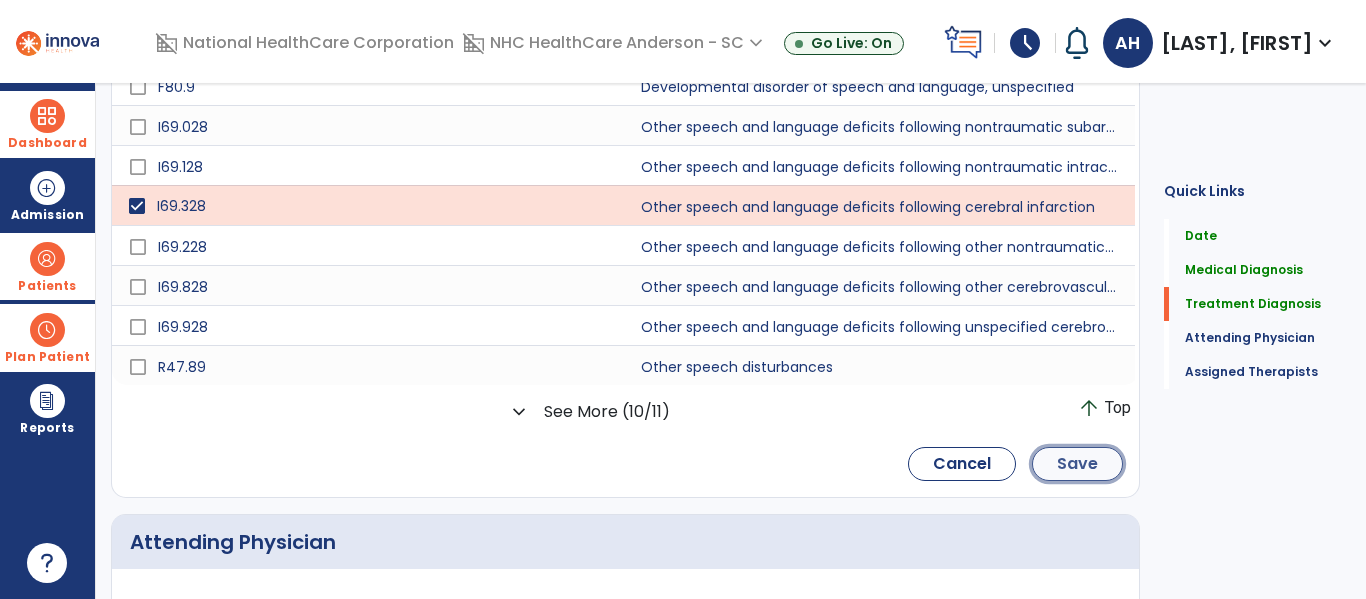 click on "Save" 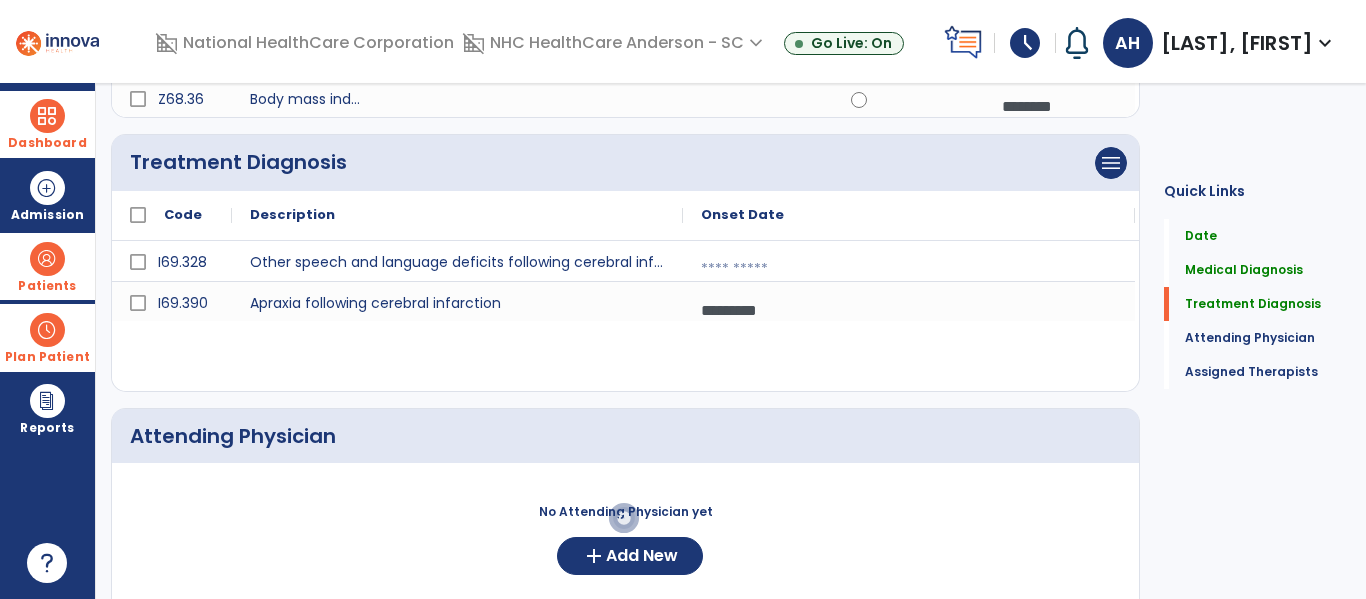 scroll, scrollTop: 733, scrollLeft: 0, axis: vertical 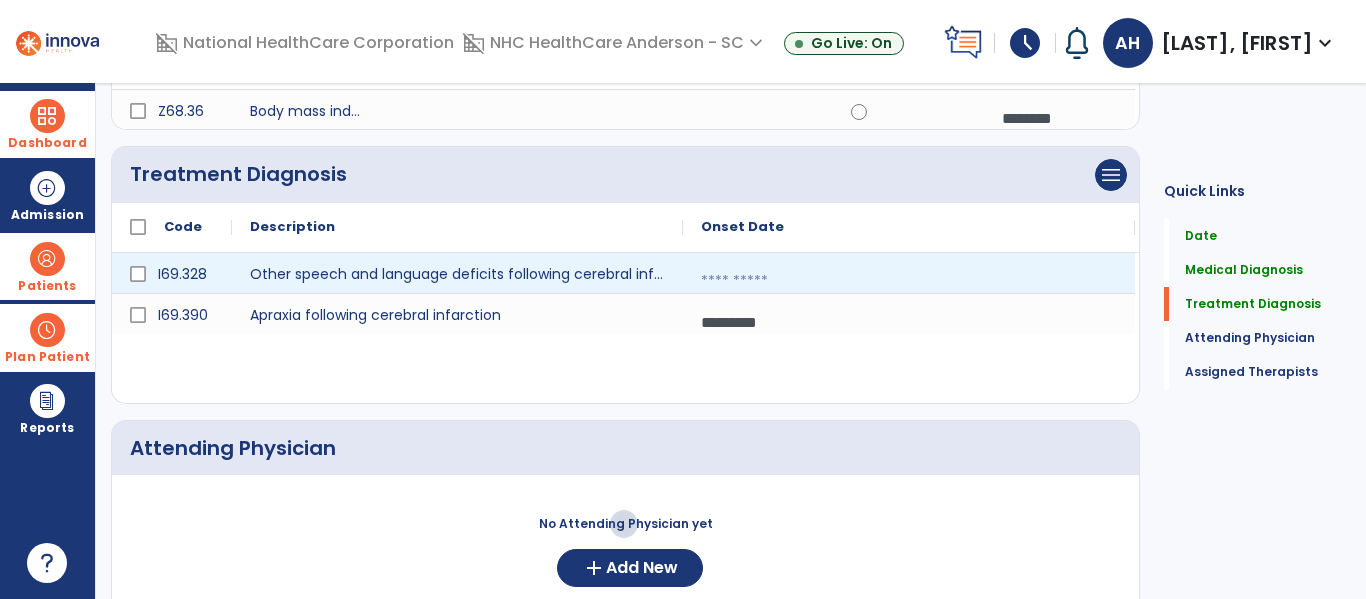 click at bounding box center (909, 281) 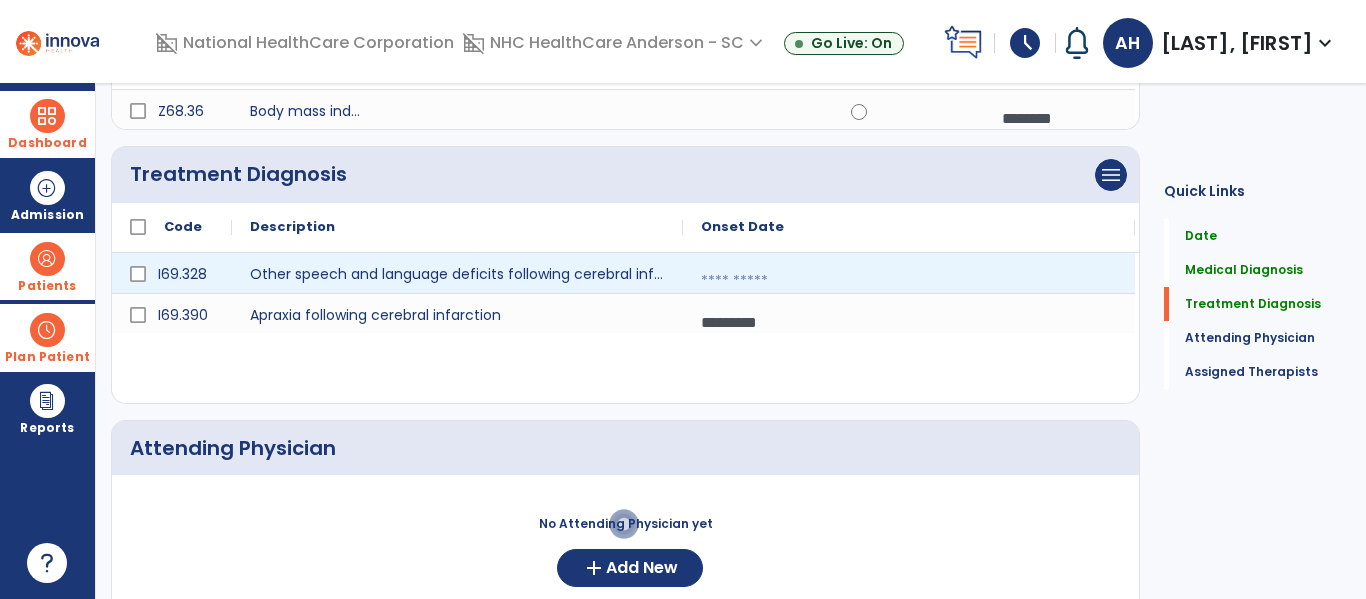 select on "*" 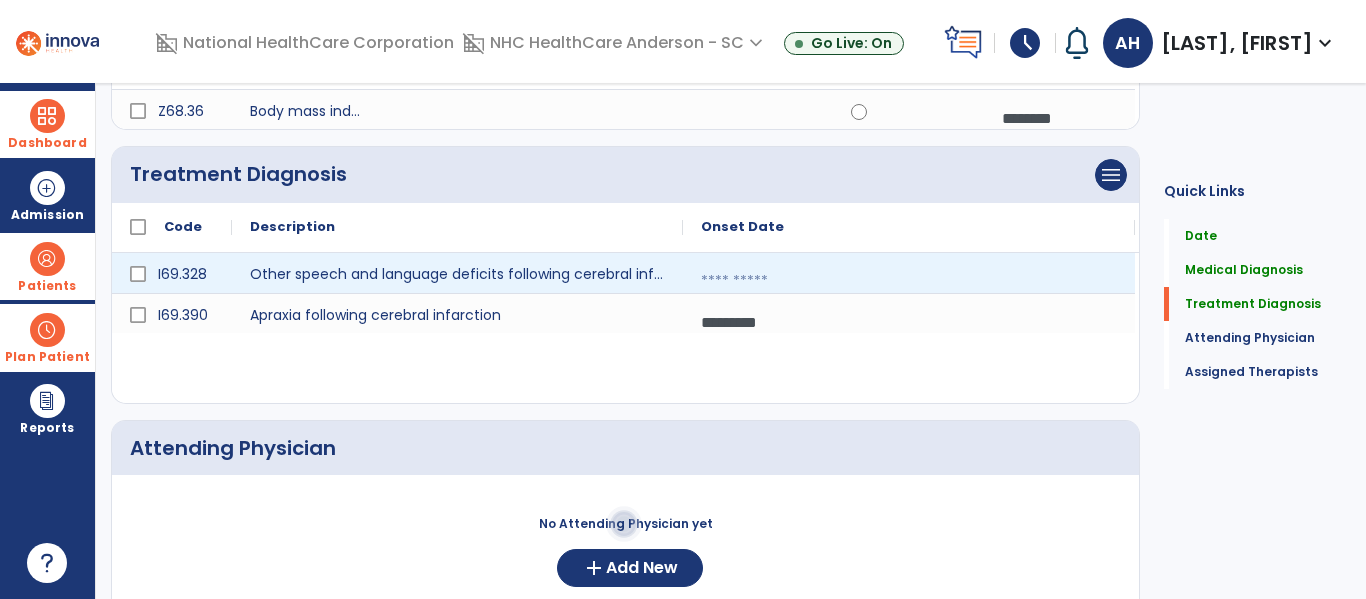 select on "****" 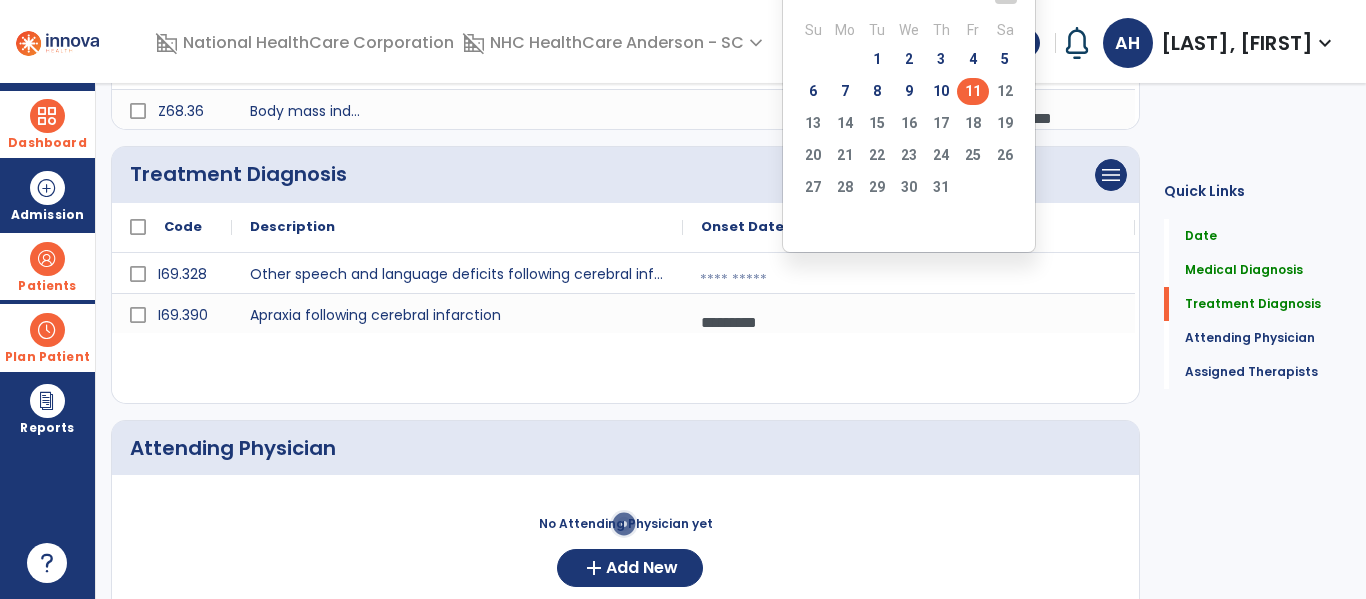 click on "11" 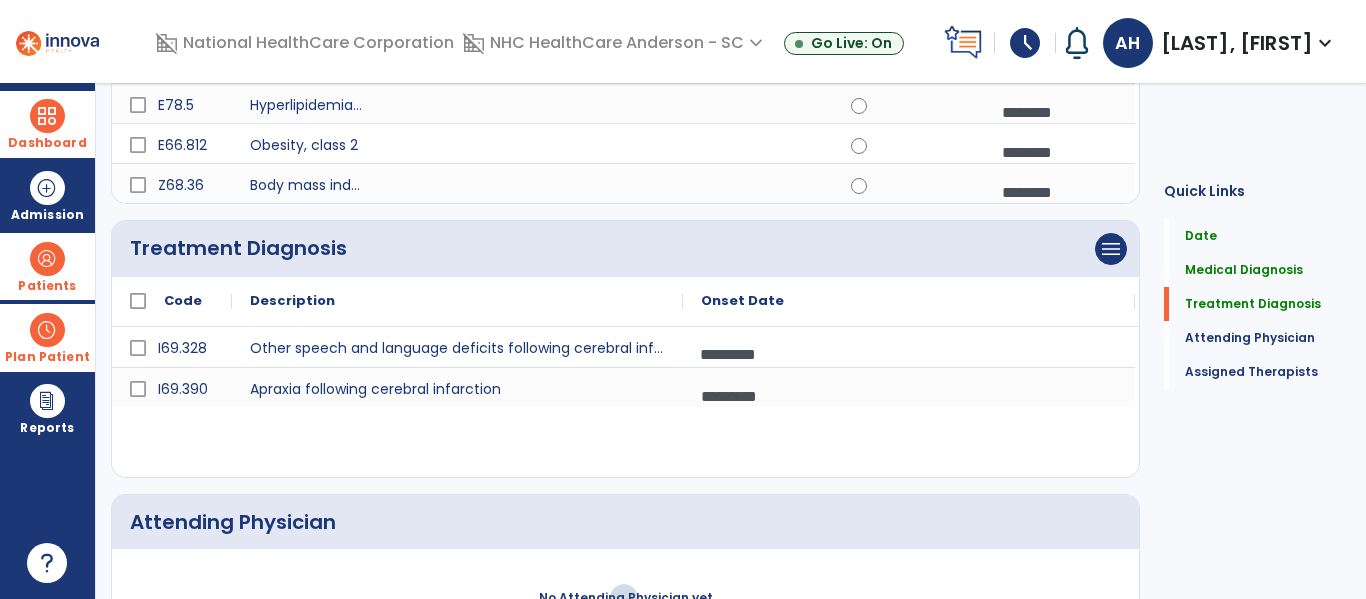 scroll, scrollTop: 671, scrollLeft: 0, axis: vertical 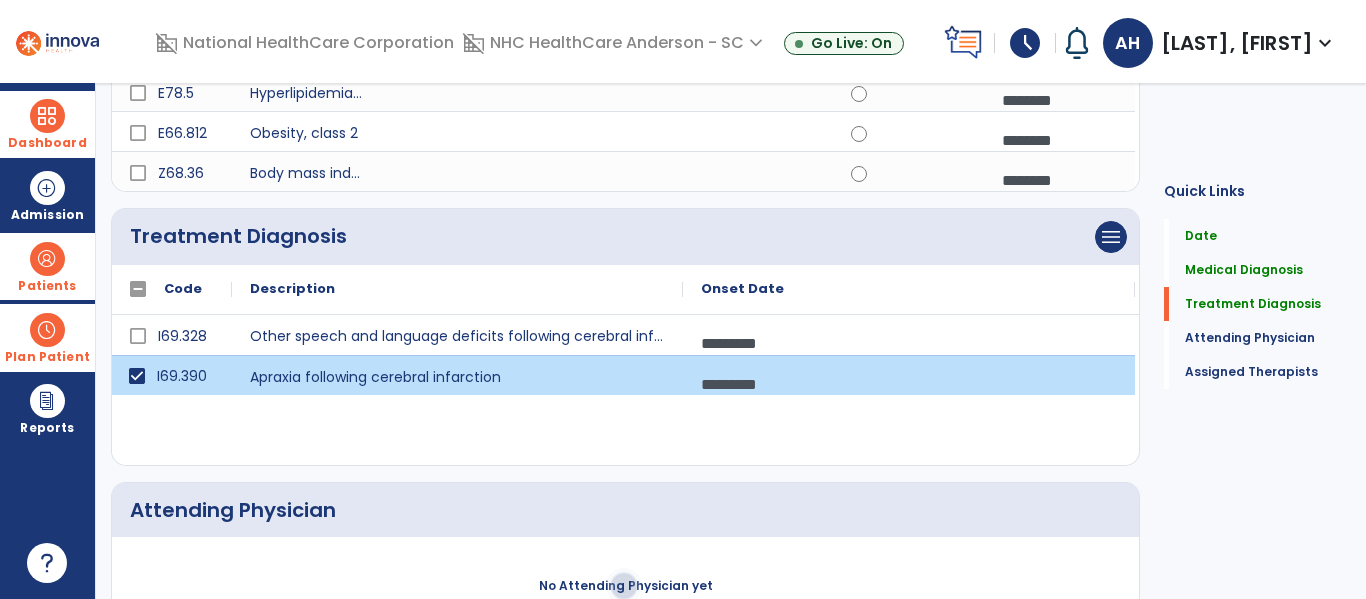 click on "menu   Add Treatment Diagnosis   Delete Treatment Diagnosis" 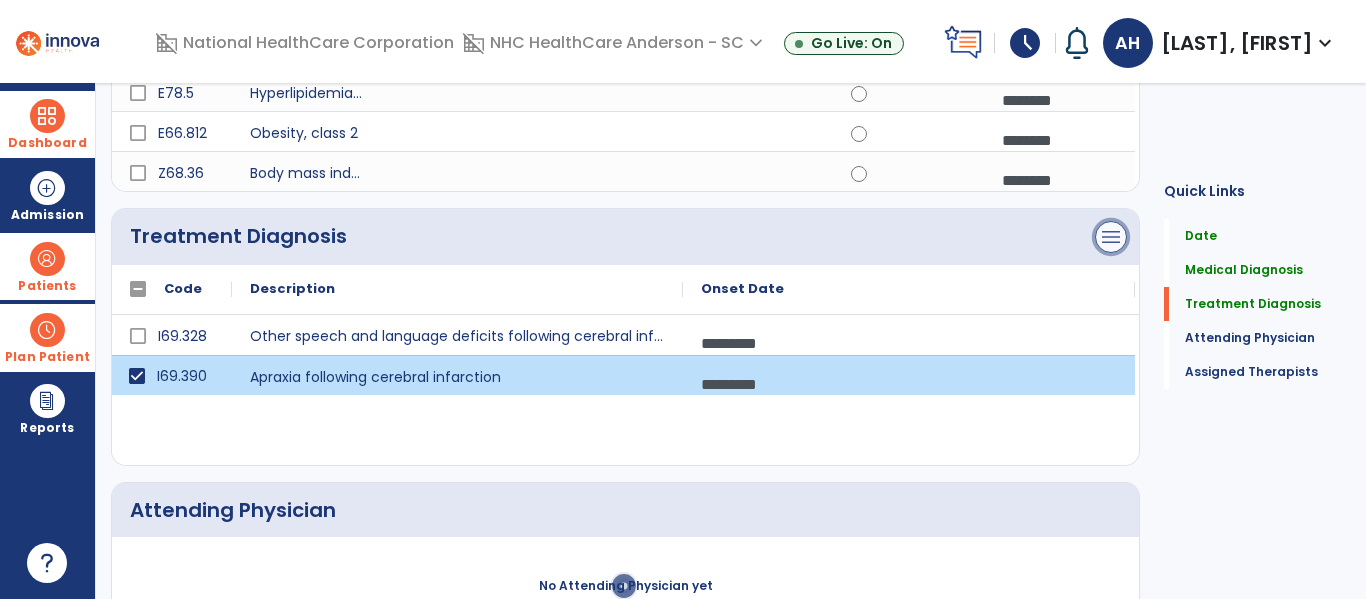 click on "menu" at bounding box center (1111, -367) 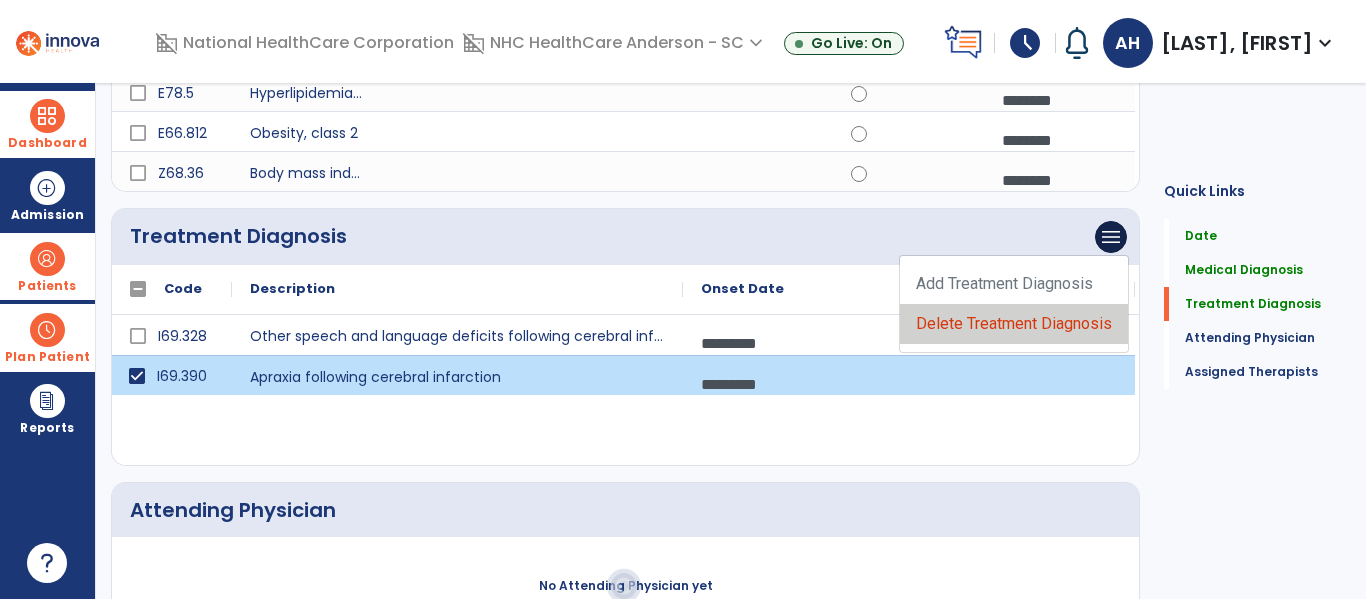 click on "Delete Treatment Diagnosis" 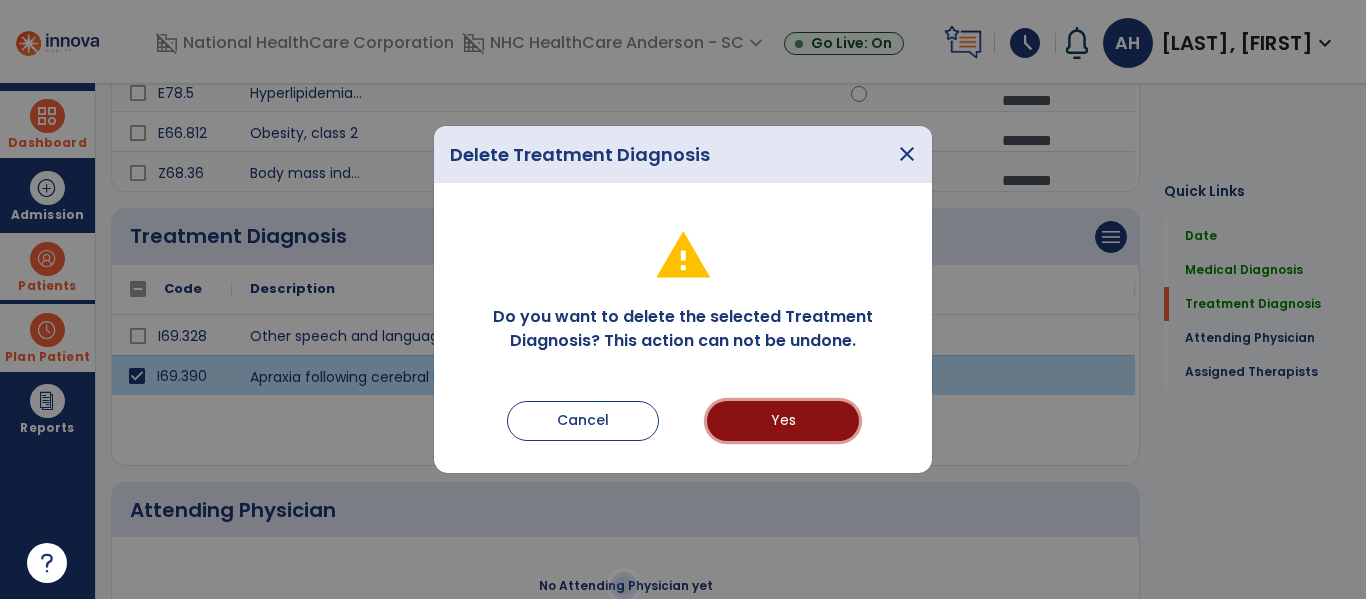 click on "Yes" at bounding box center [783, 421] 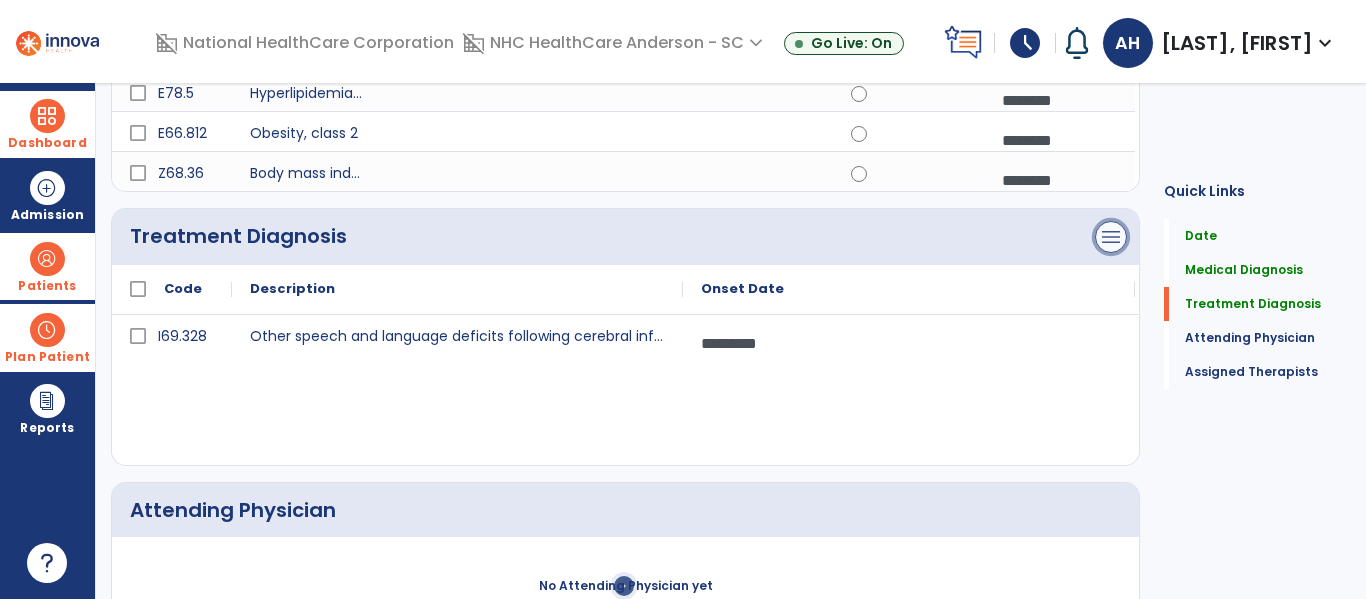 click on "menu" at bounding box center [1111, -367] 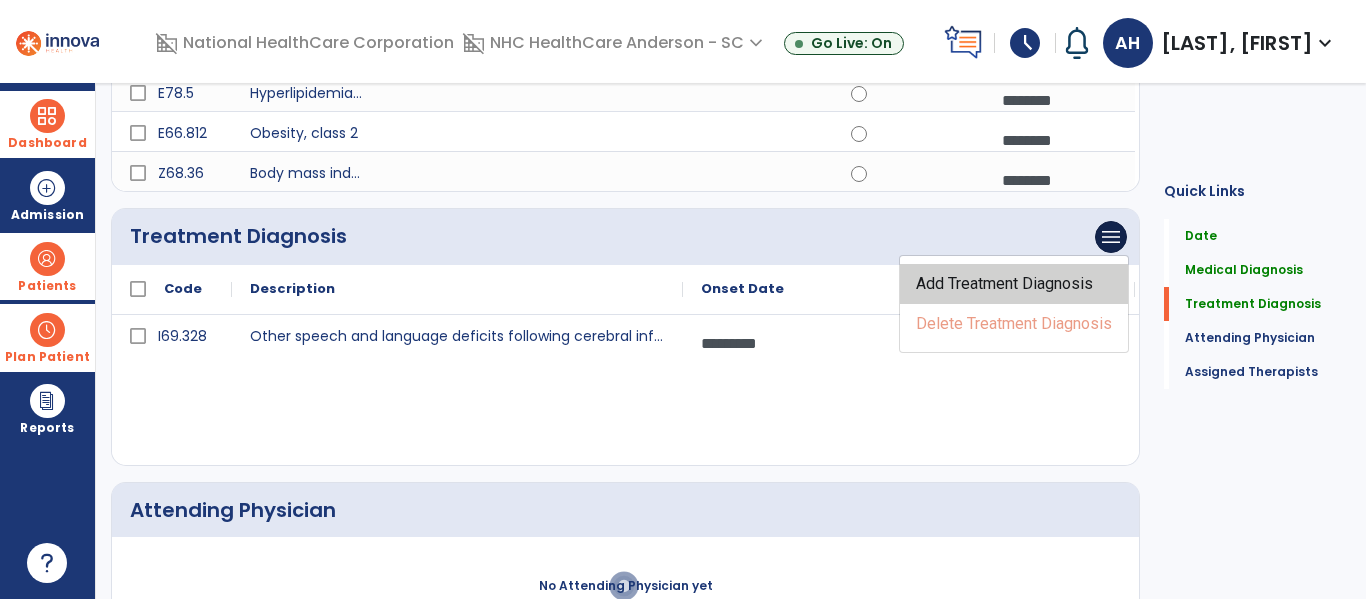 click on "Add Treatment Diagnosis" 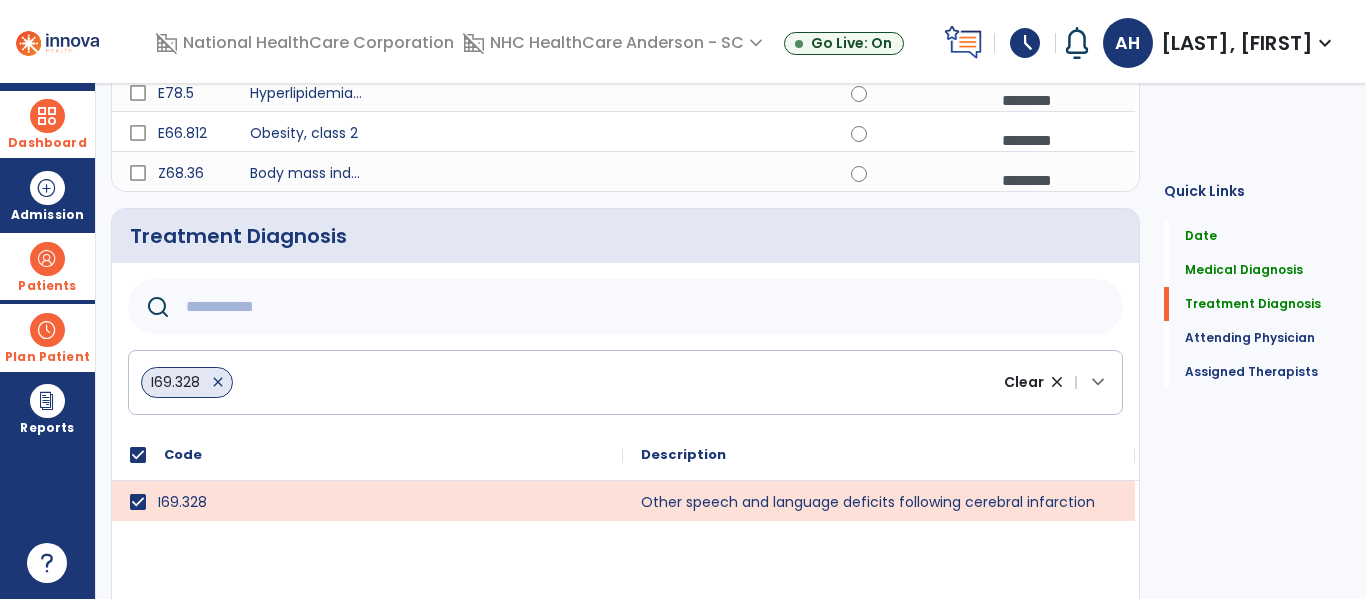 click 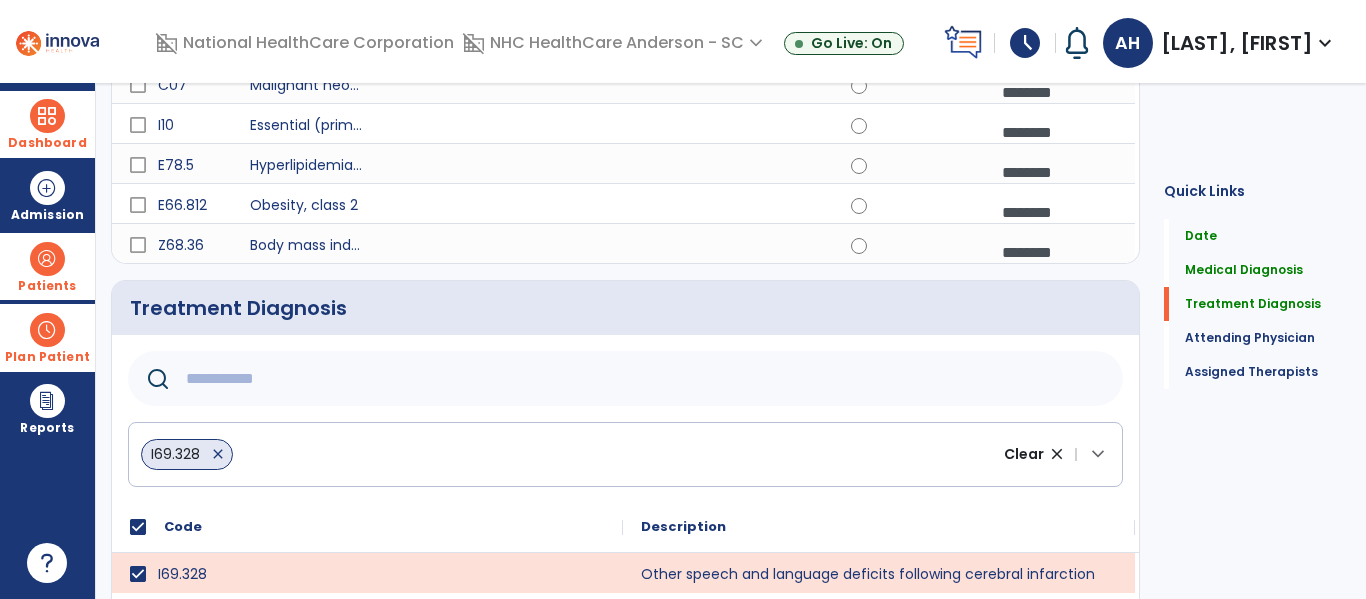 scroll, scrollTop: 624, scrollLeft: 0, axis: vertical 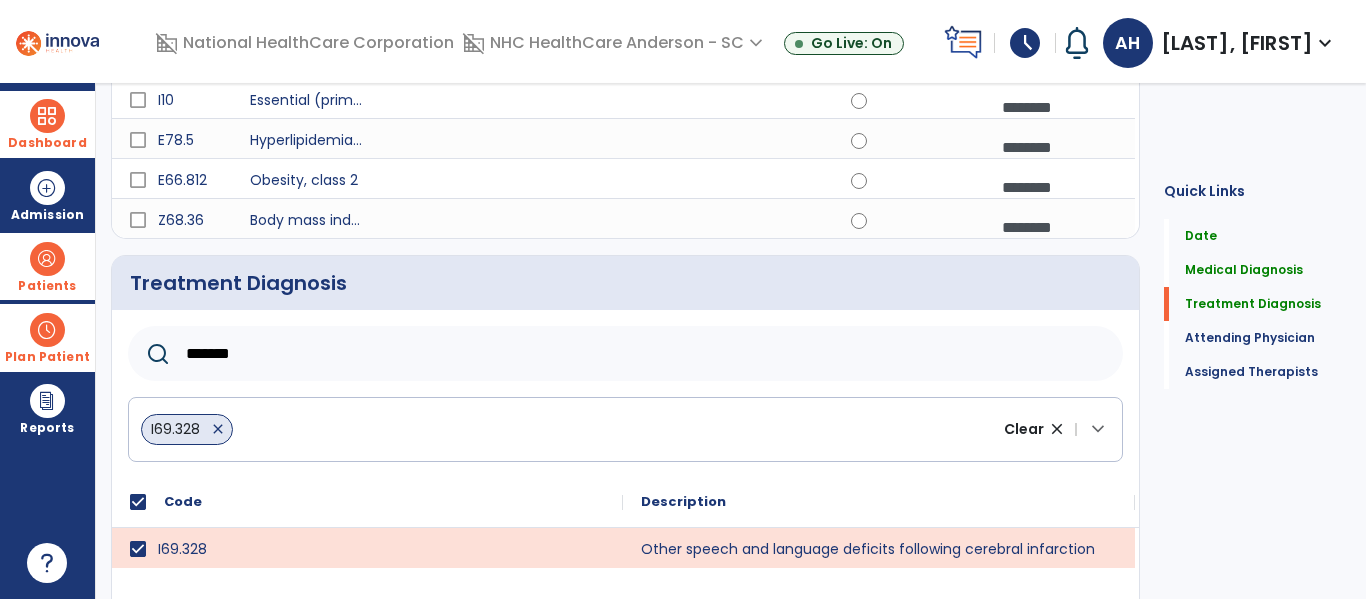 type on "*******" 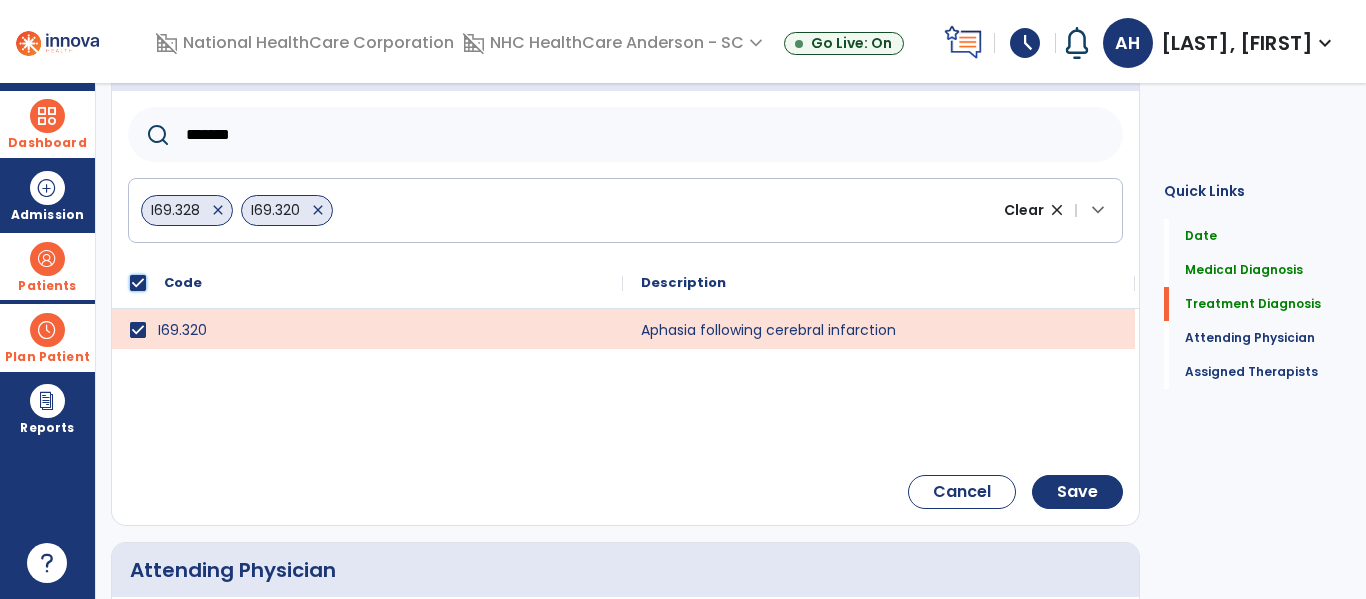 scroll, scrollTop: 851, scrollLeft: 0, axis: vertical 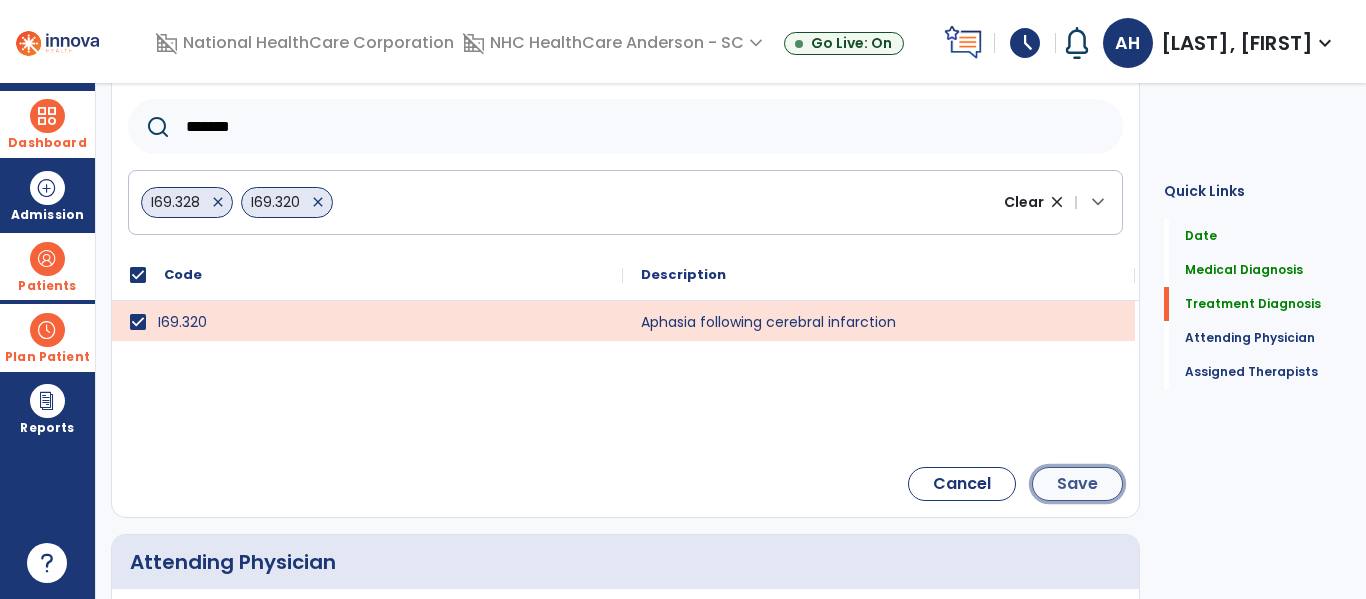 click on "Save" 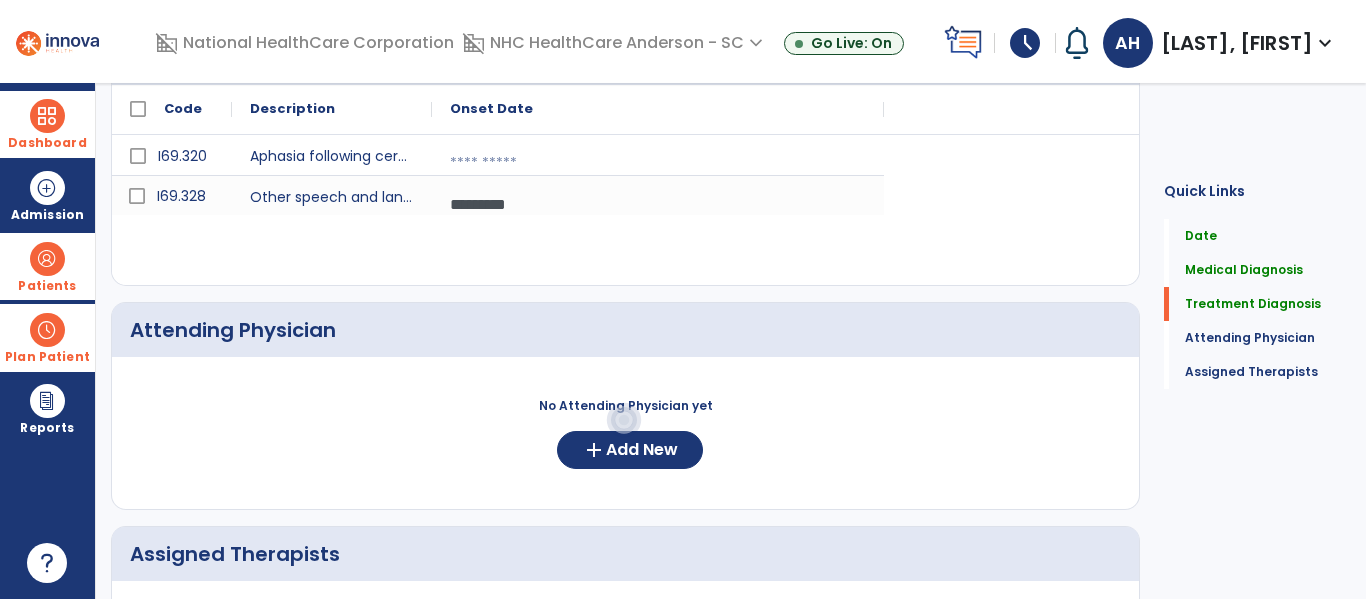 scroll, scrollTop: 837, scrollLeft: 0, axis: vertical 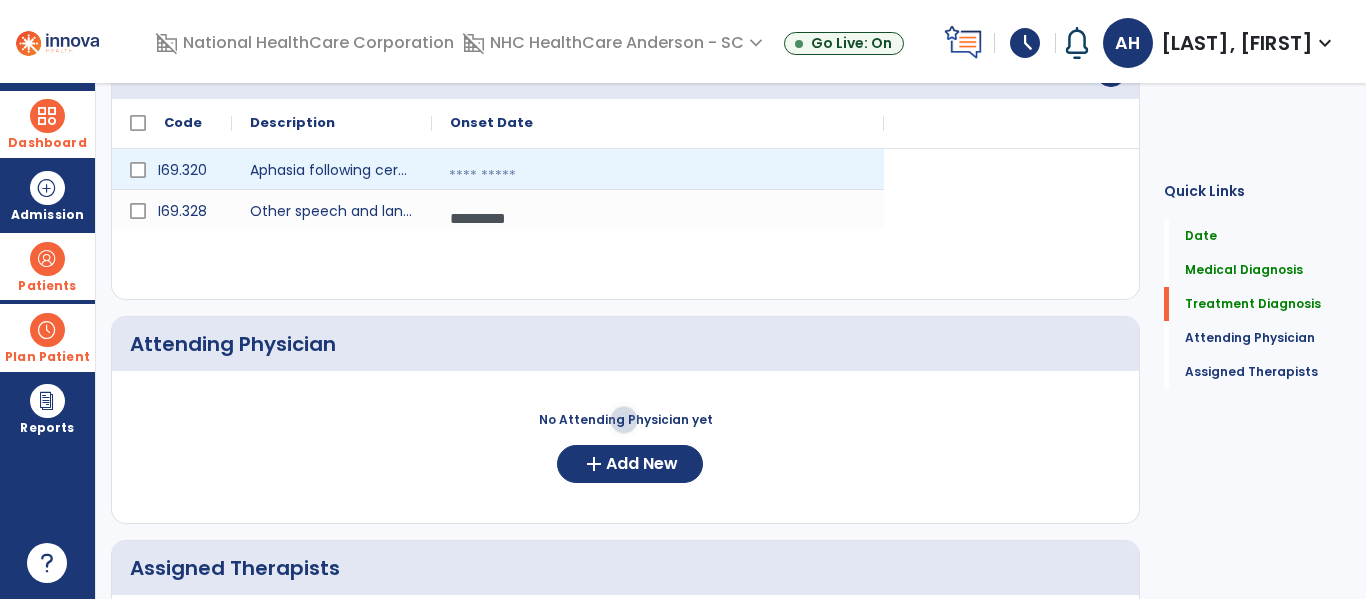 click at bounding box center [658, 176] 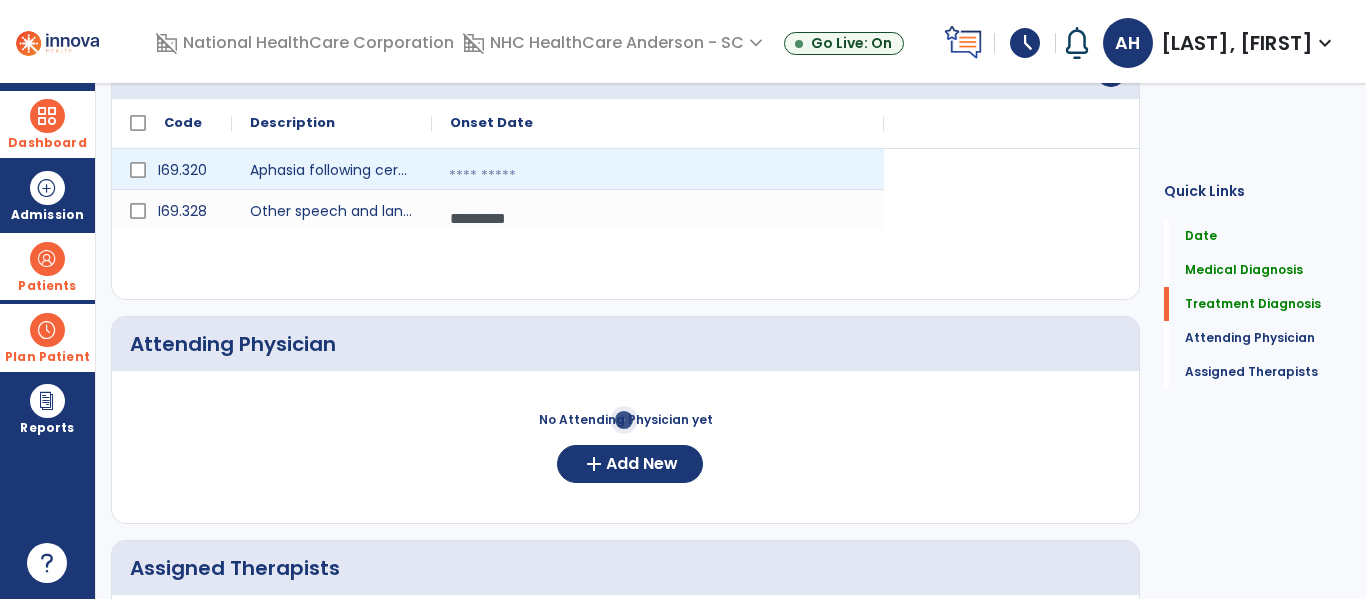 select on "*" 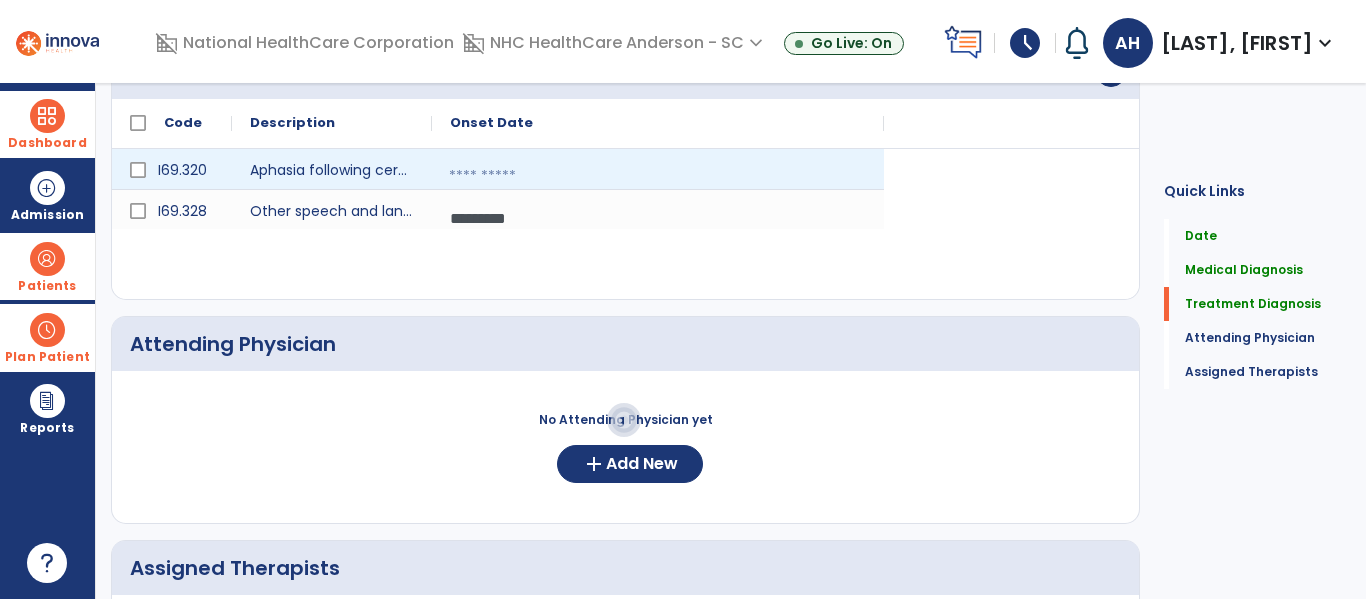 select on "****" 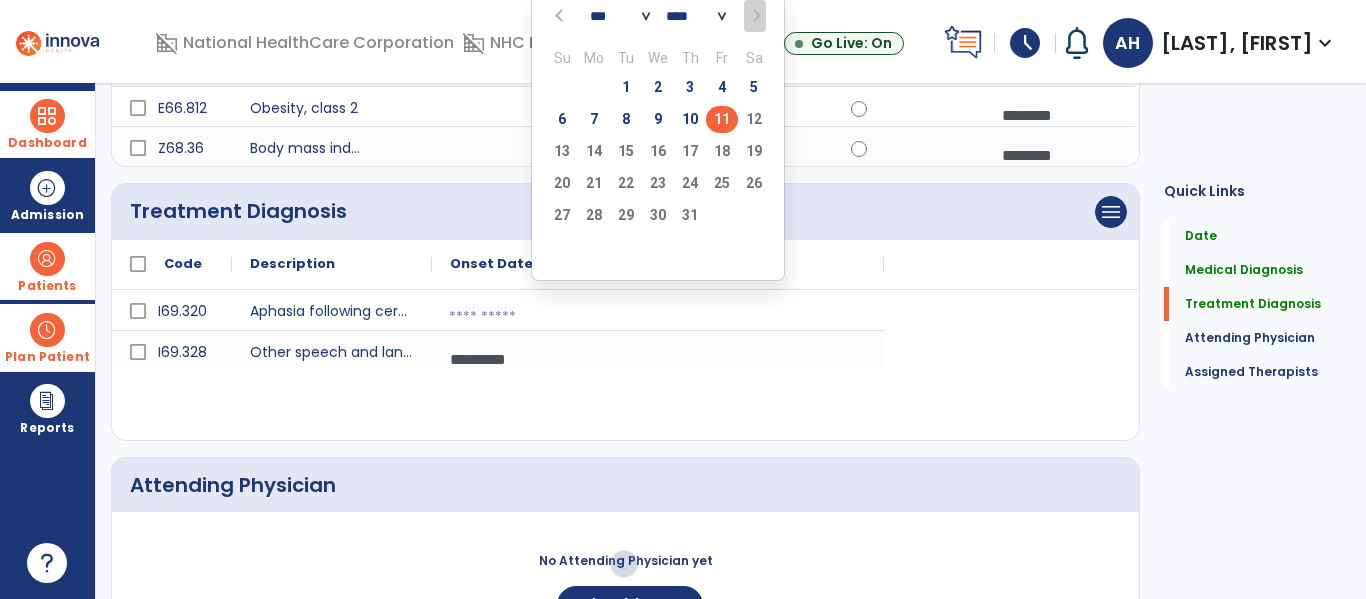 scroll, scrollTop: 693, scrollLeft: 0, axis: vertical 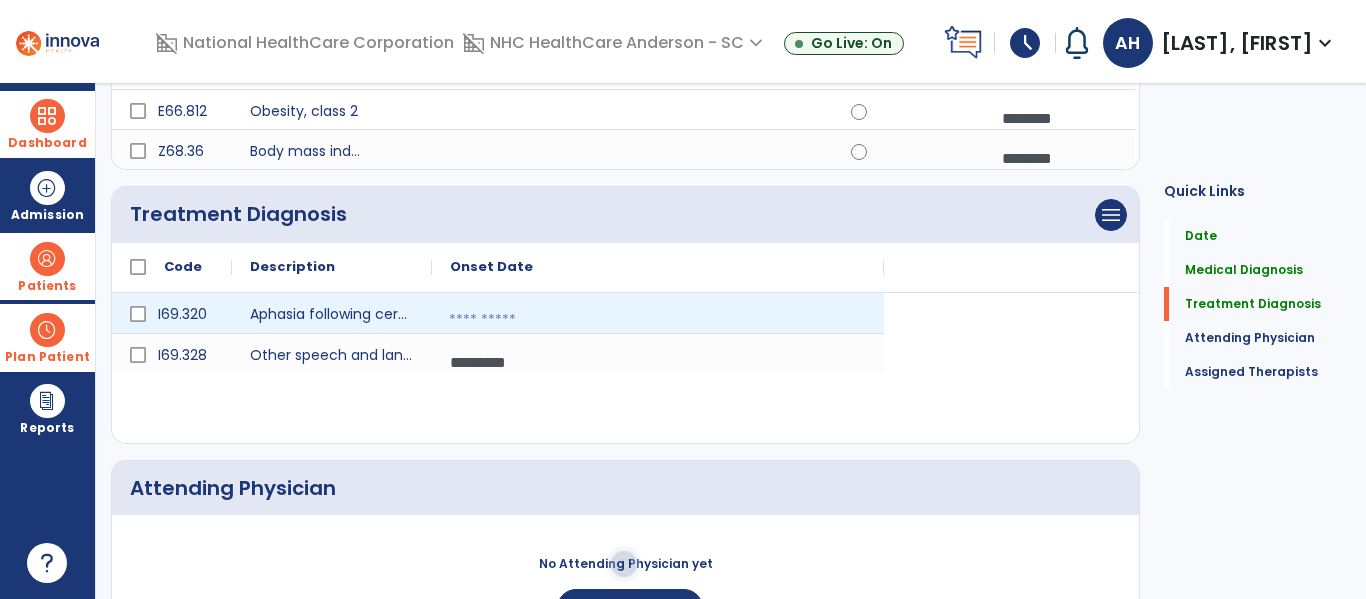 click at bounding box center (658, 320) 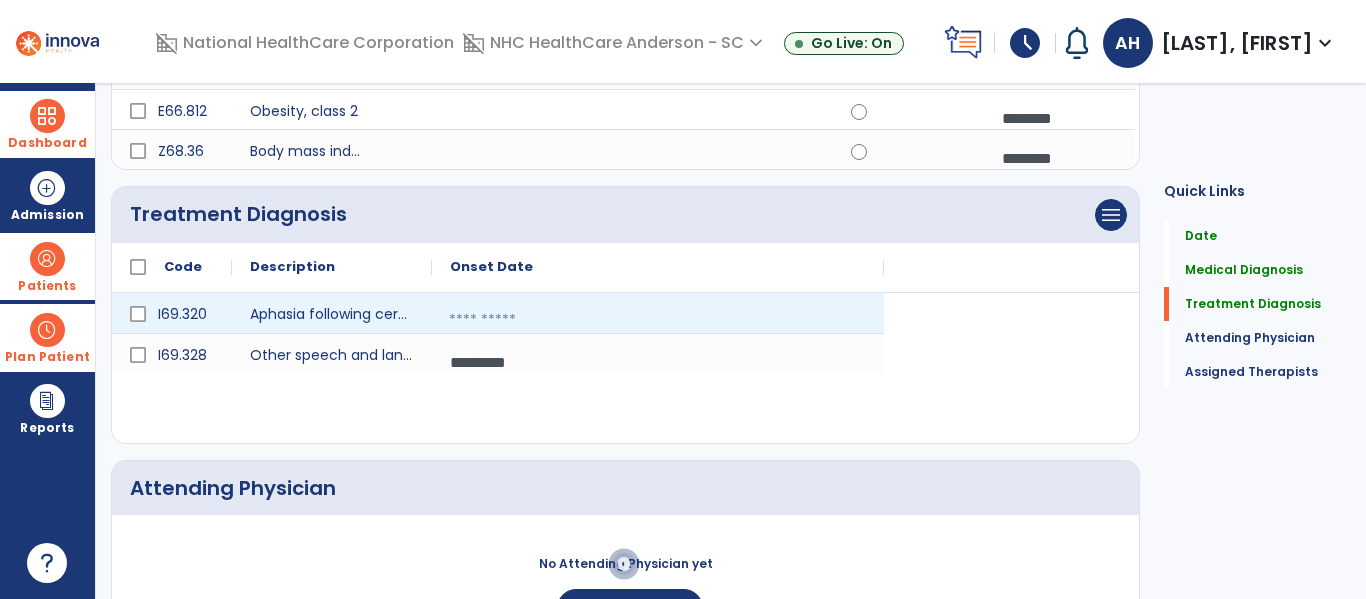 select on "*" 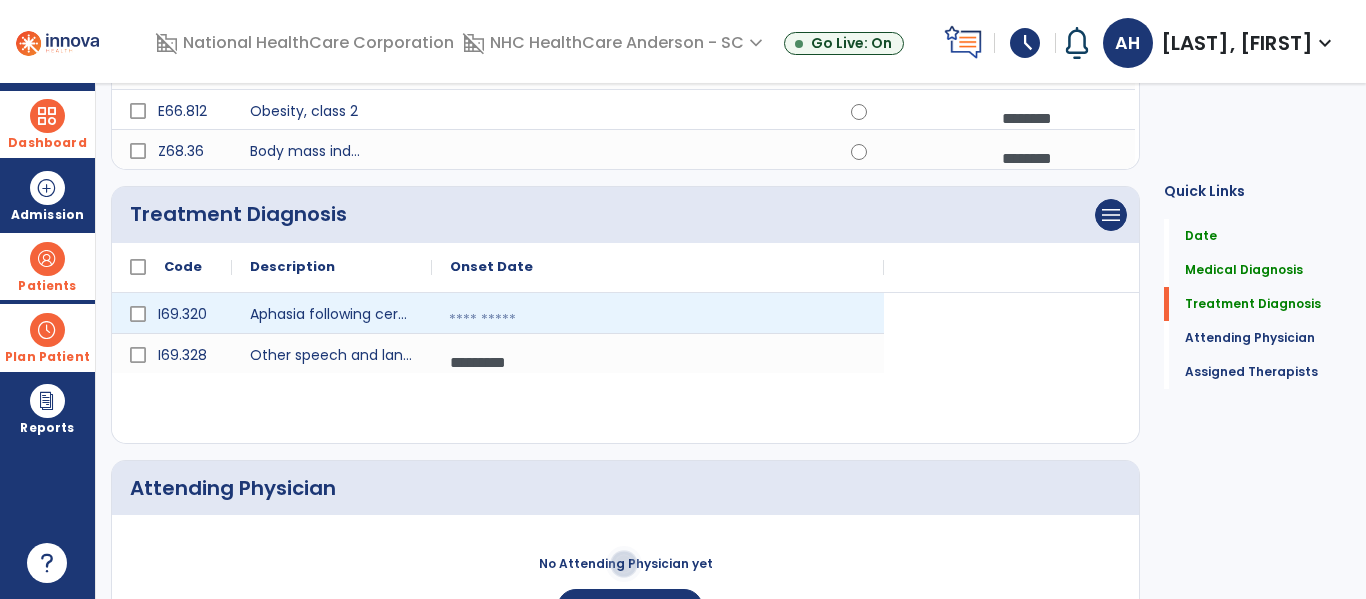 select on "****" 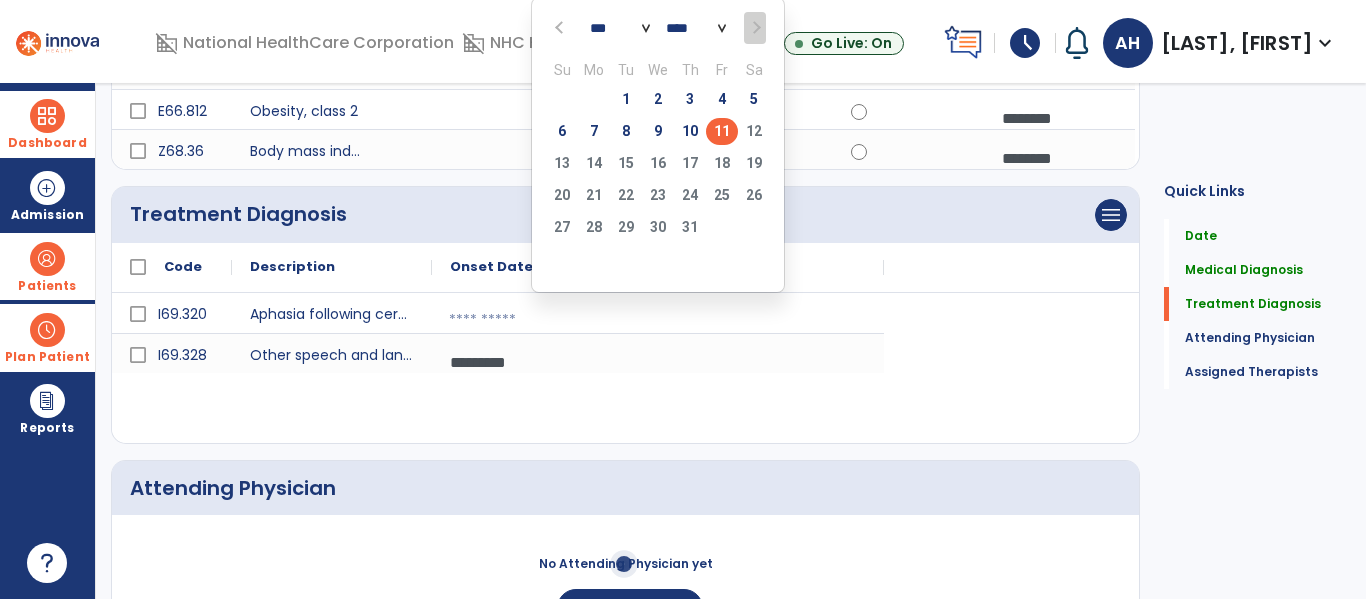 click on "11" 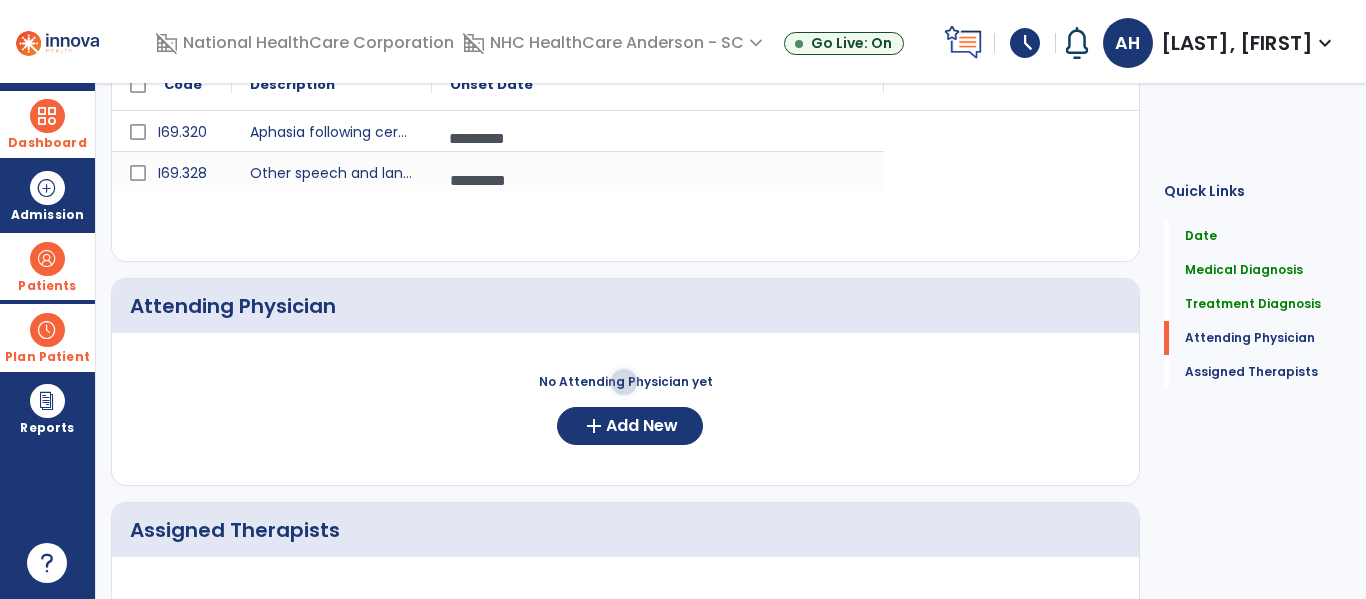 scroll, scrollTop: 881, scrollLeft: 0, axis: vertical 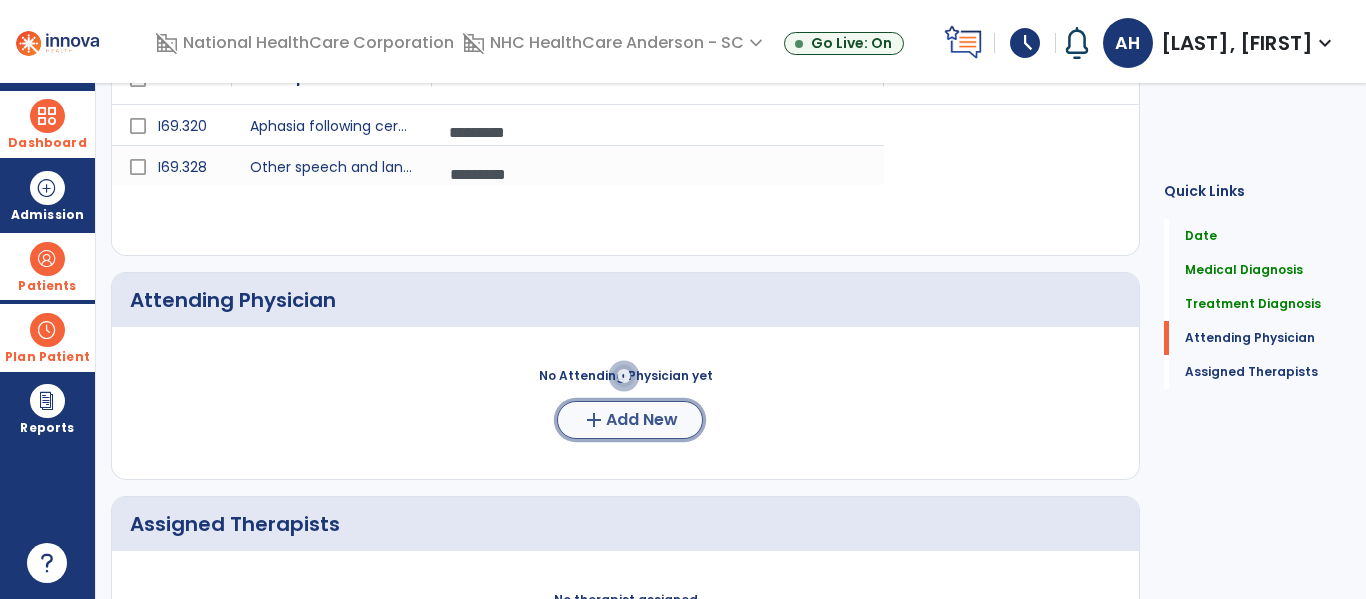 click on "Add New" 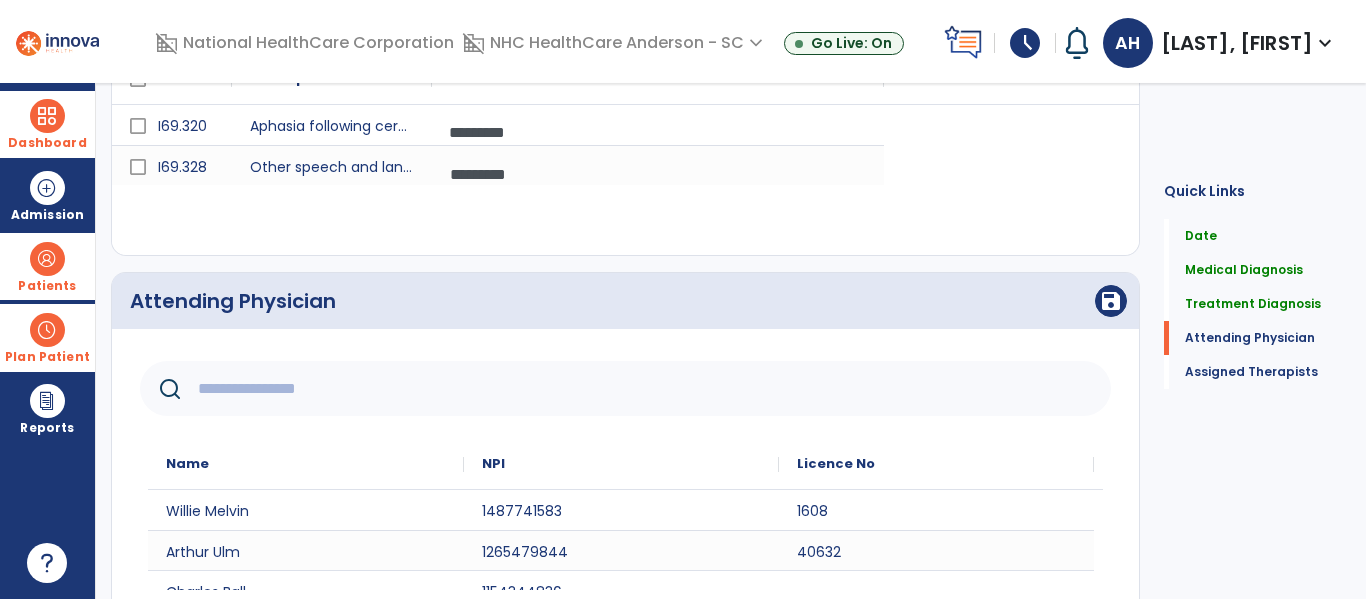 click 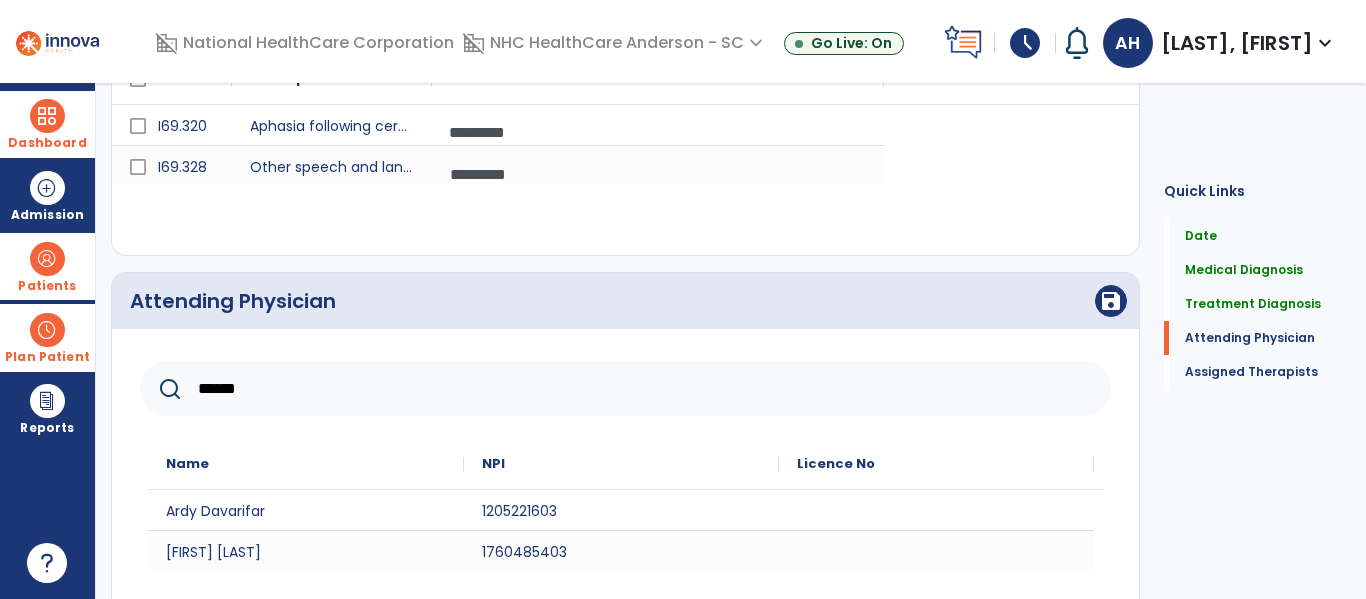 type on "******" 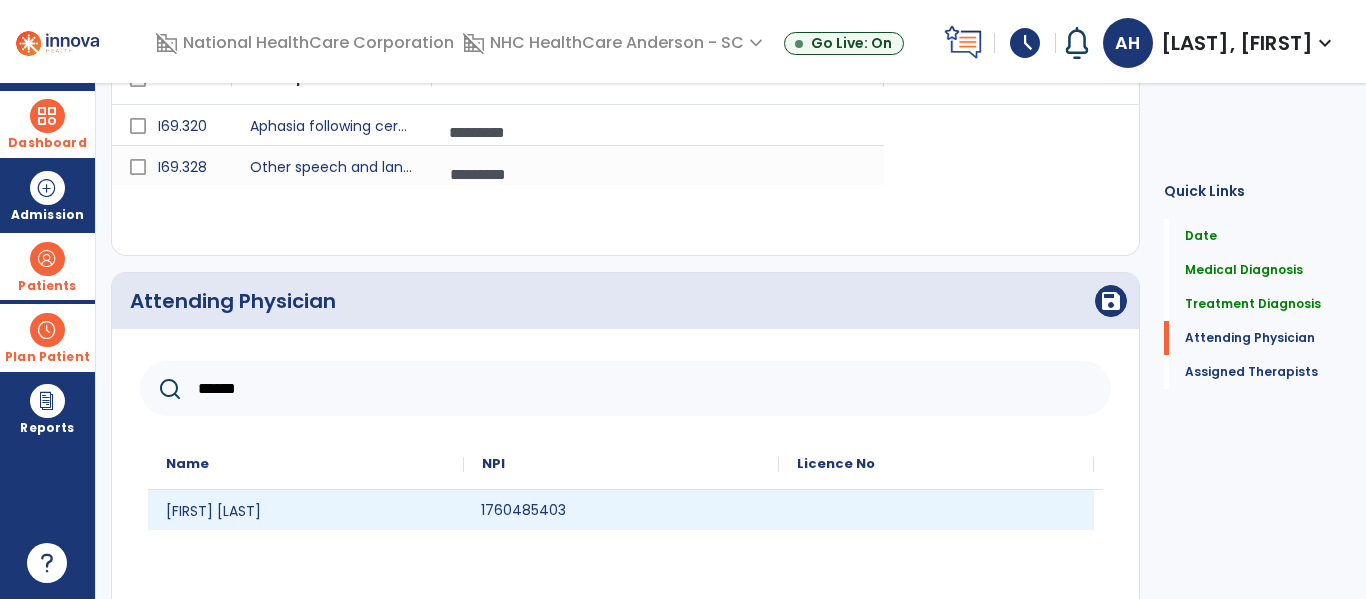 click on "1760485403" 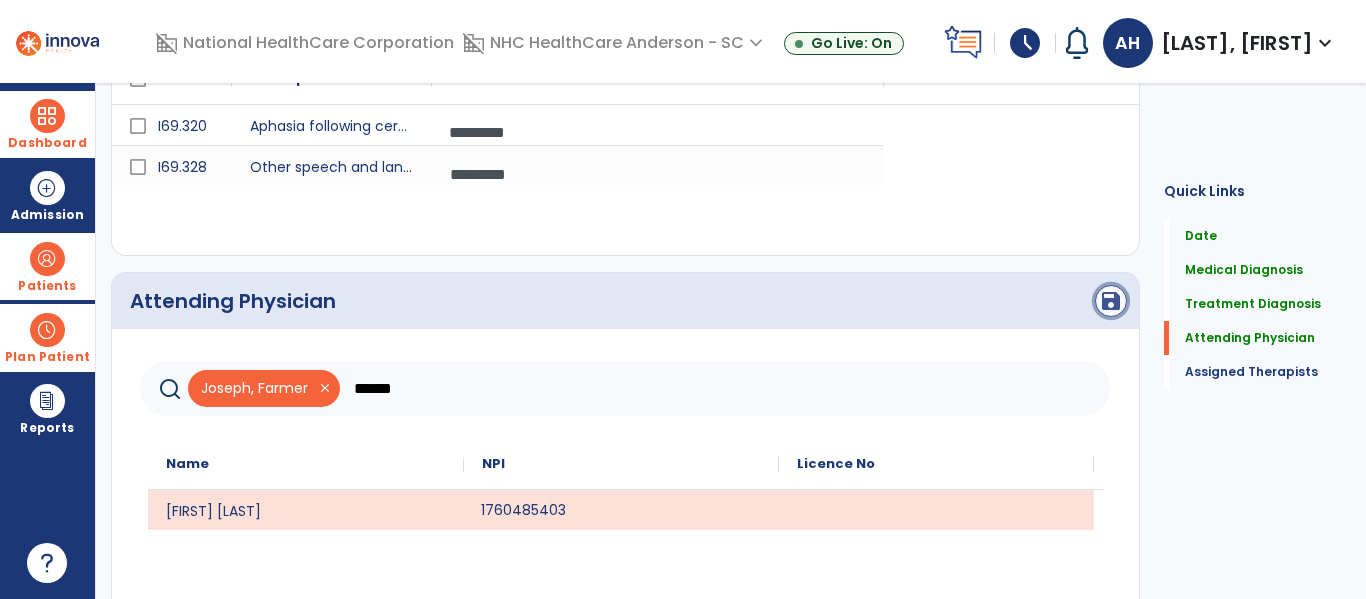 click on "save" 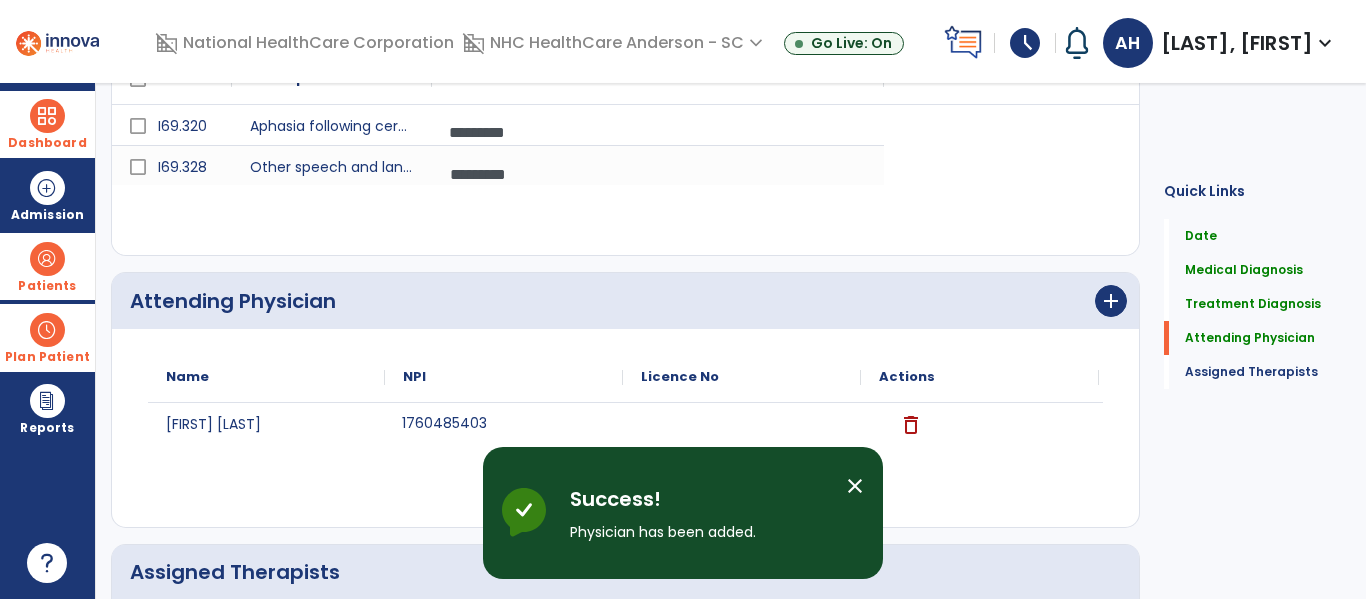 click on "close" at bounding box center (855, 486) 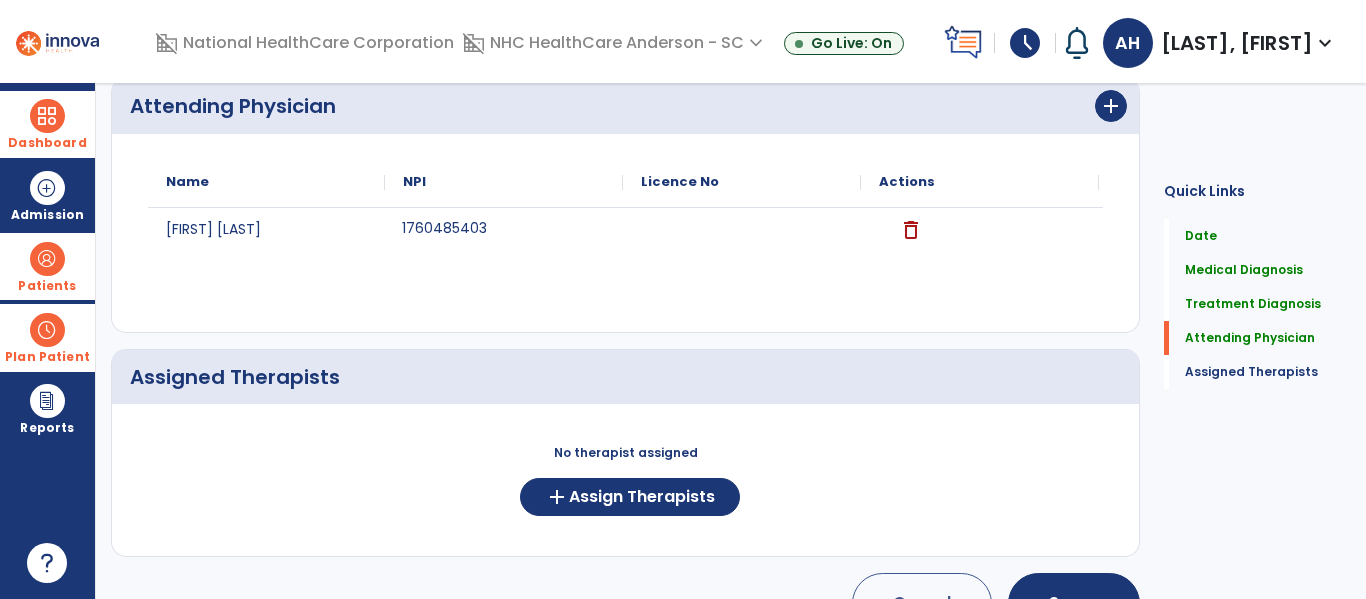 scroll, scrollTop: 1123, scrollLeft: 0, axis: vertical 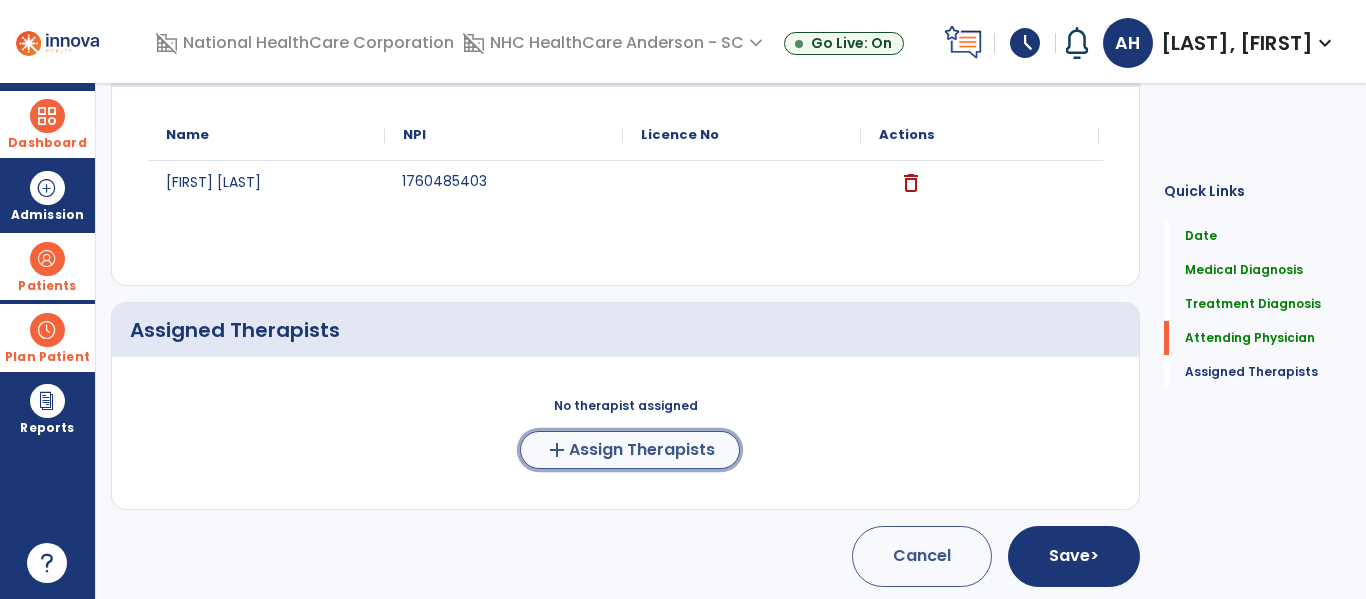 click on "Assign Therapists" 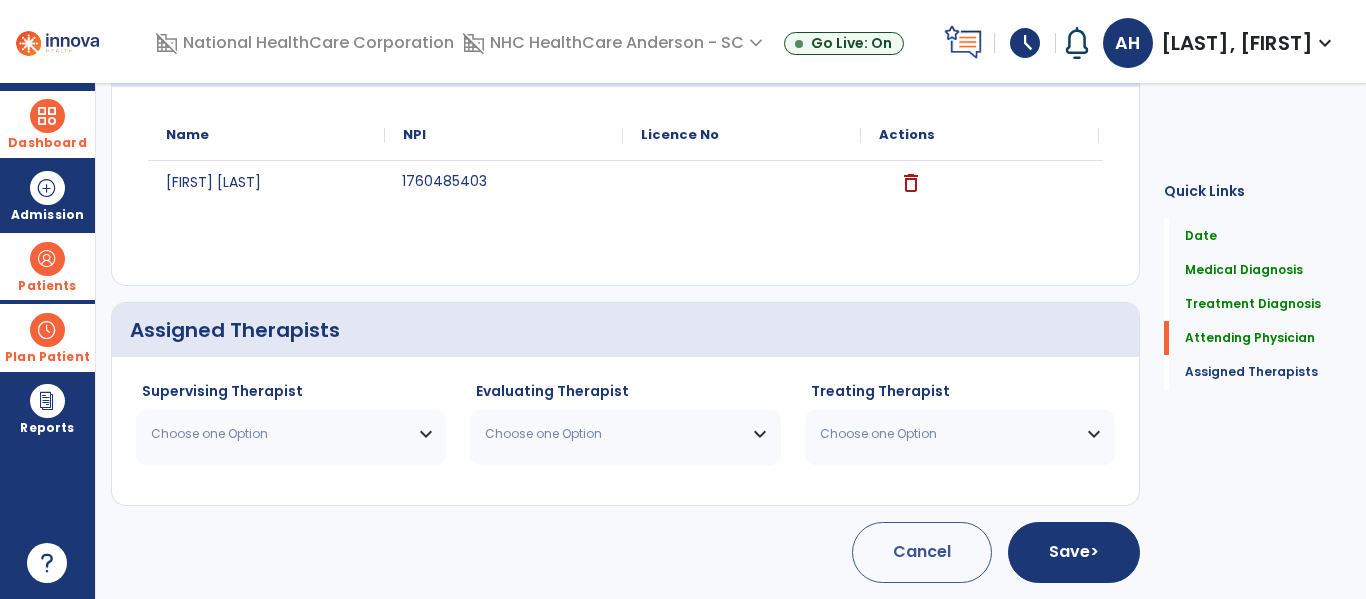 click on "Choose one Option" at bounding box center (278, 434) 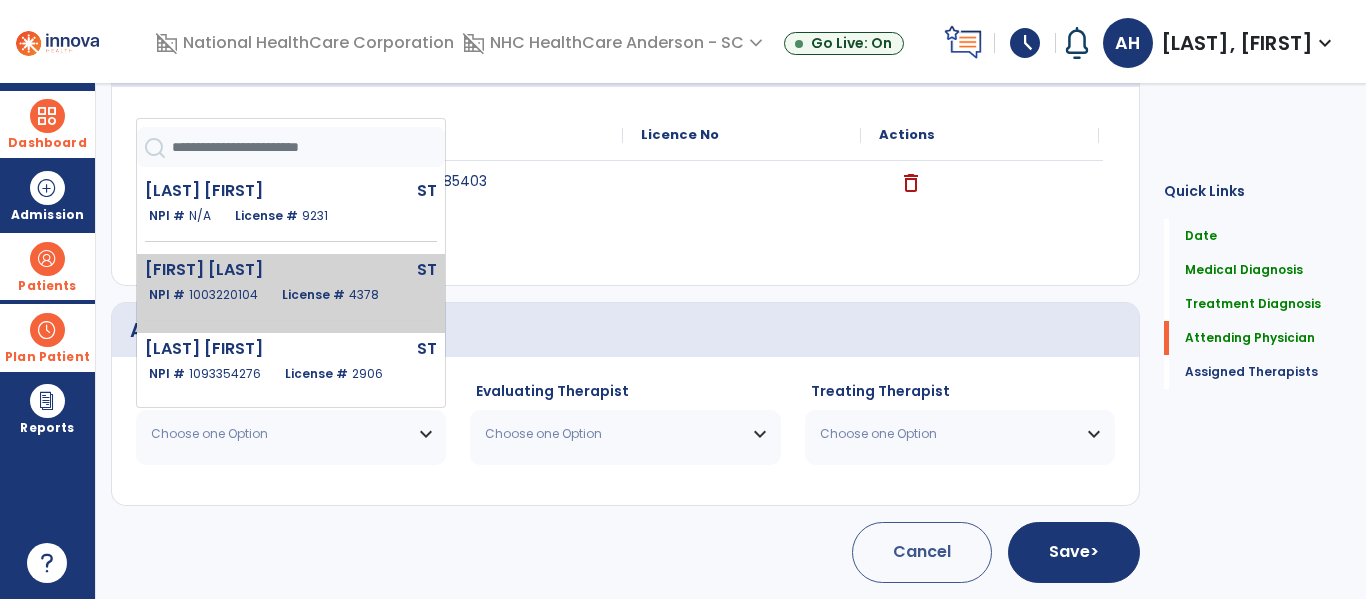 click on "[FIRST] [LAST]   NPI #  [NPI]  License #  [LICENSE]" 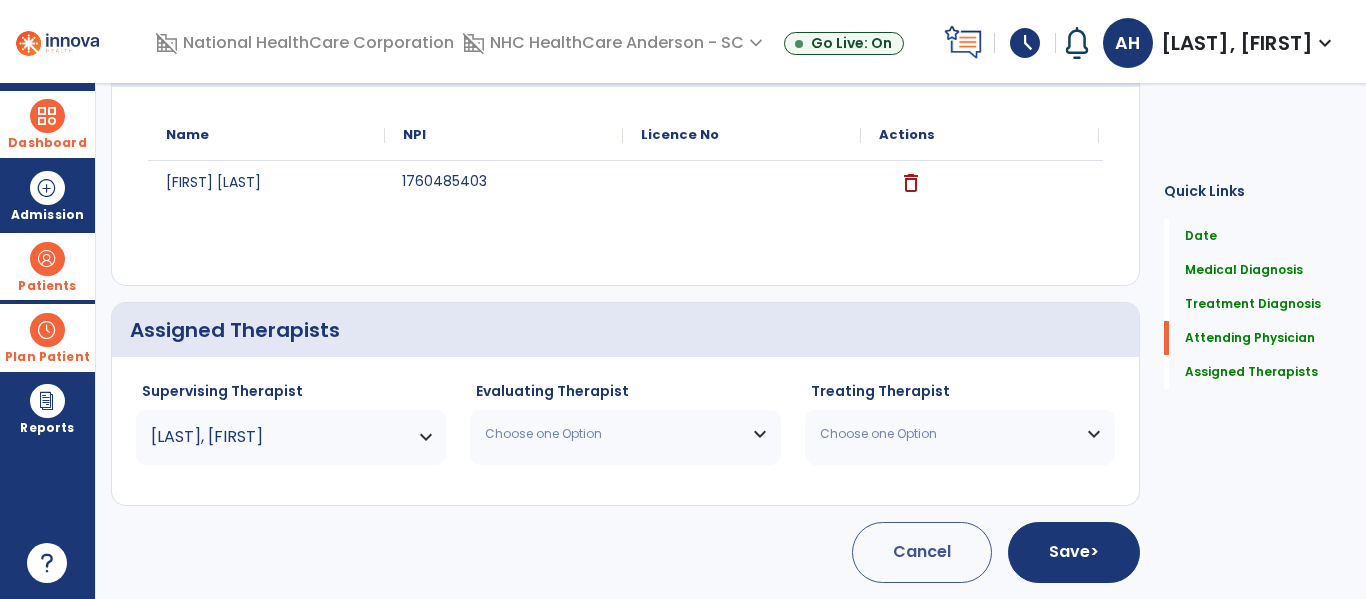 click on "Choose one Option" at bounding box center [612, 434] 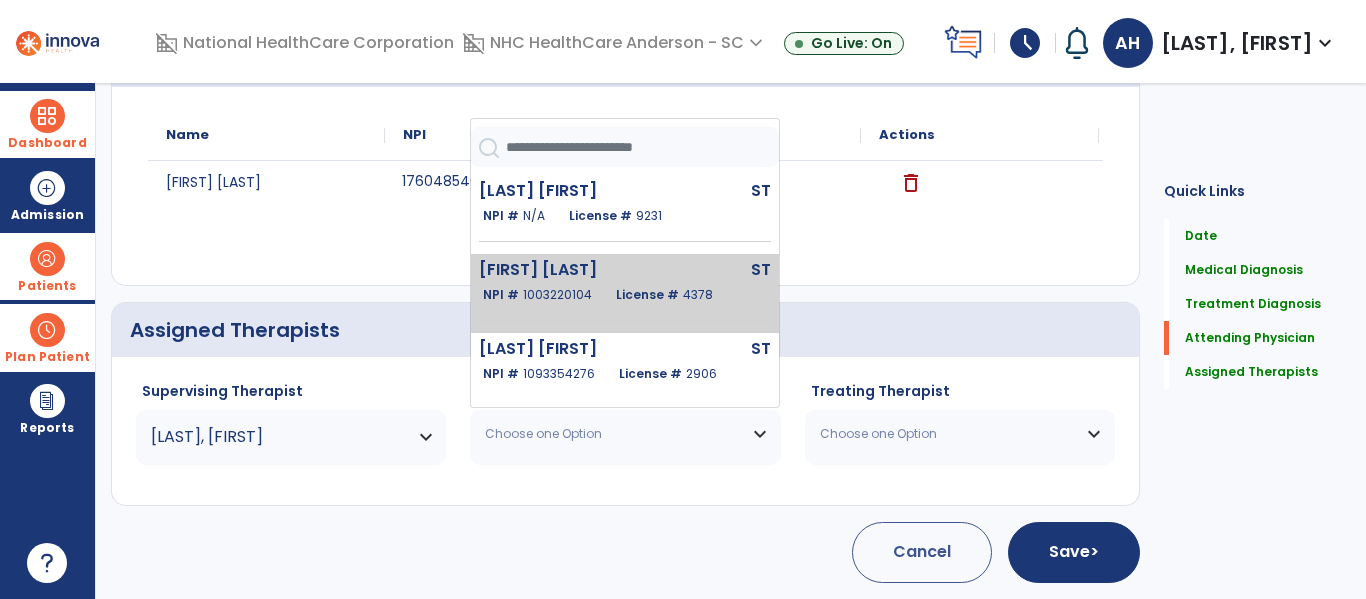 click on "NPI # [NPI]" 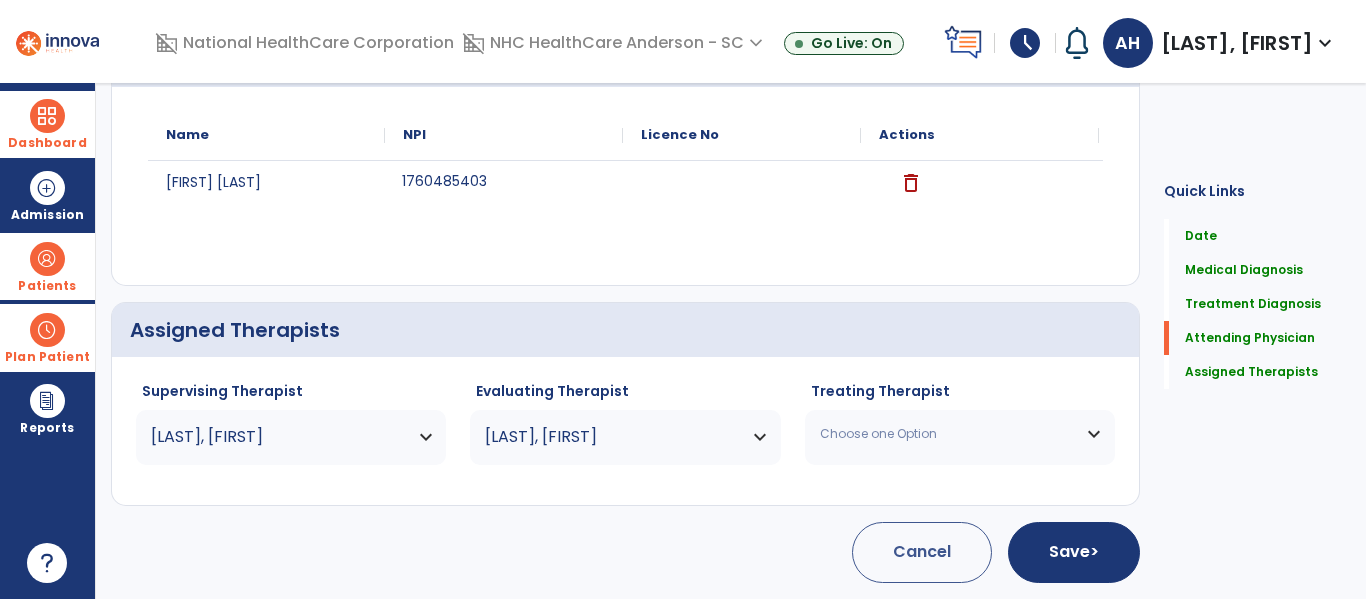 click on "Choose one Option" at bounding box center [947, 434] 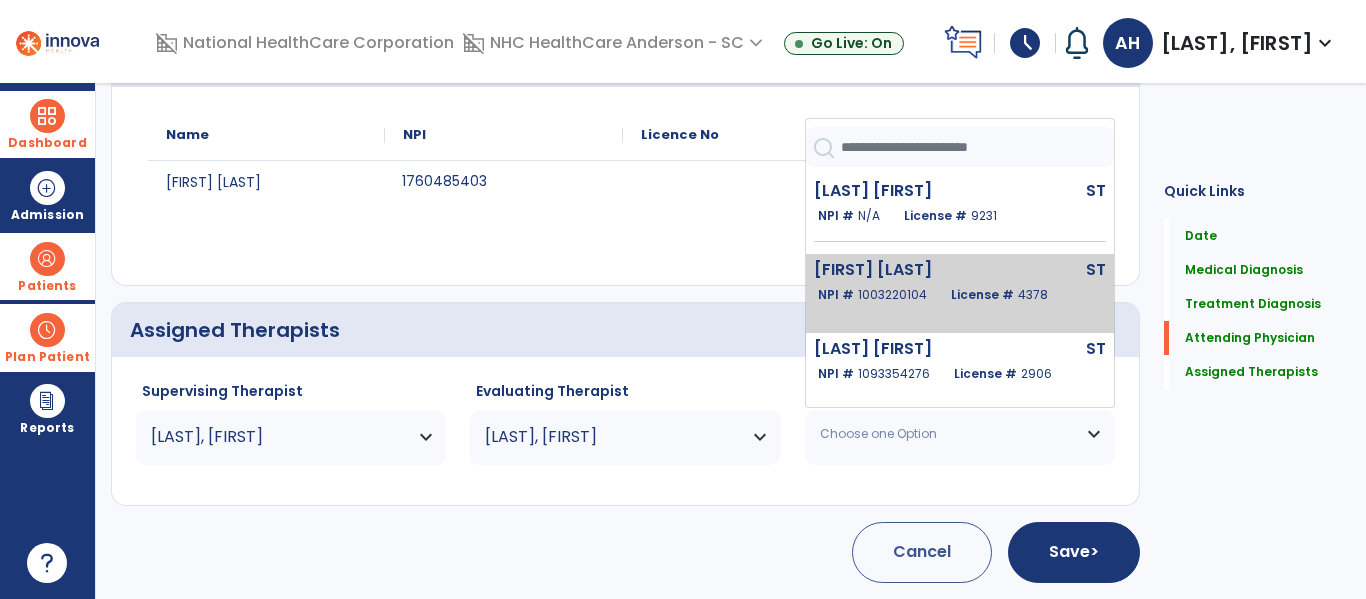 click on "[FIRST] [LAST]" 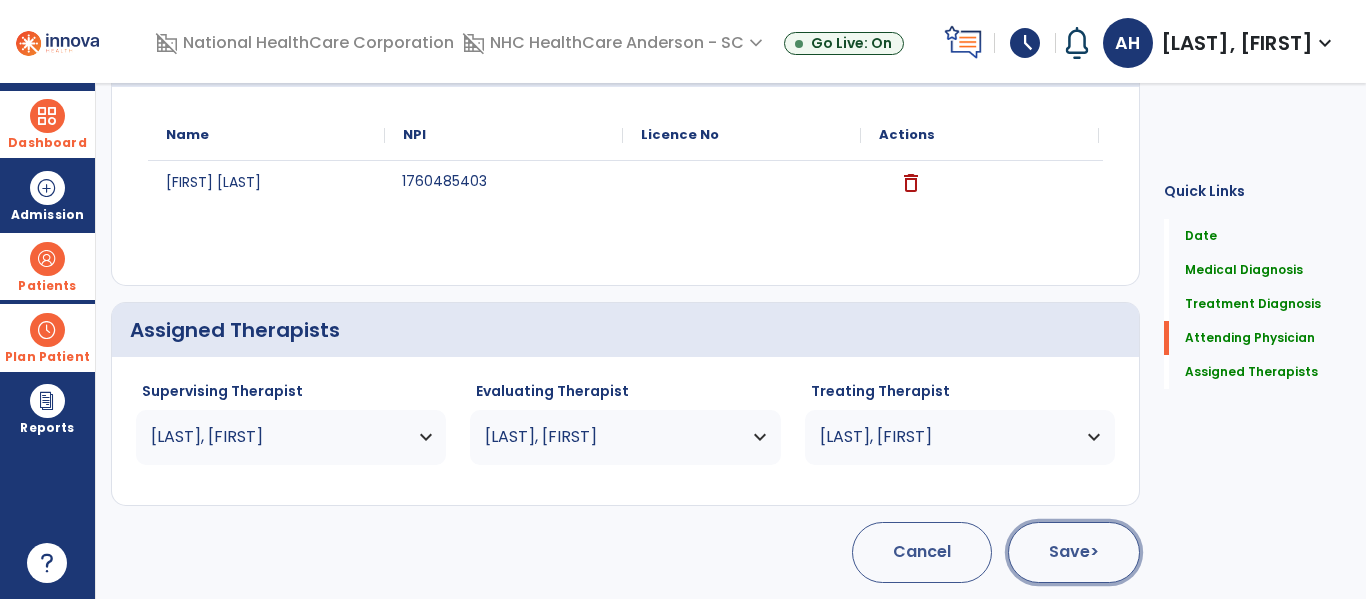 click on "Save  >" 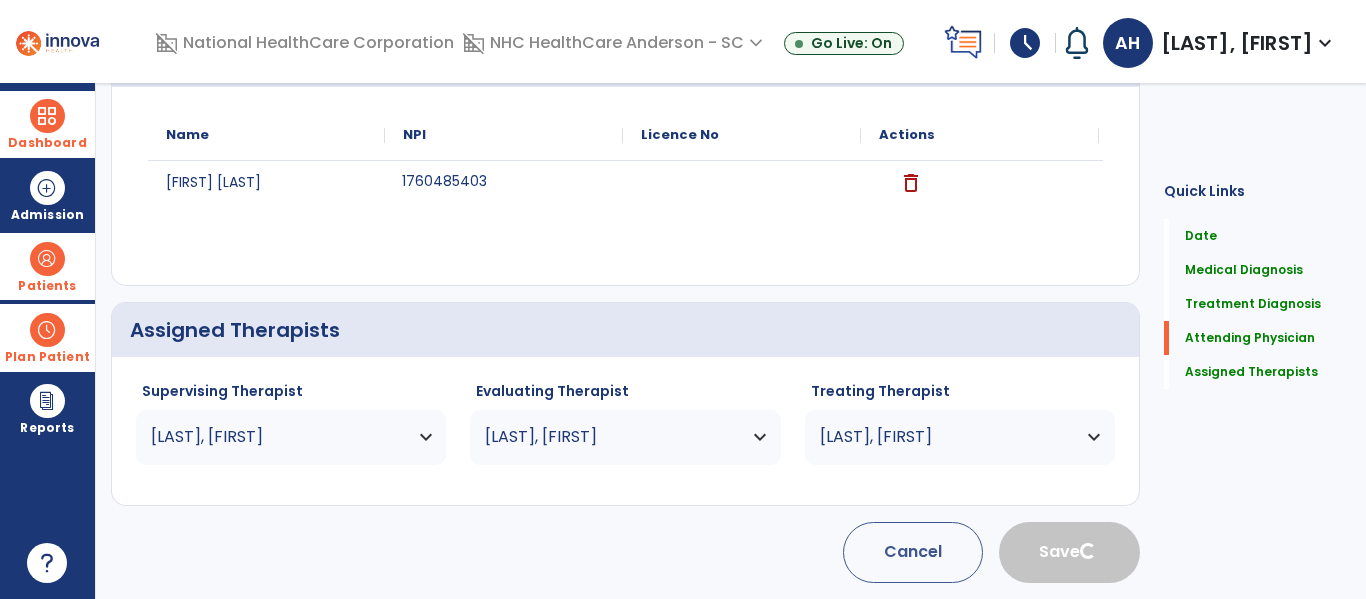 type 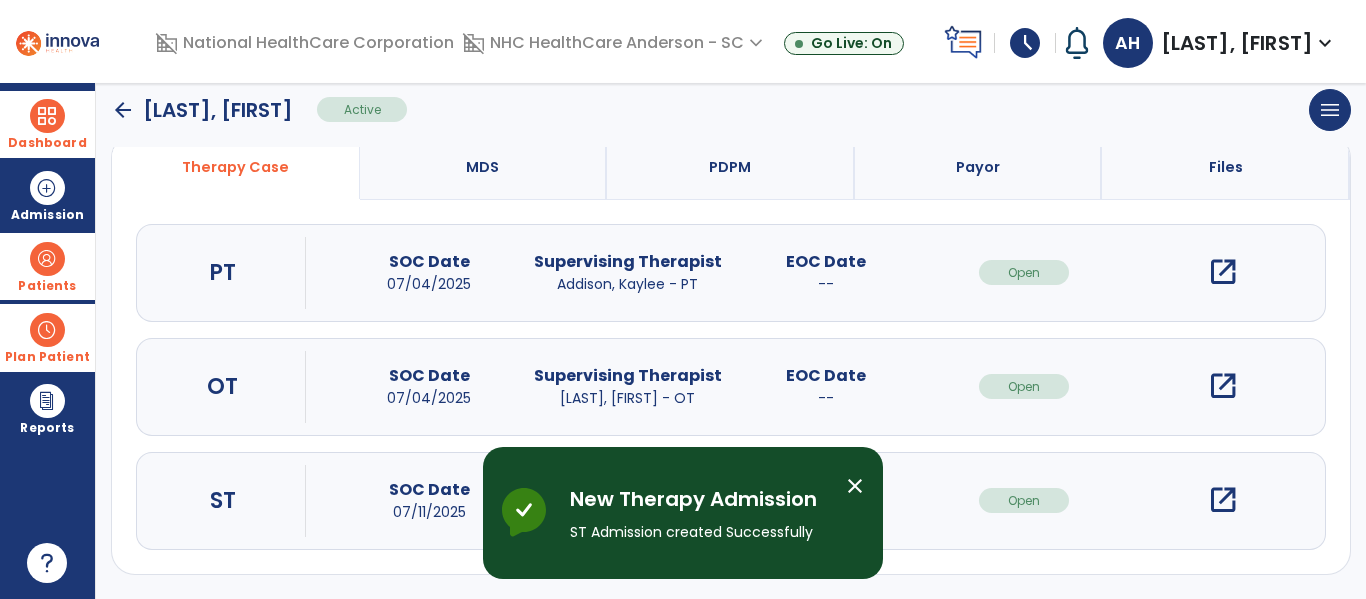 scroll, scrollTop: 162, scrollLeft: 0, axis: vertical 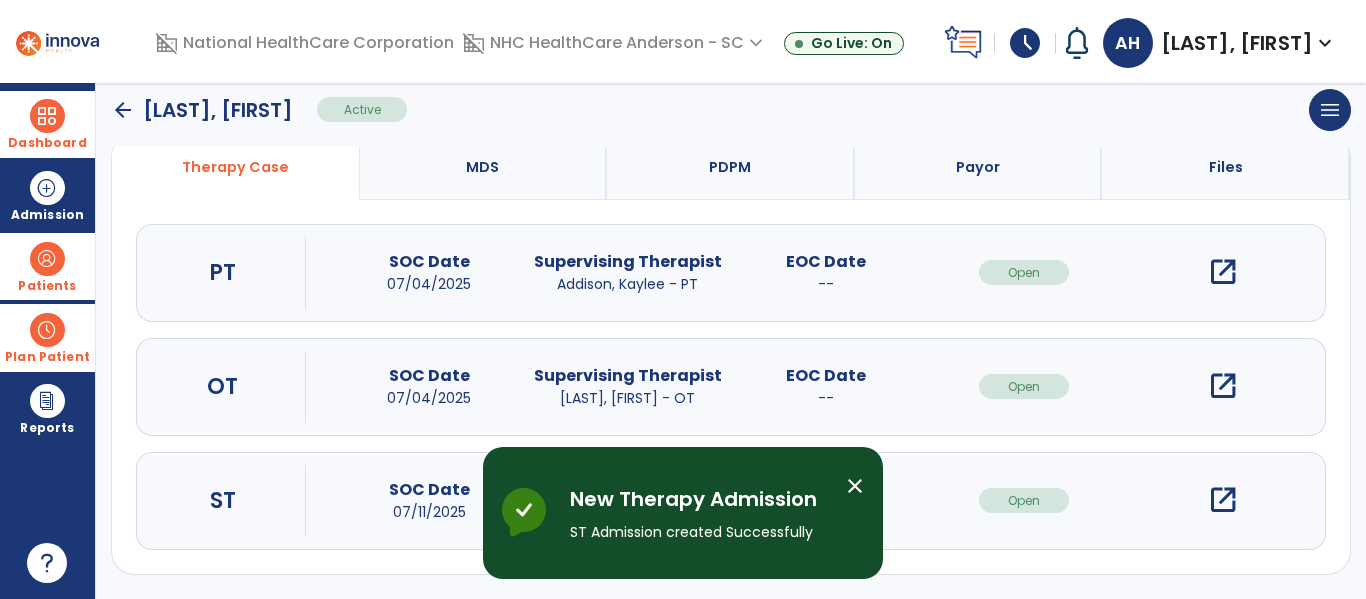 click on "close" at bounding box center [855, 486] 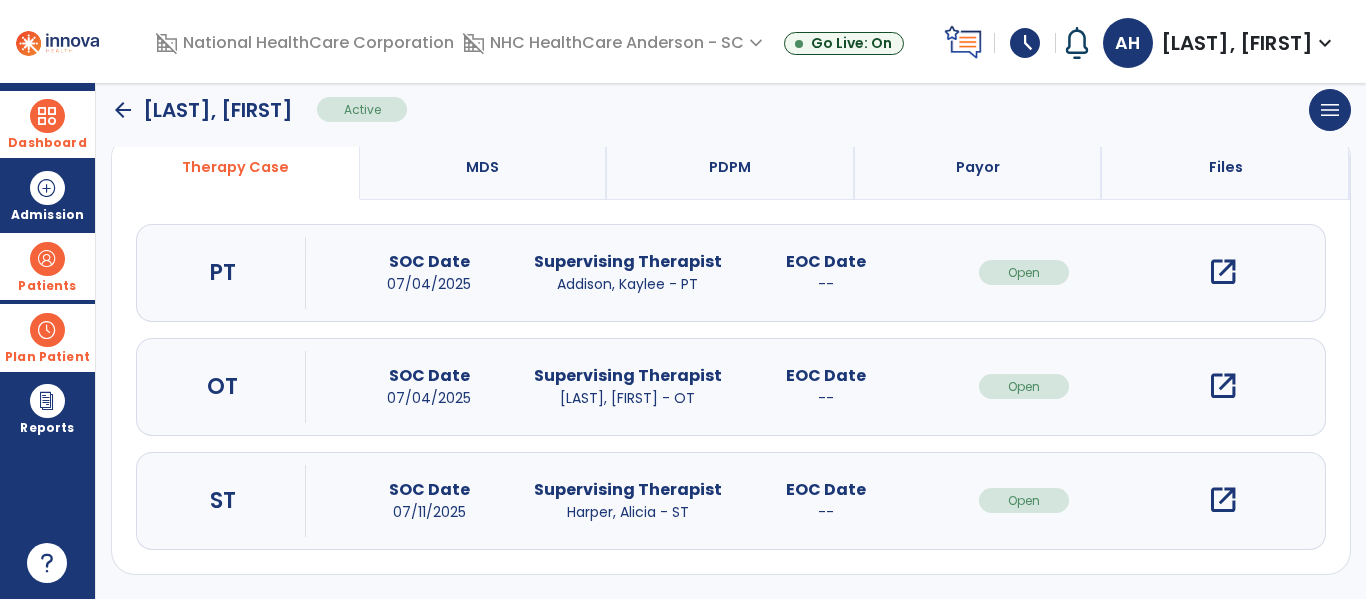 click on "open_in_new" at bounding box center [1223, 500] 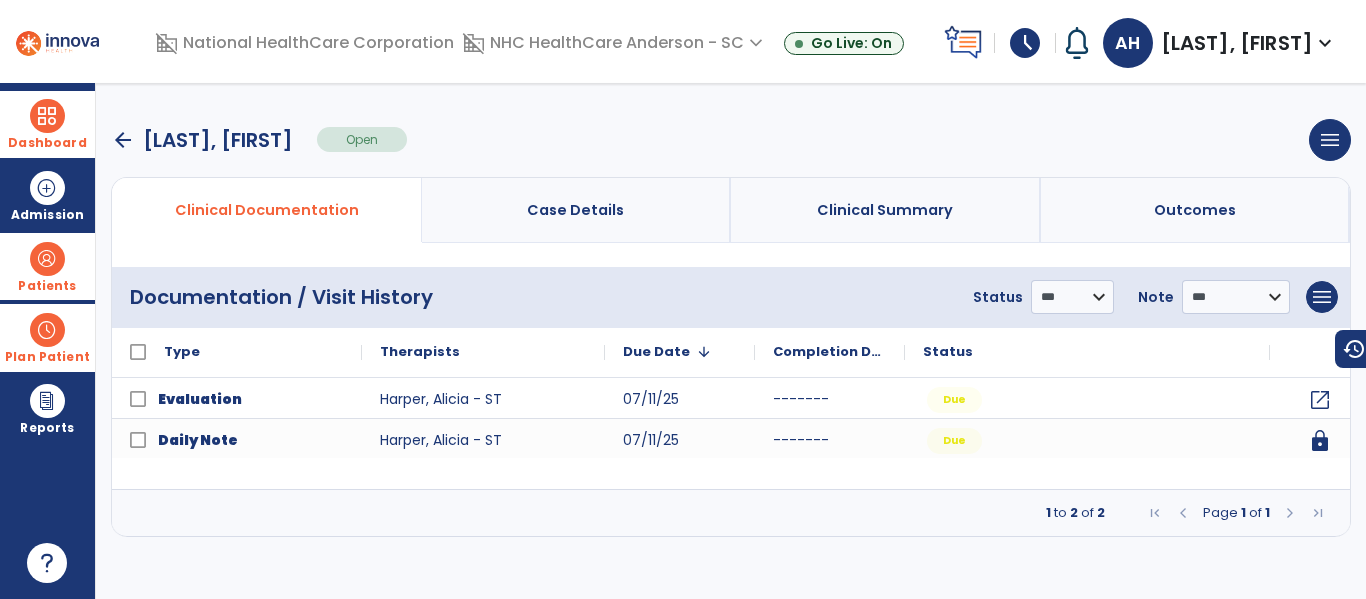 scroll, scrollTop: 0, scrollLeft: 0, axis: both 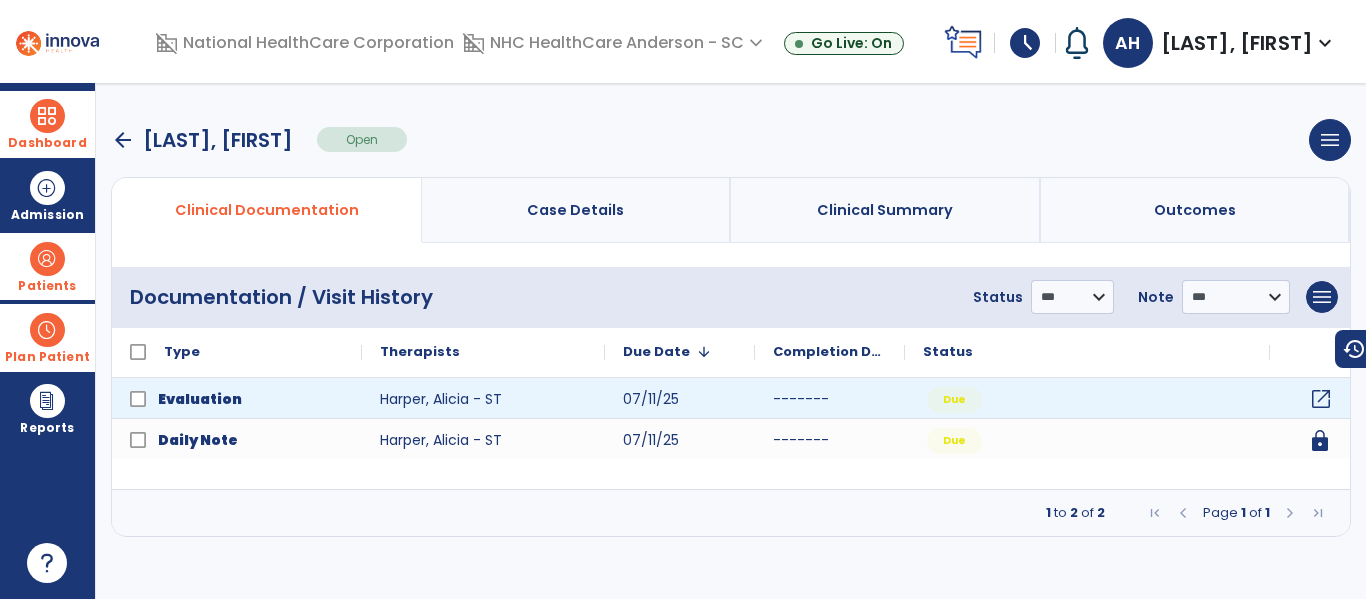 click on "open_in_new" 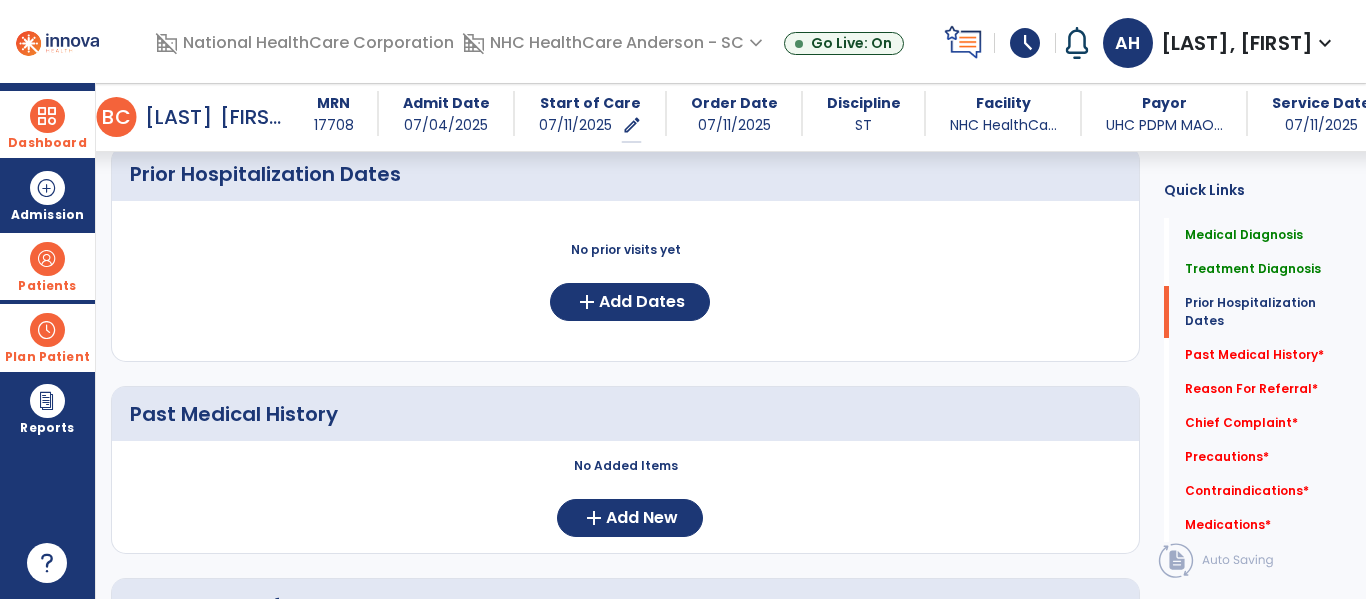 scroll, scrollTop: 956, scrollLeft: 0, axis: vertical 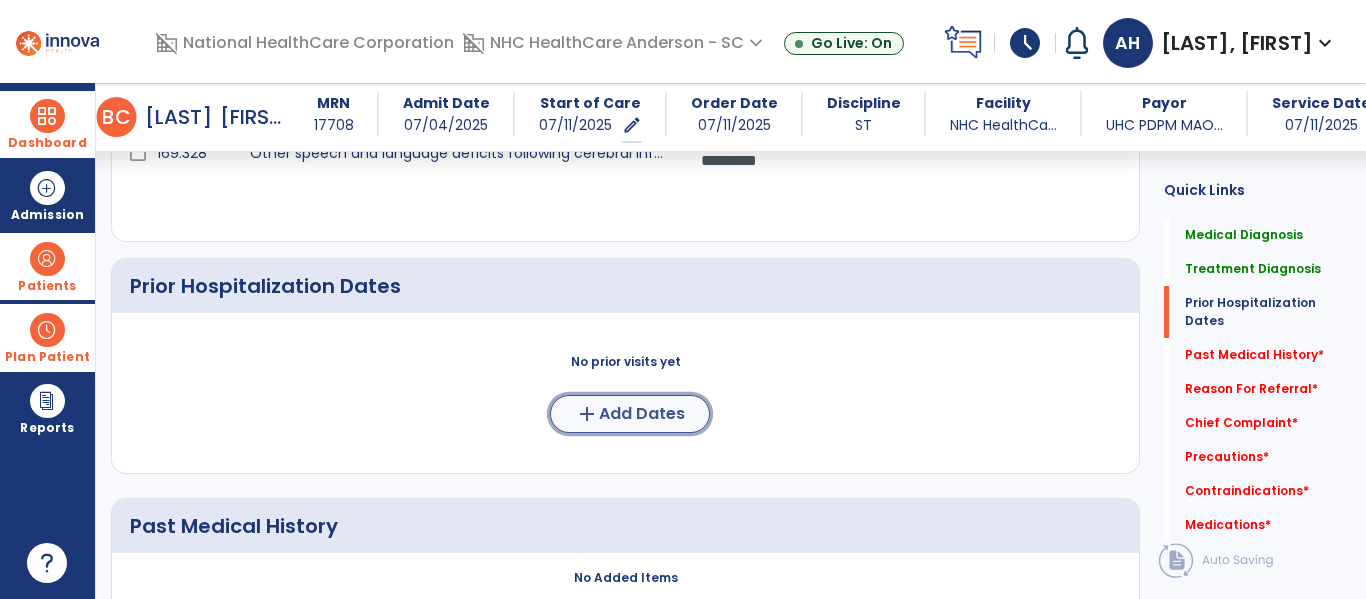 click on "add" 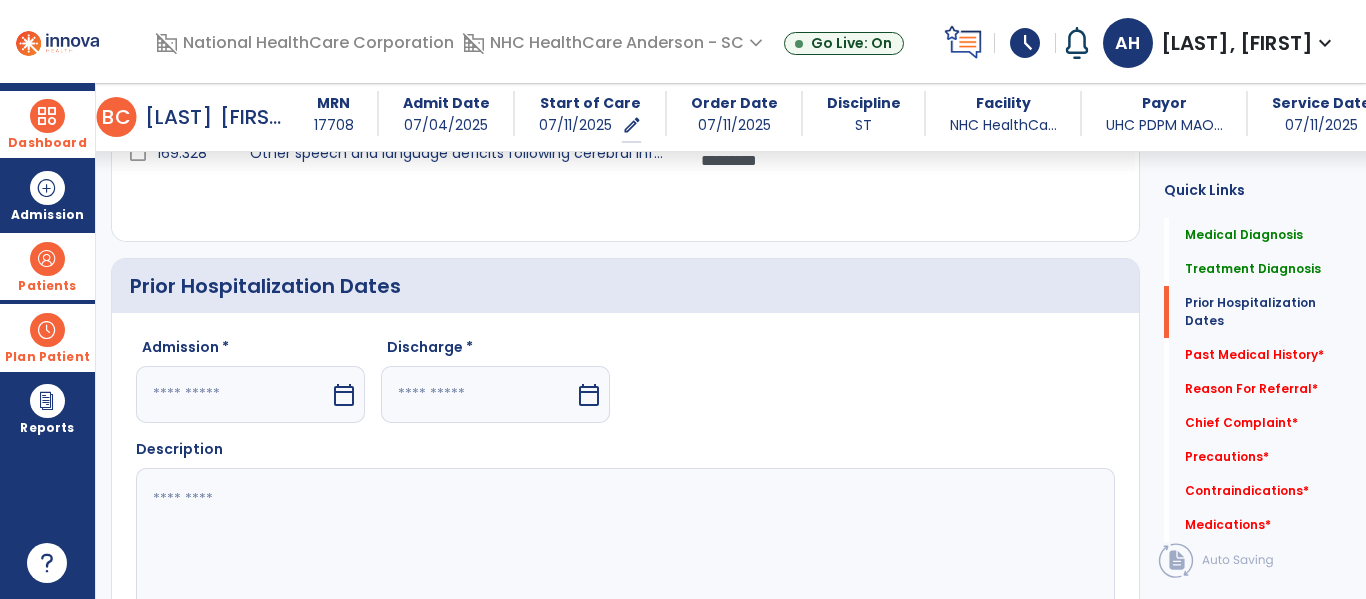 click at bounding box center (233, 394) 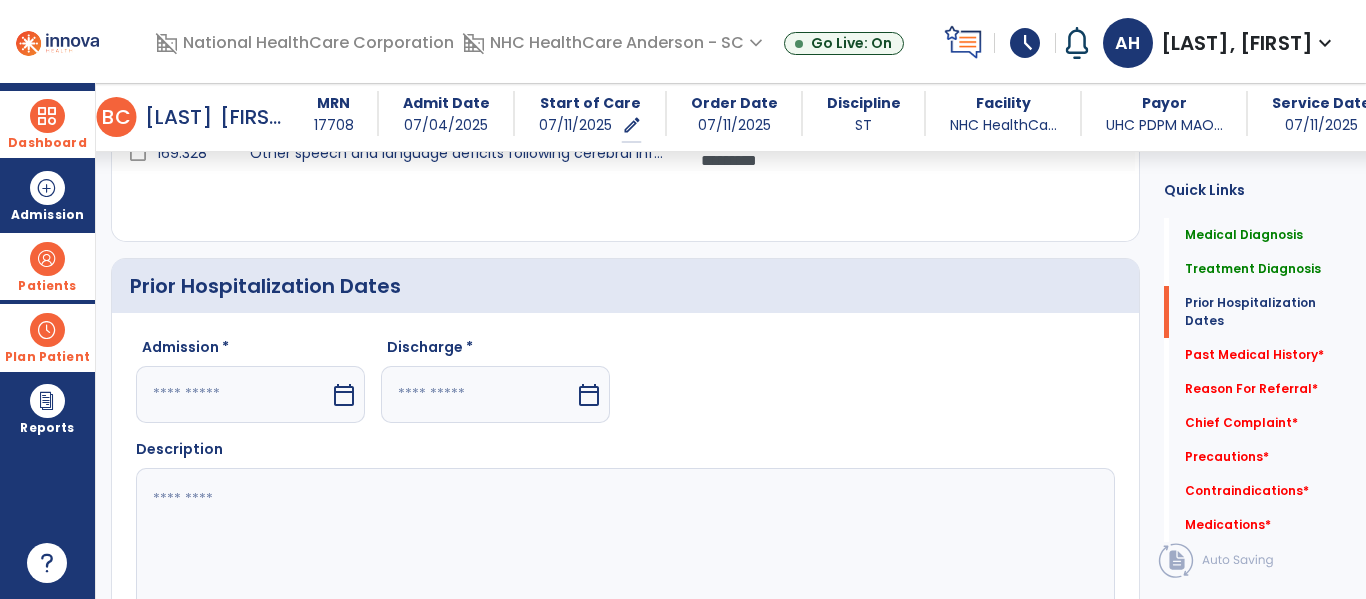 select on "*" 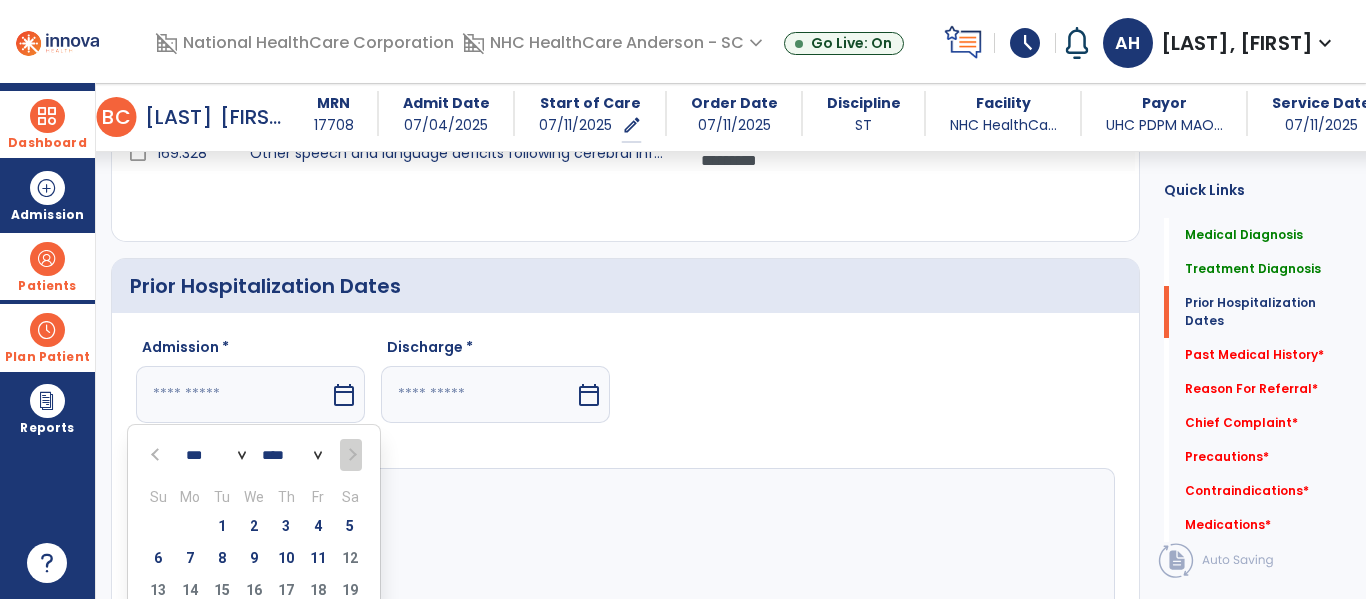 click at bounding box center (157, 455) 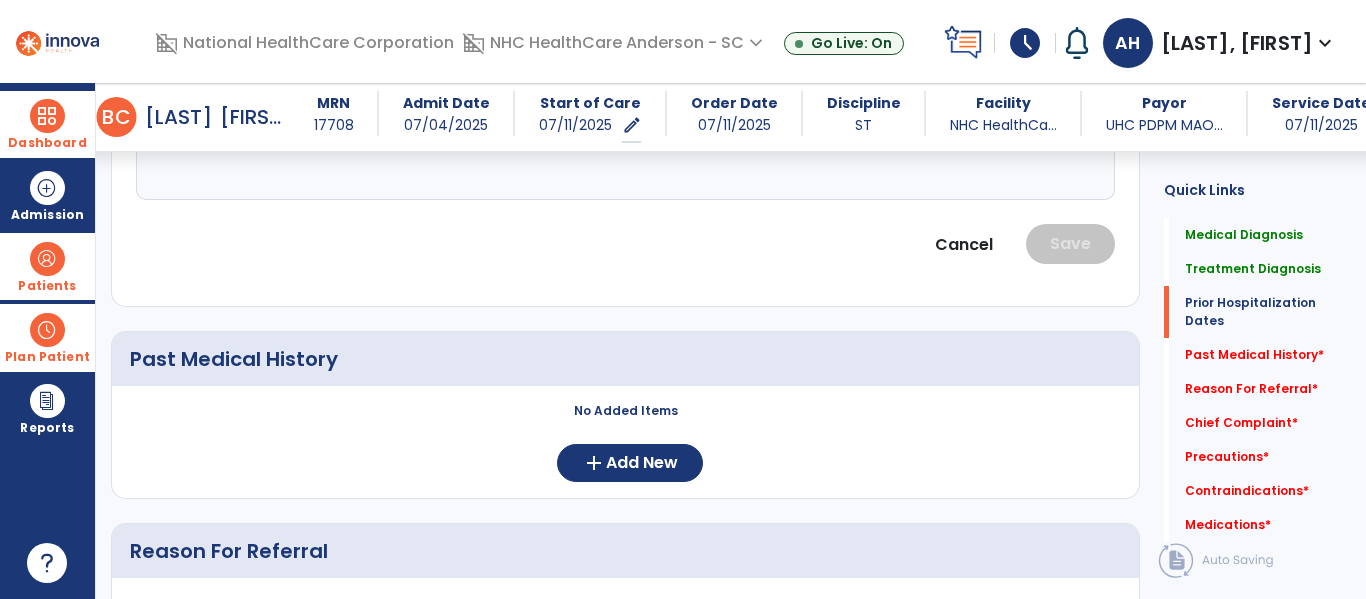 scroll, scrollTop: 1010, scrollLeft: 0, axis: vertical 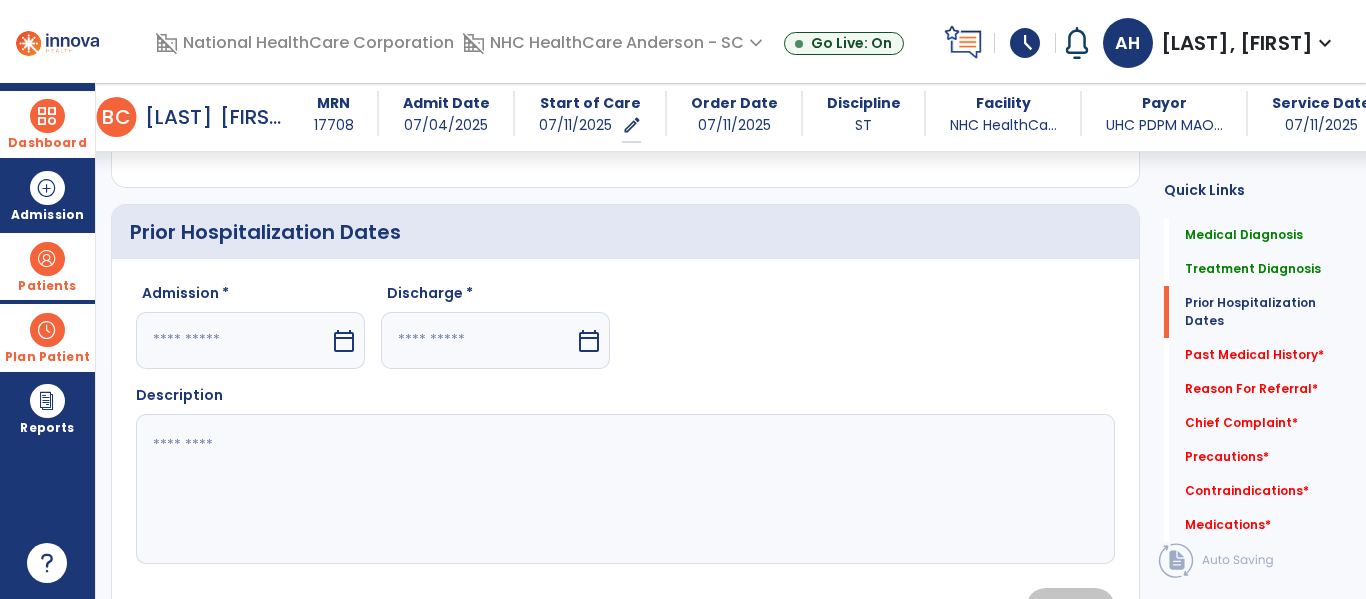 click at bounding box center (233, 340) 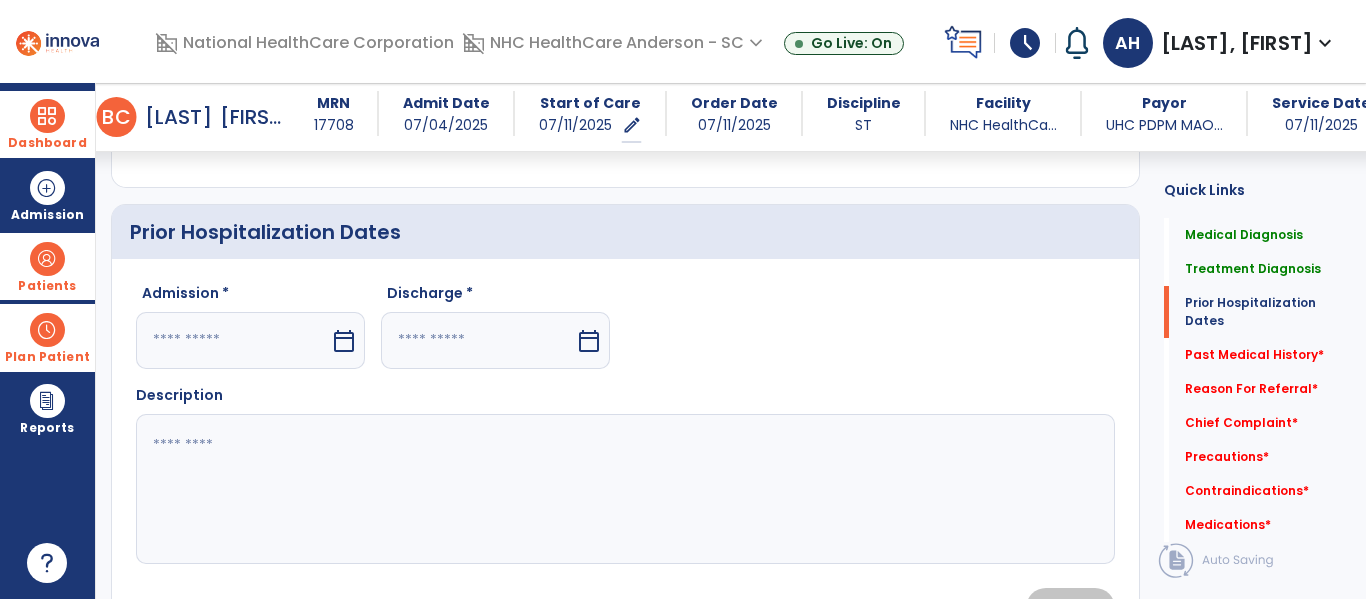 select on "*" 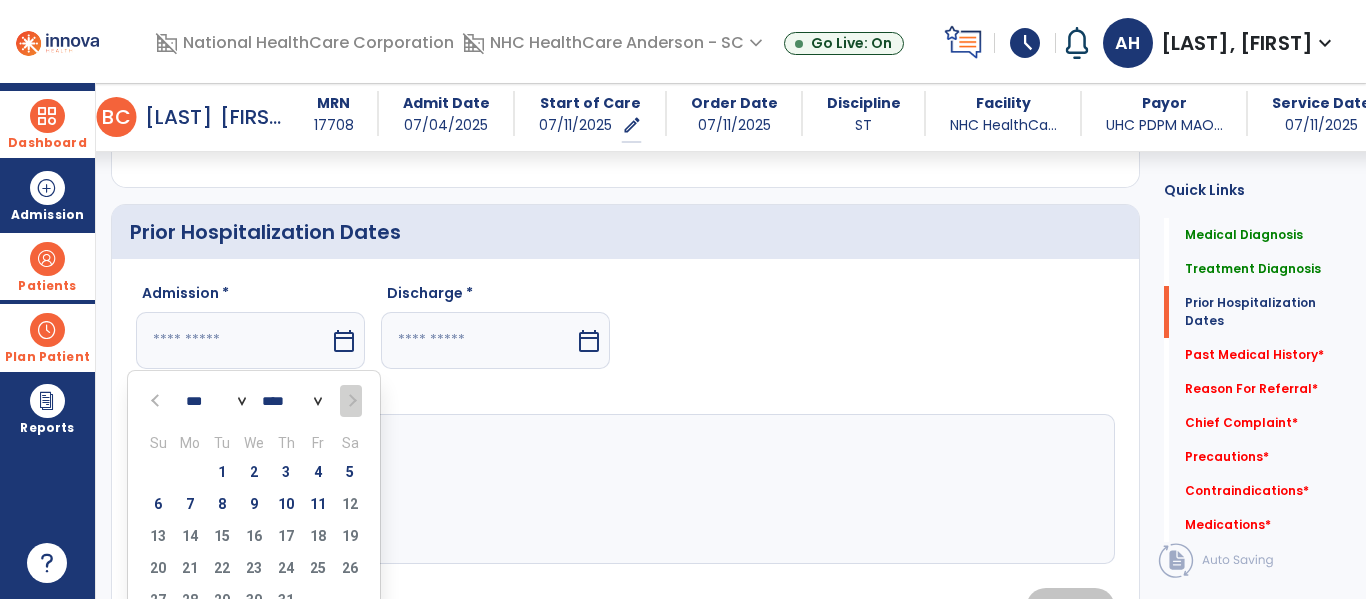 click at bounding box center (157, 401) 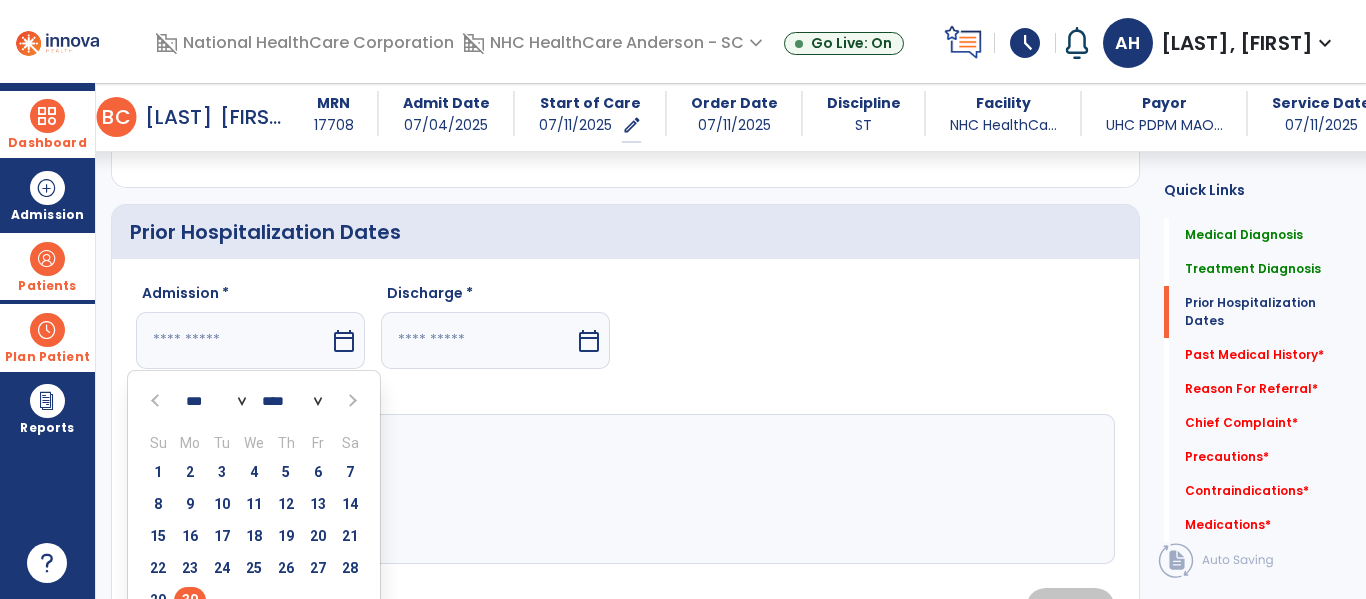 click on "30" at bounding box center [190, 600] 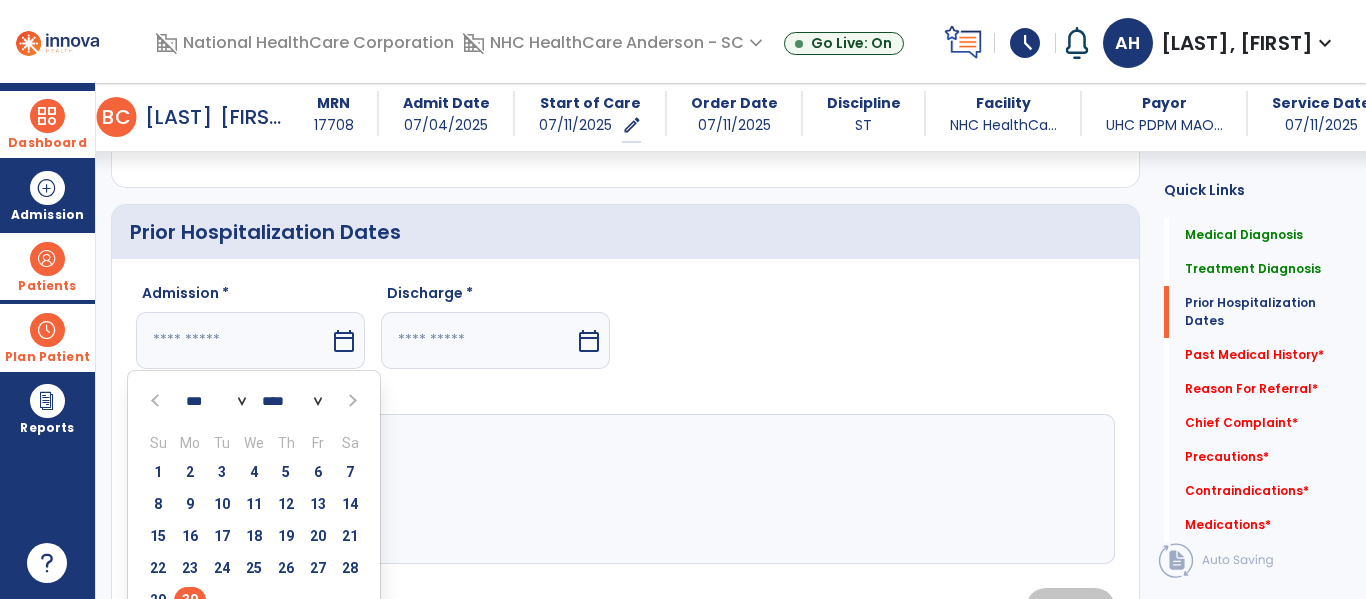 type on "*********" 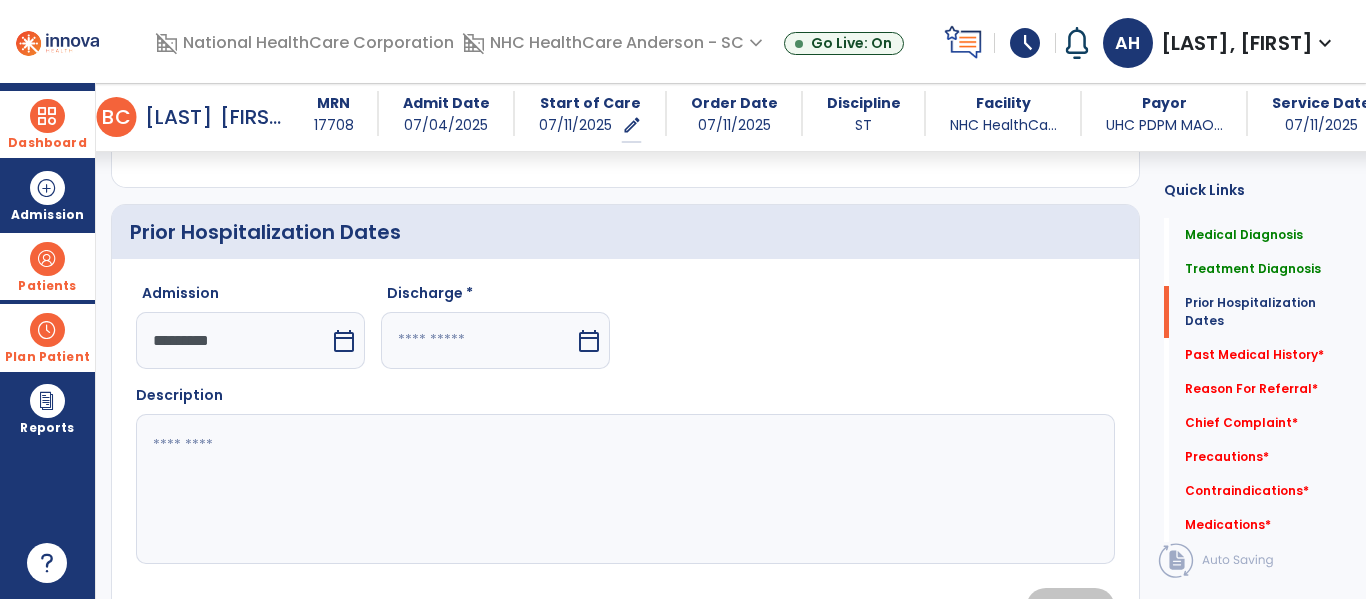 click at bounding box center [478, 340] 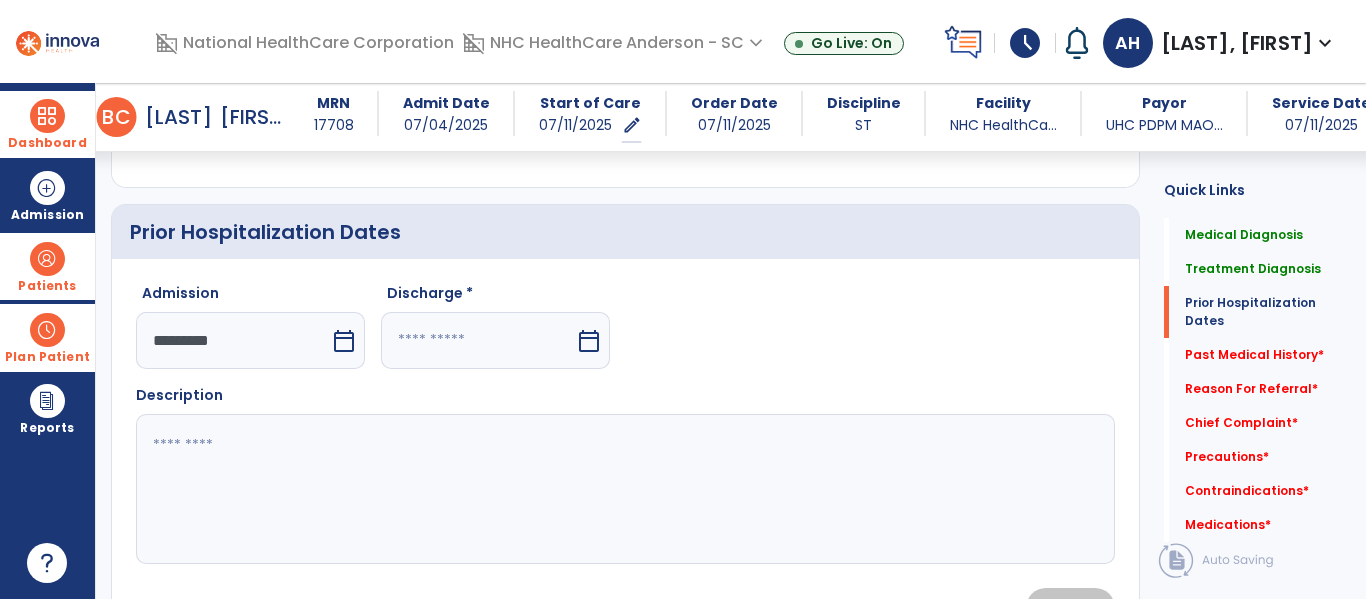 select on "*" 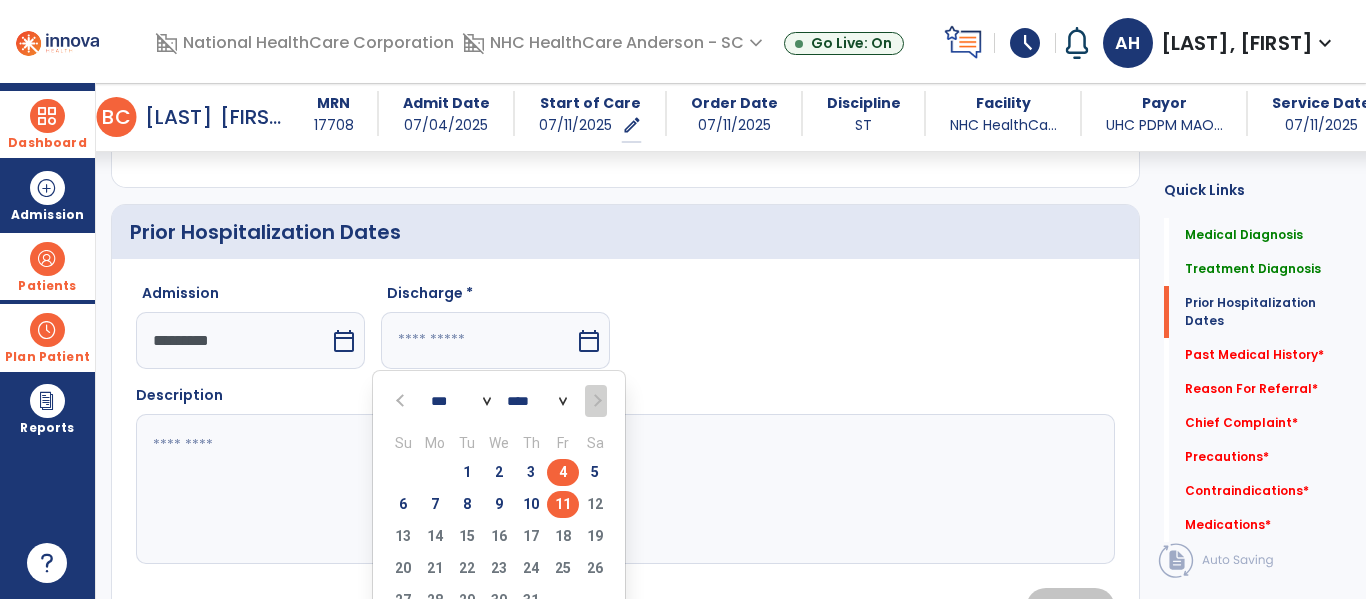 click on "4" at bounding box center [563, 472] 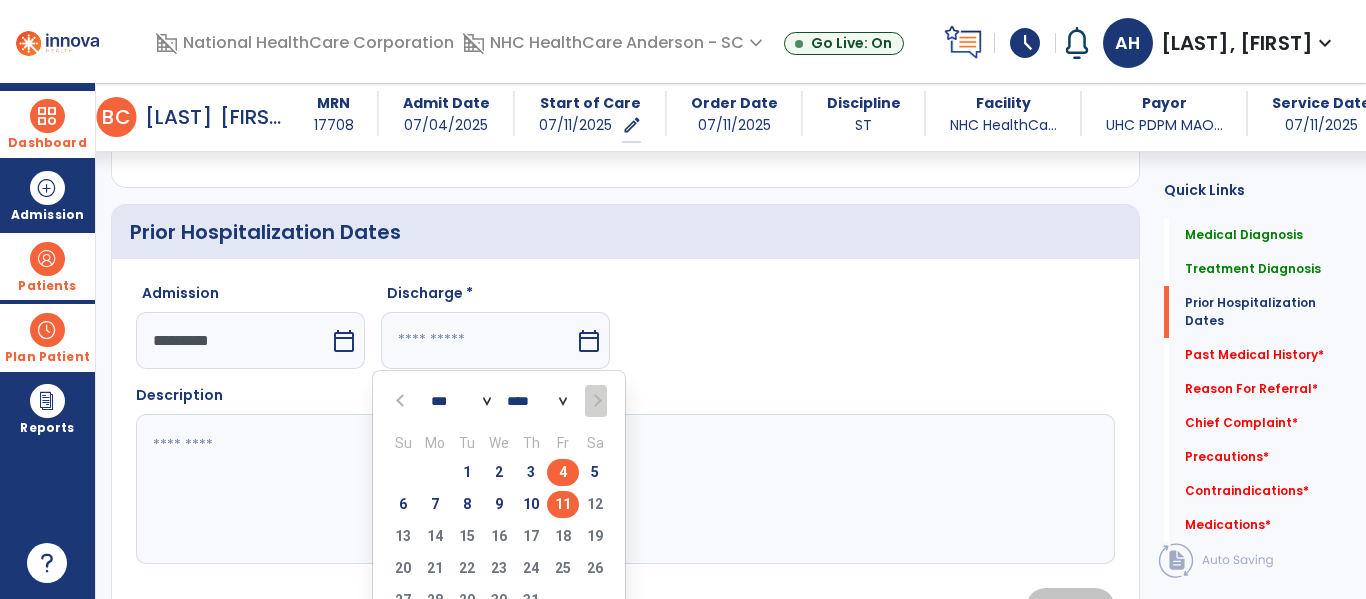 type on "********" 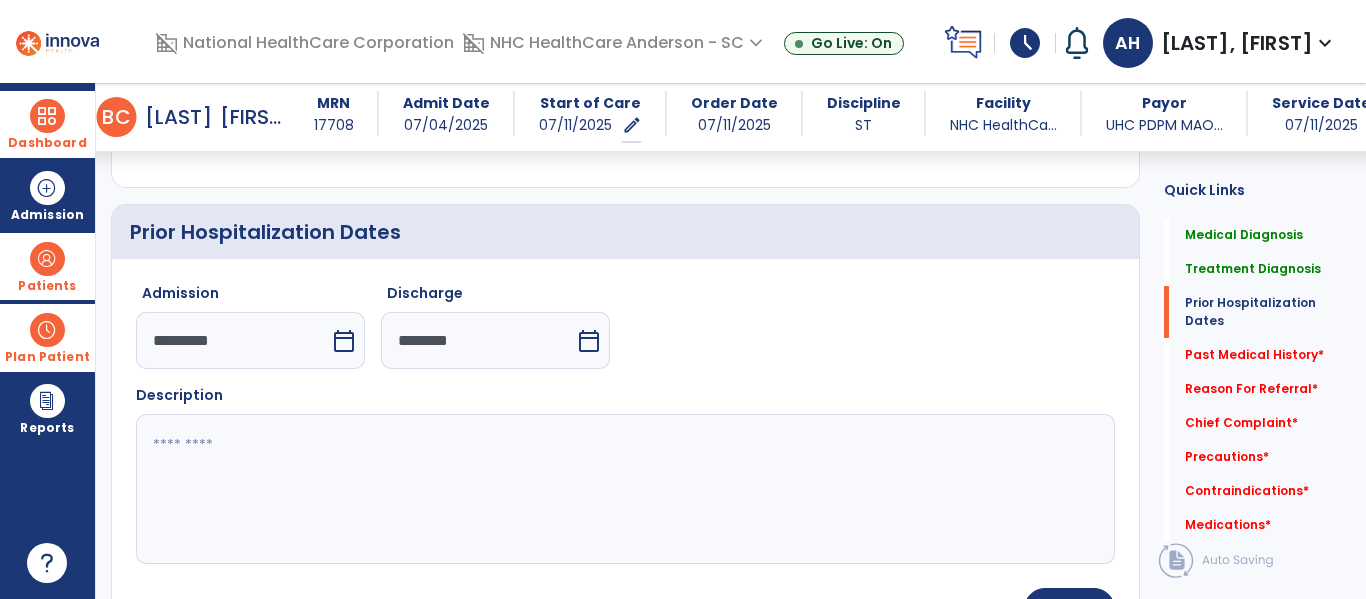 click 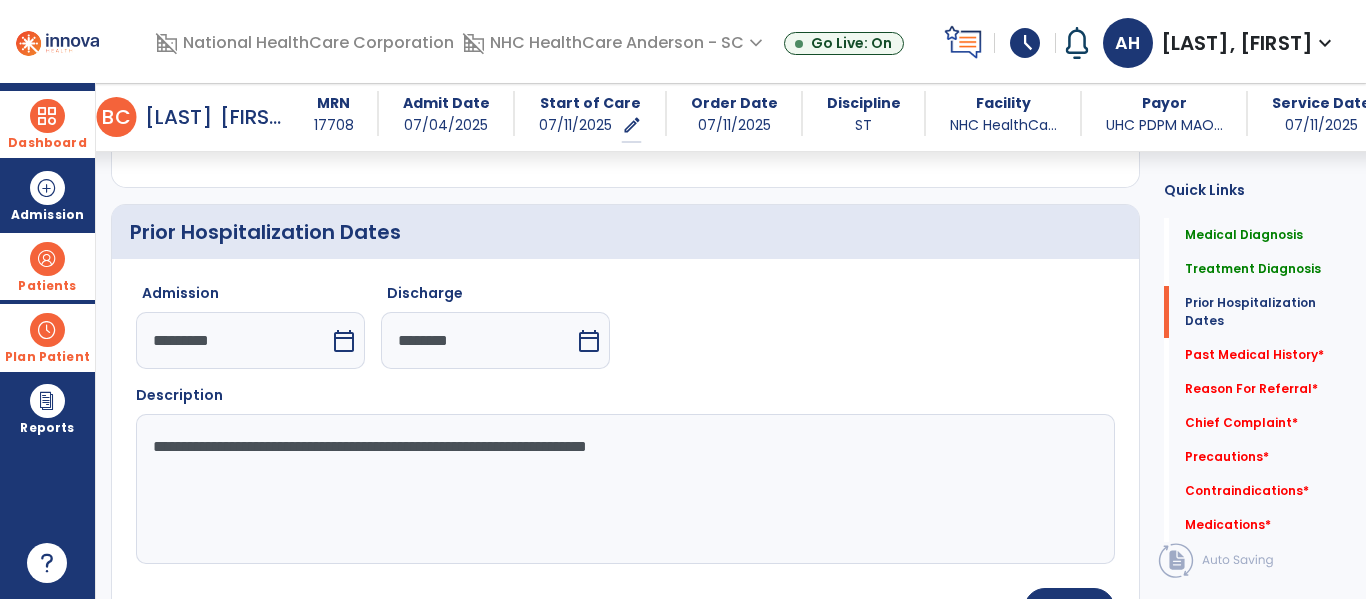 click on "**********" 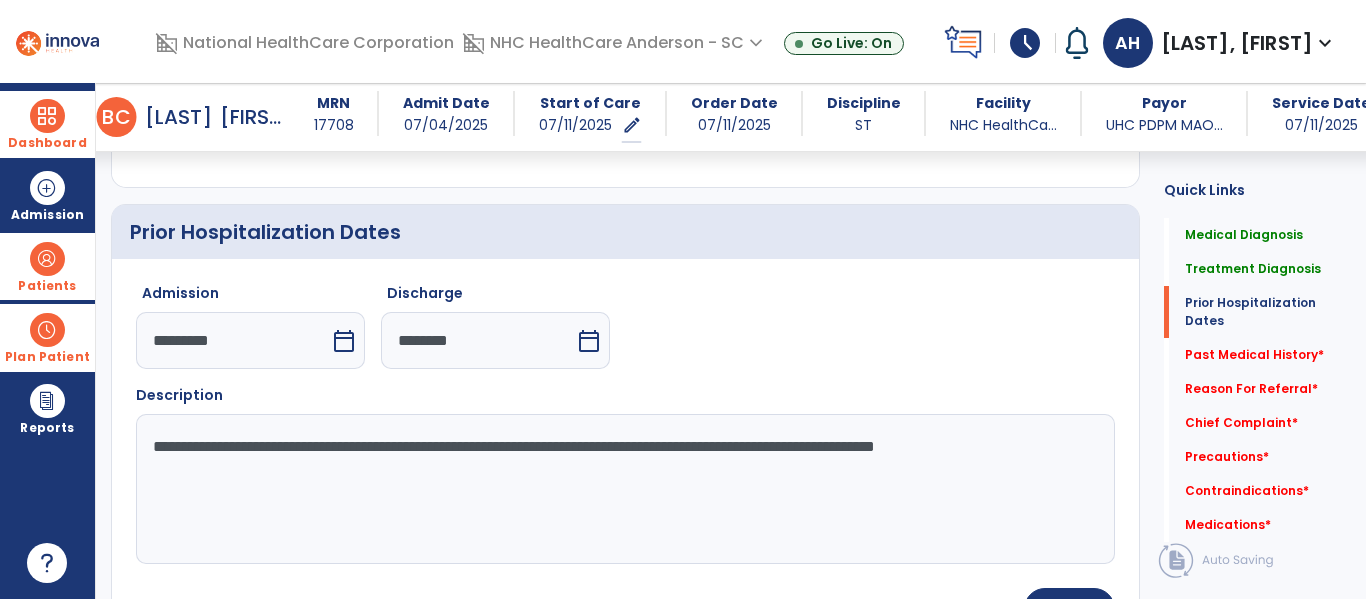 paste on "**********" 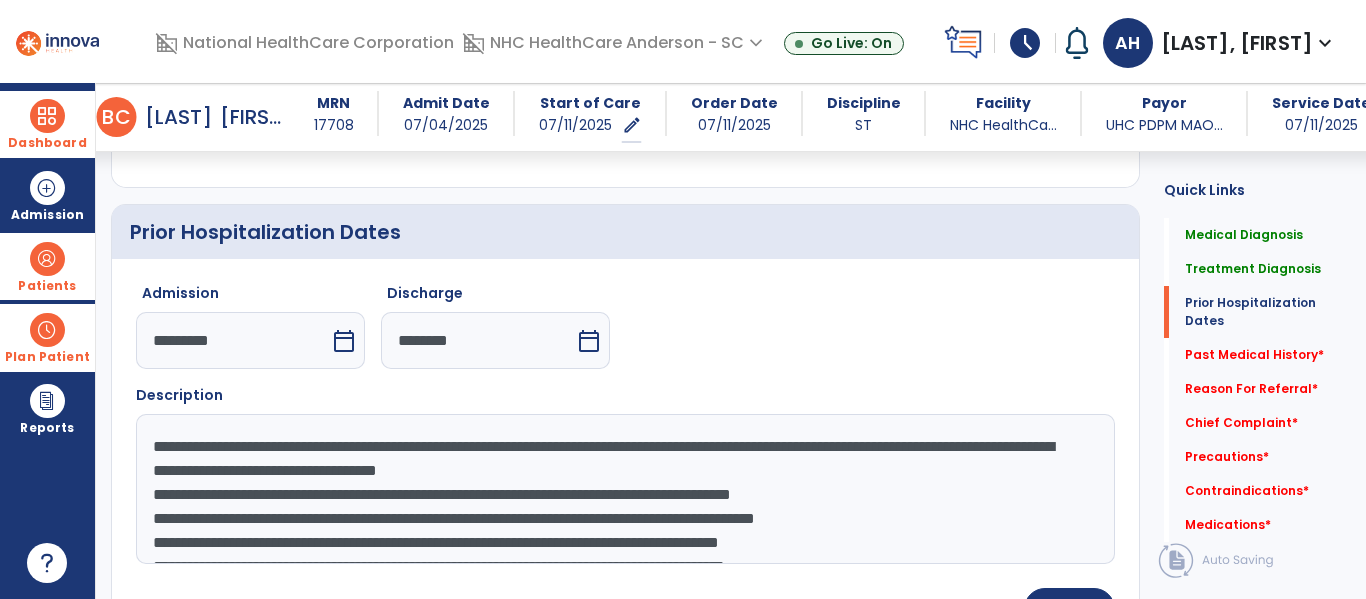 scroll, scrollTop: 88, scrollLeft: 0, axis: vertical 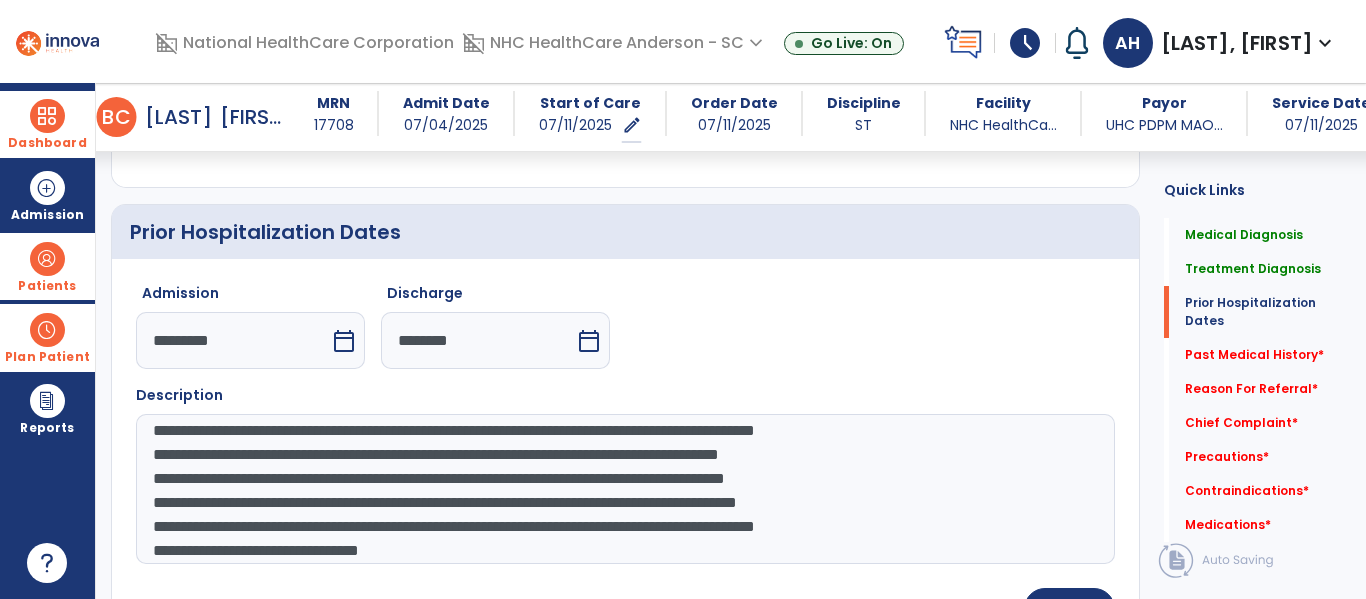 drag, startPoint x: 1104, startPoint y: 507, endPoint x: 1100, endPoint y: 444, distance: 63.126858 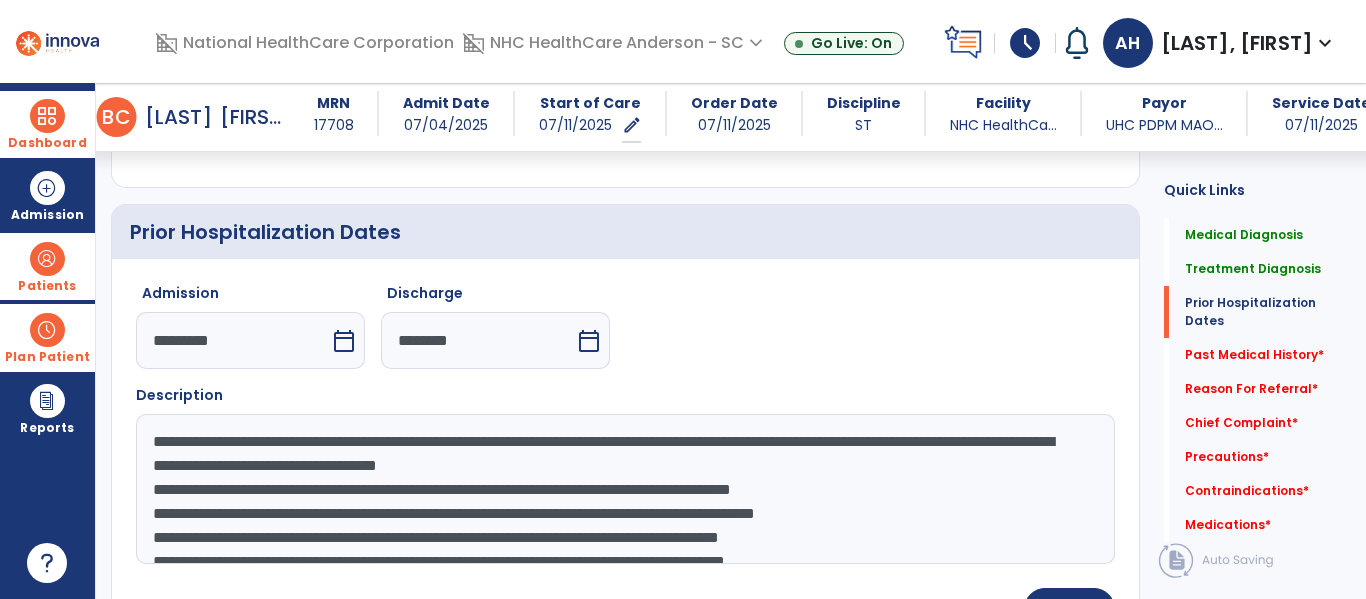 scroll, scrollTop: 0, scrollLeft: 0, axis: both 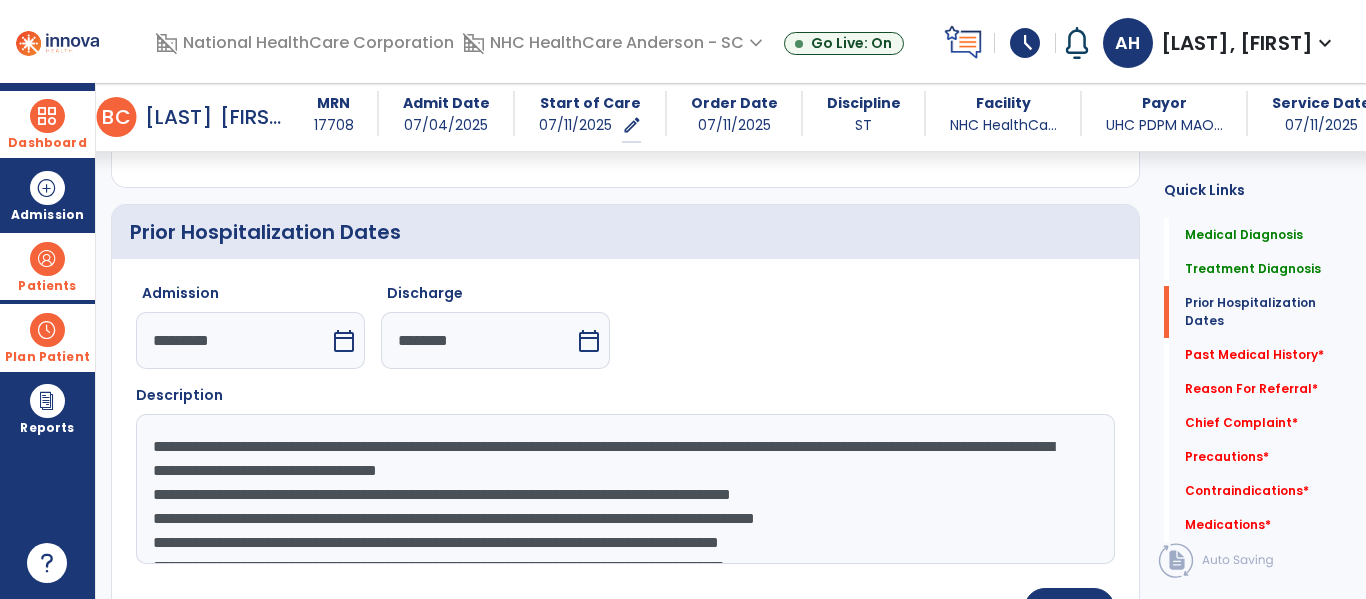 click on "**********" 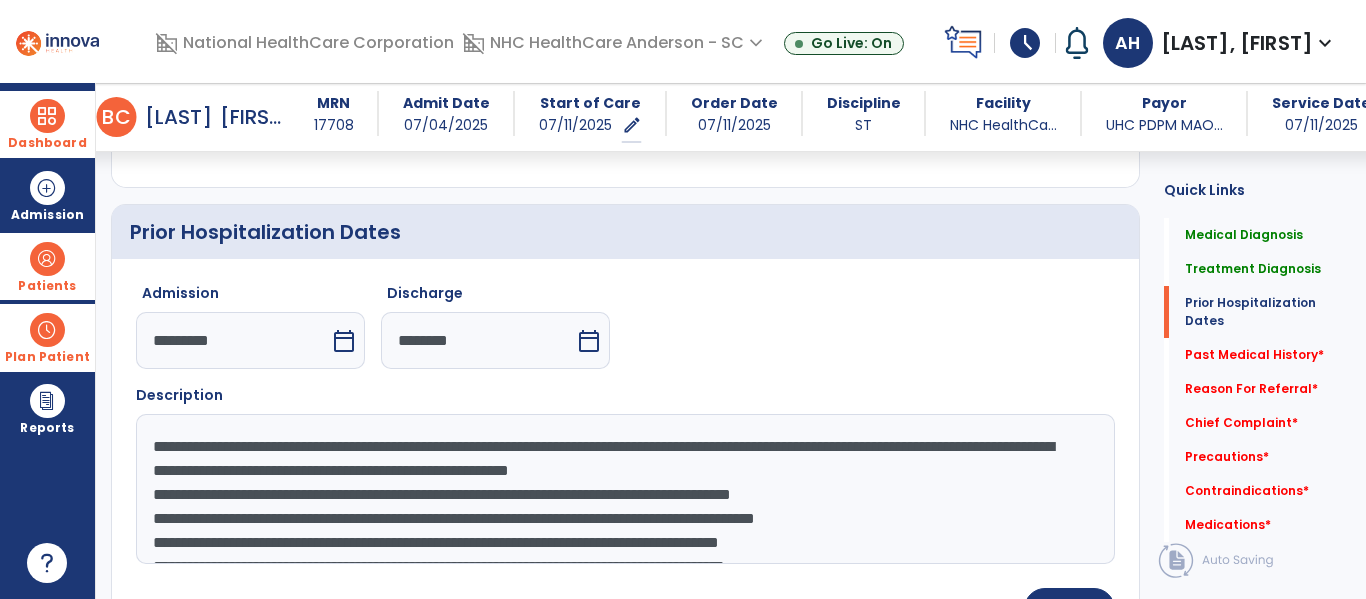 click on "**********" 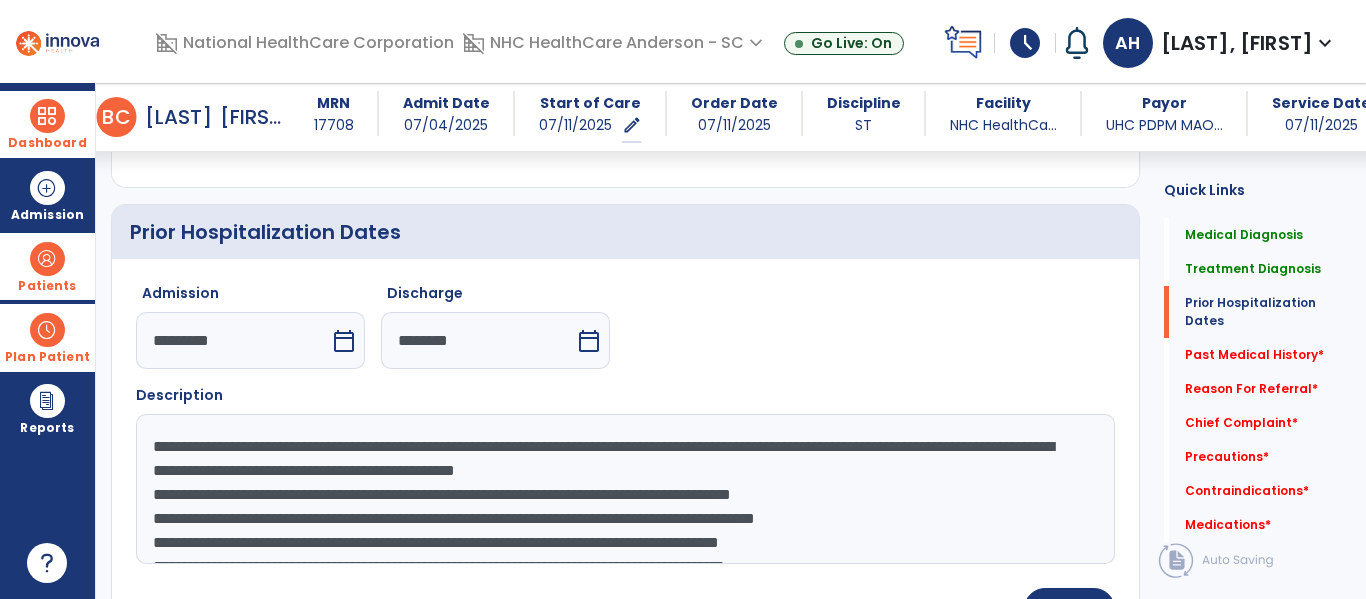 click on "**********" 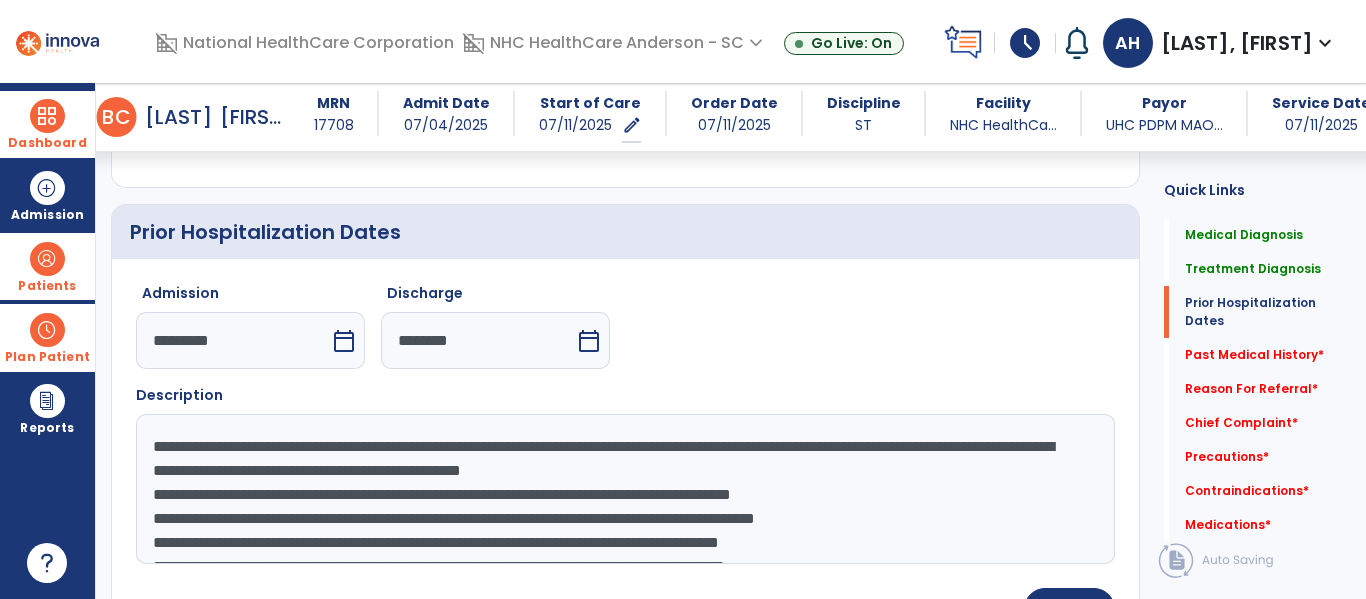 drag, startPoint x: 477, startPoint y: 497, endPoint x: 711, endPoint y: 501, distance: 234.03418 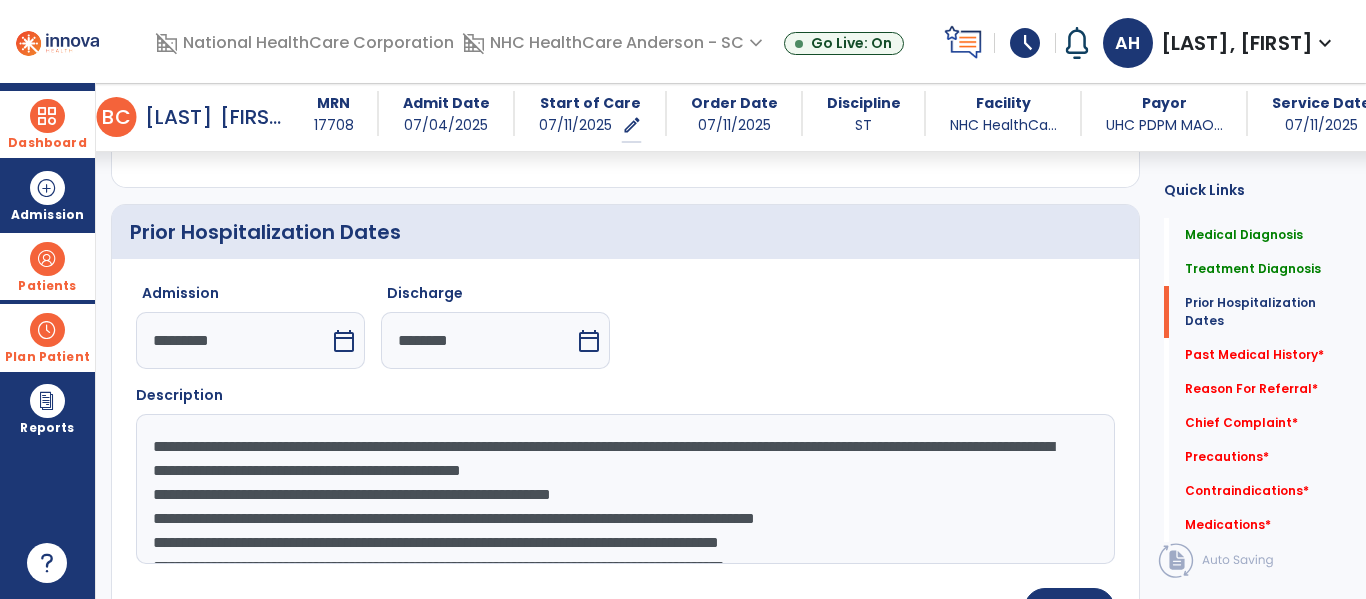 click on "**********" 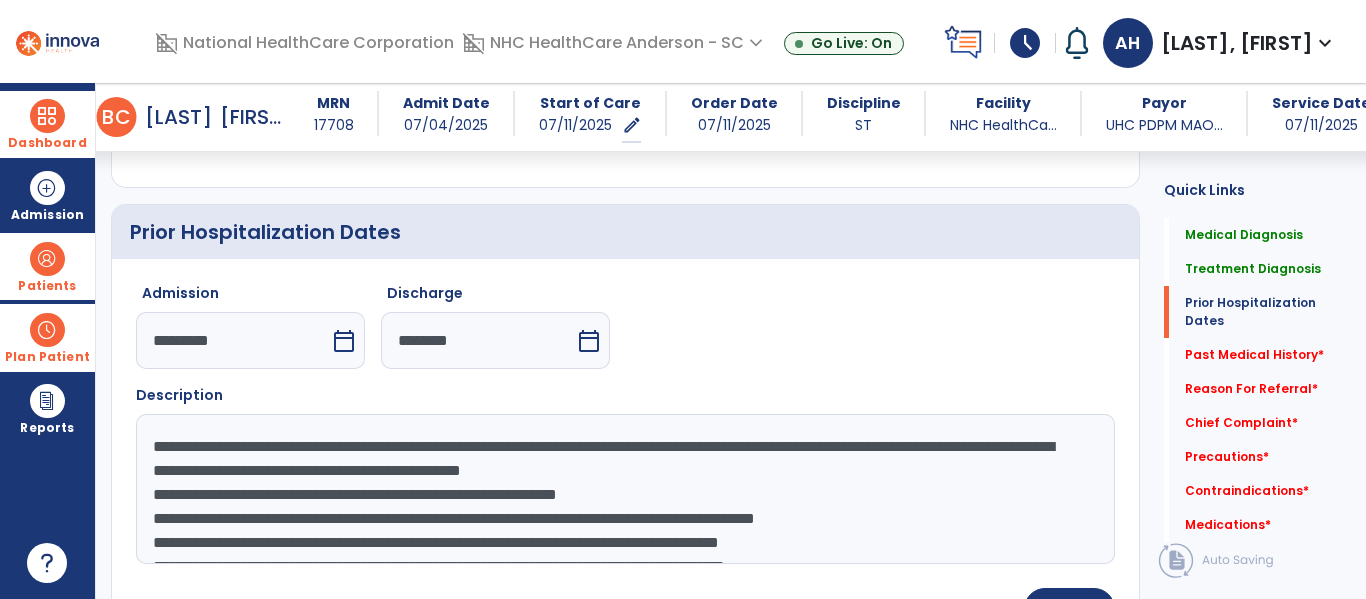 click on "**********" 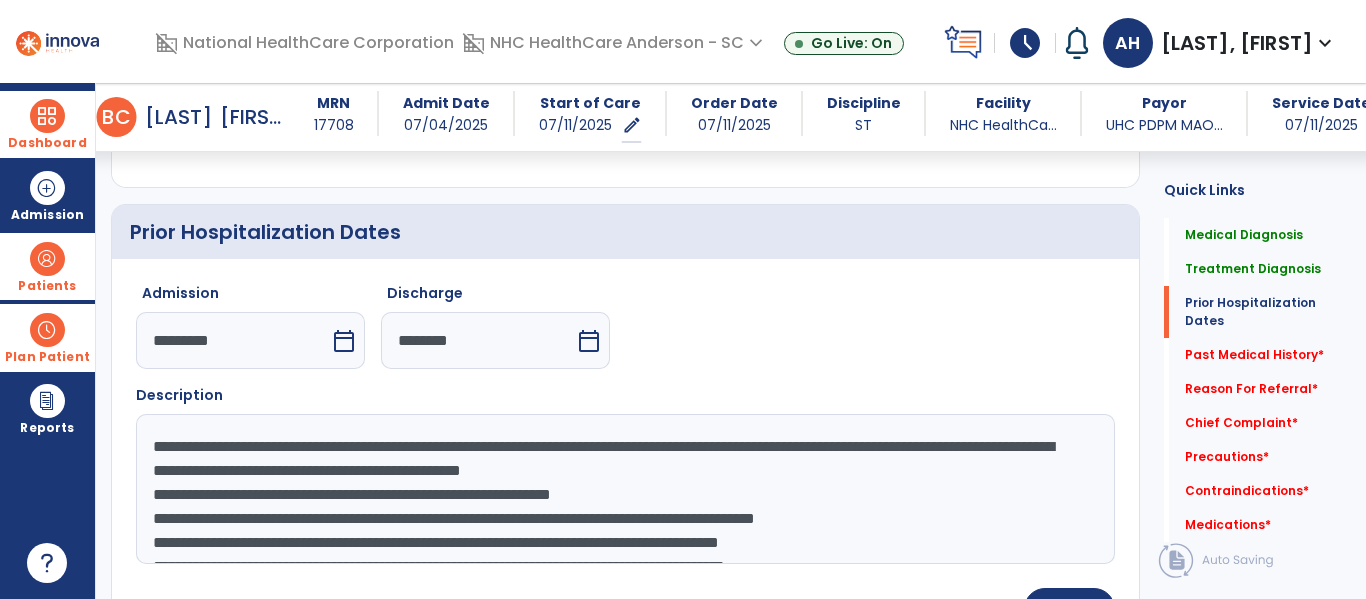 click on "**********" 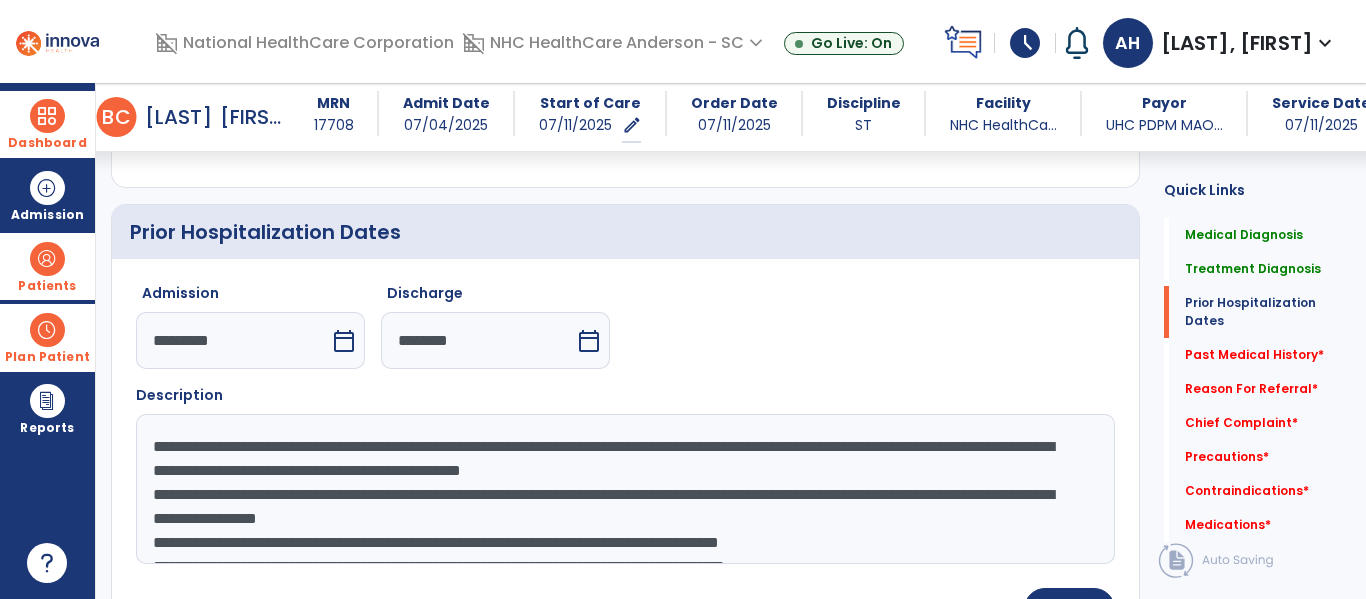 click on "**********" 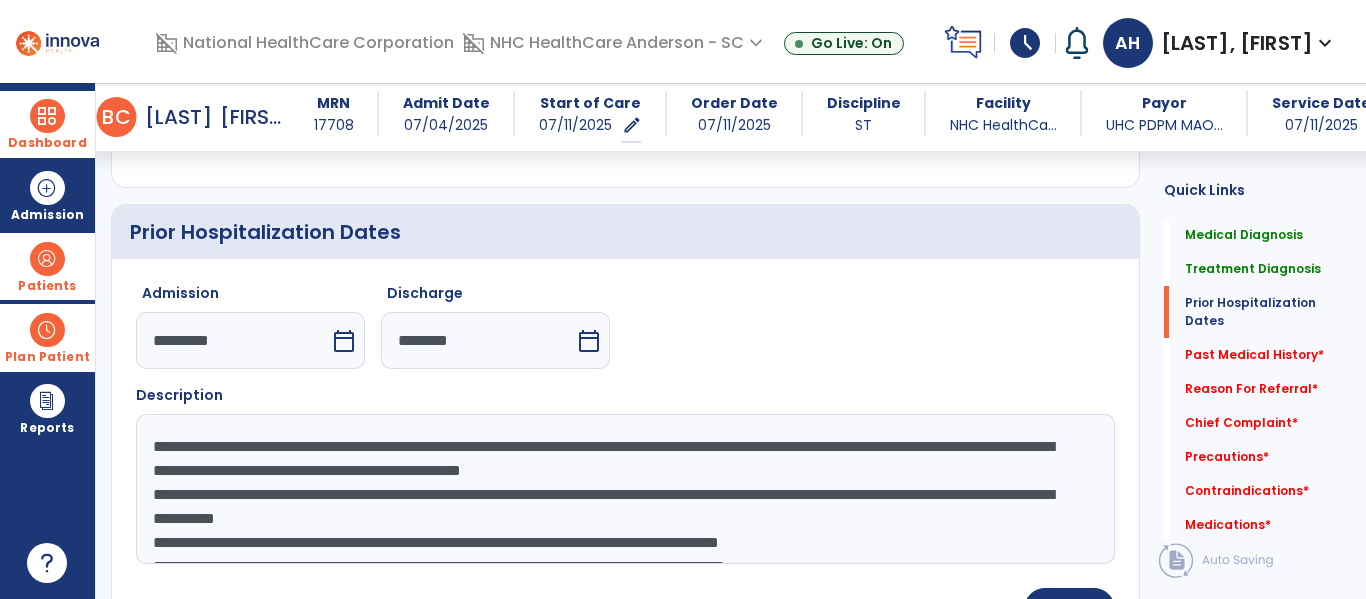 click on "**********" 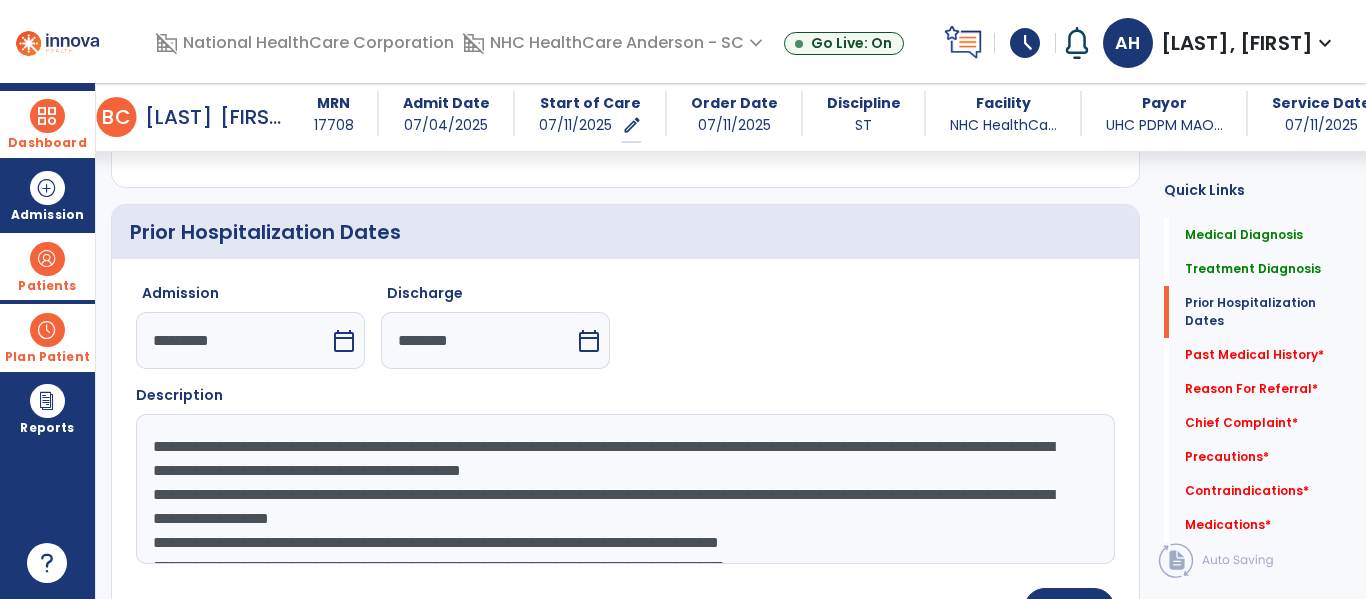 click on "**********" 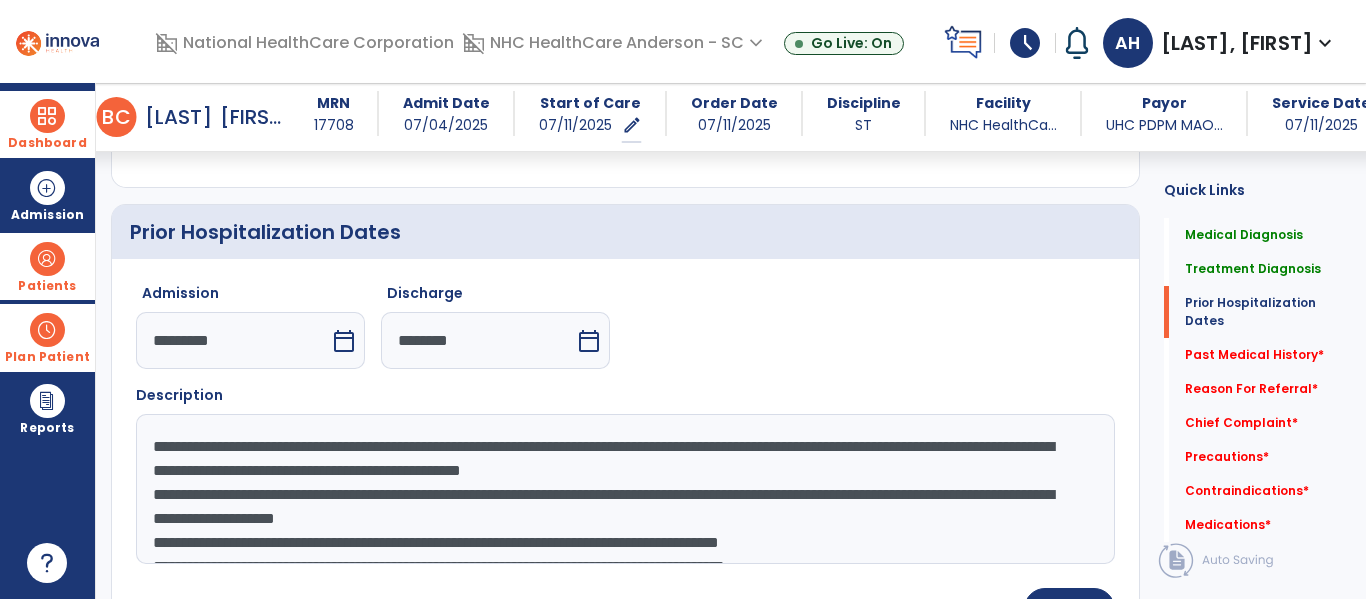 click on "**********" 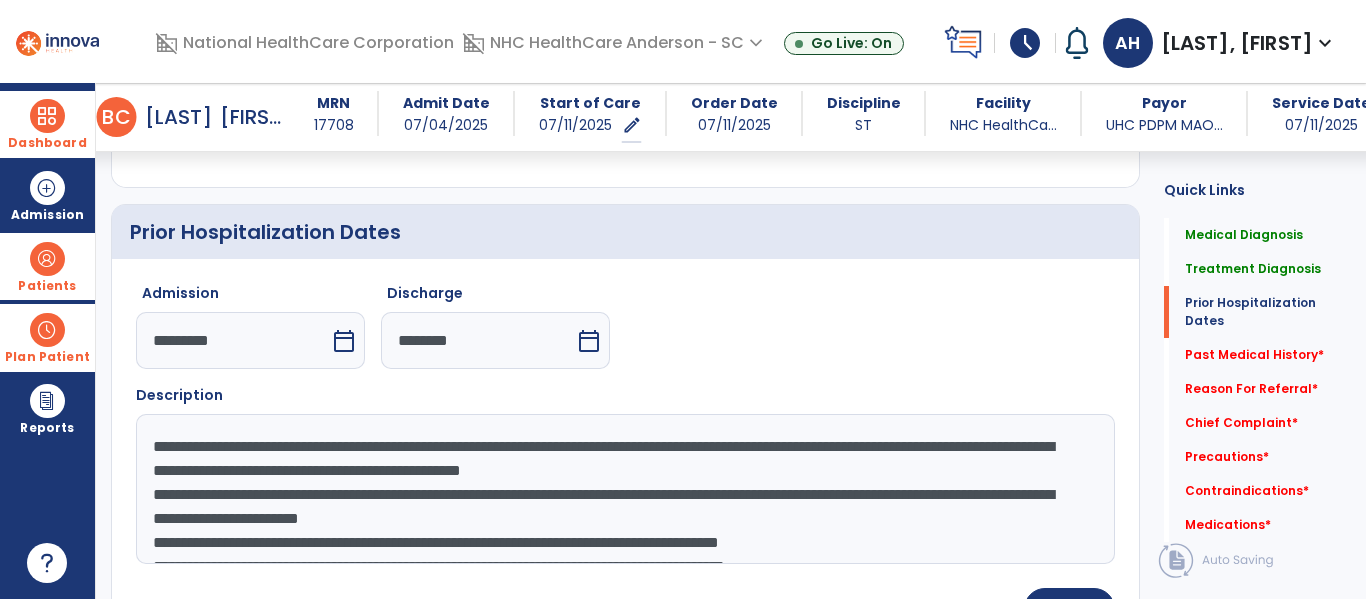 click on "**********" 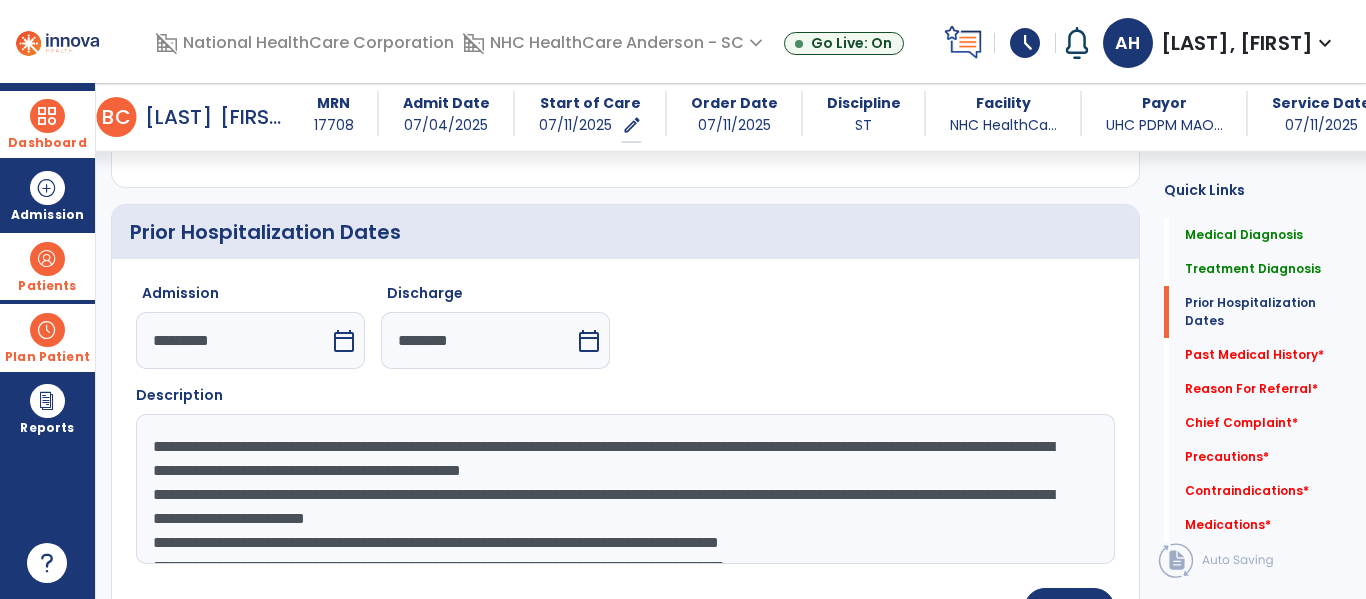 click on "**********" 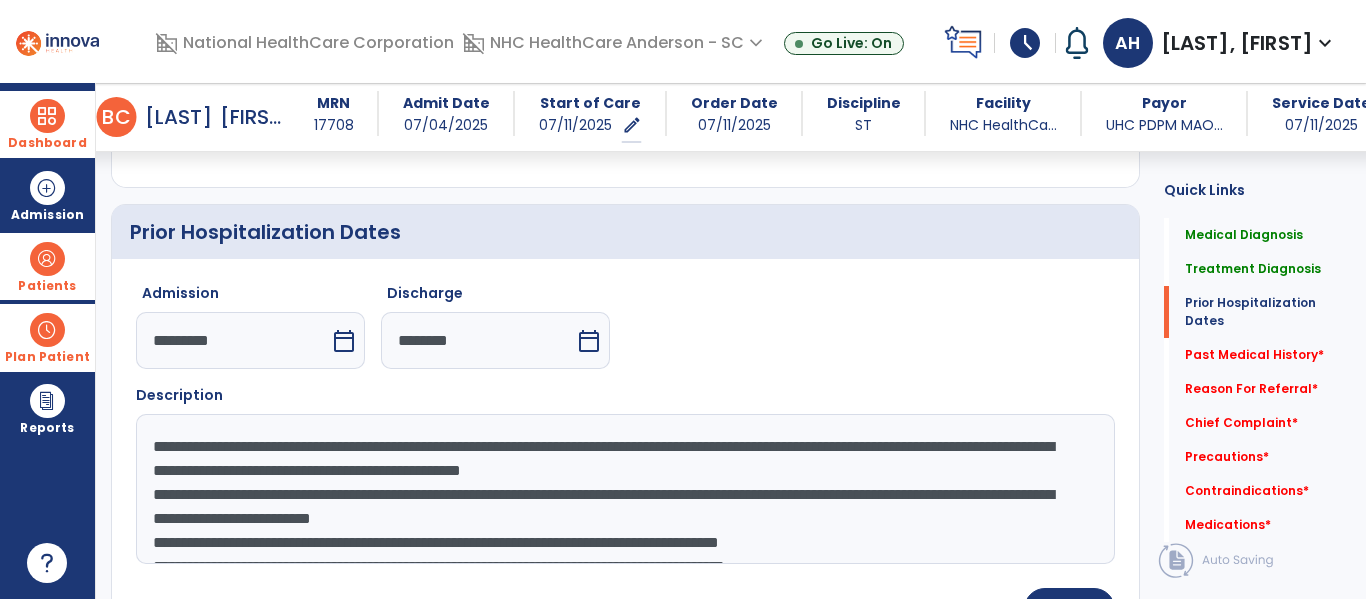 click on "**********" 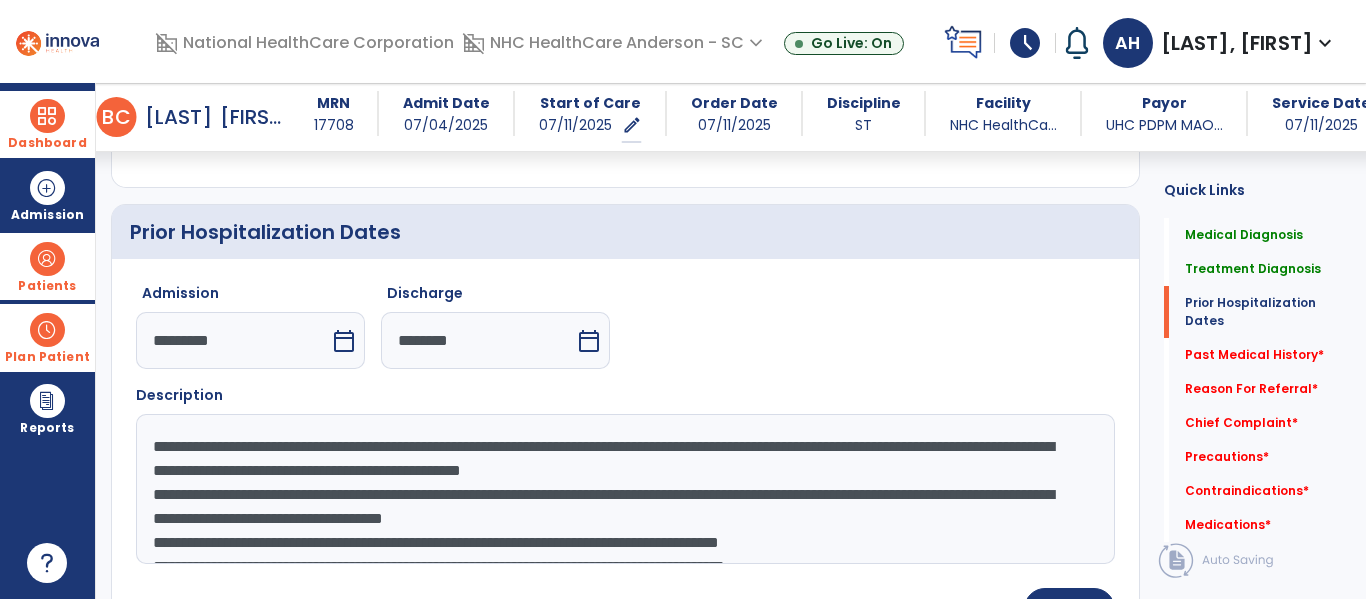 click on "**********" 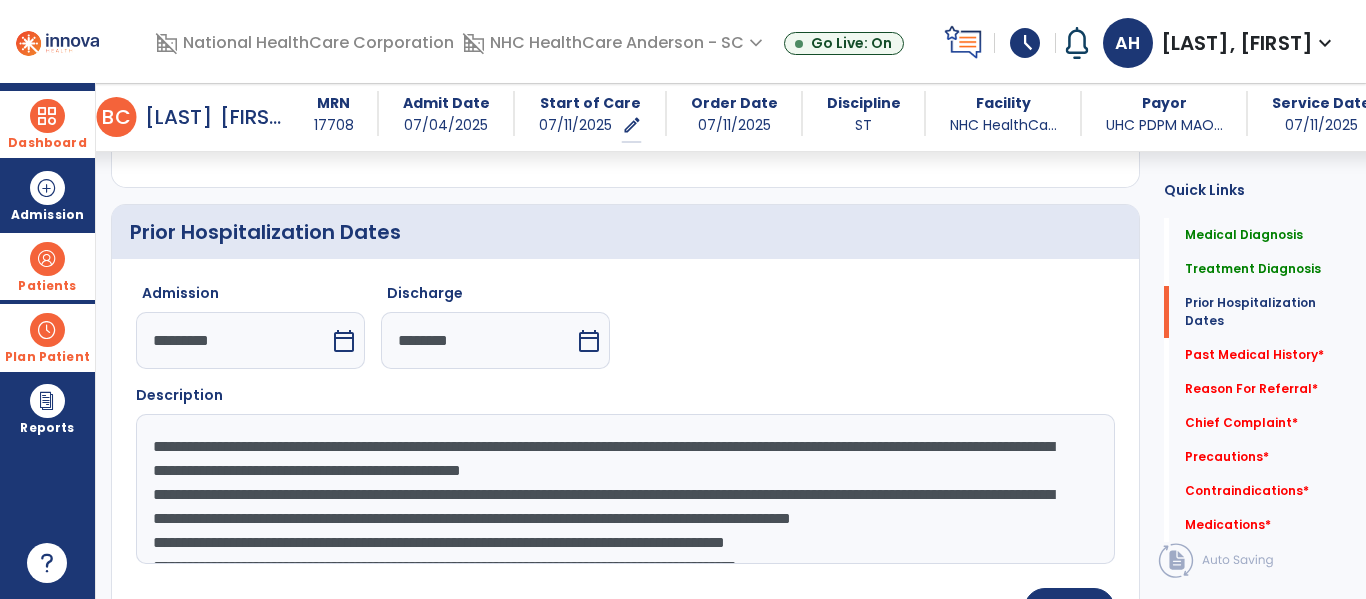 scroll, scrollTop: 26, scrollLeft: 0, axis: vertical 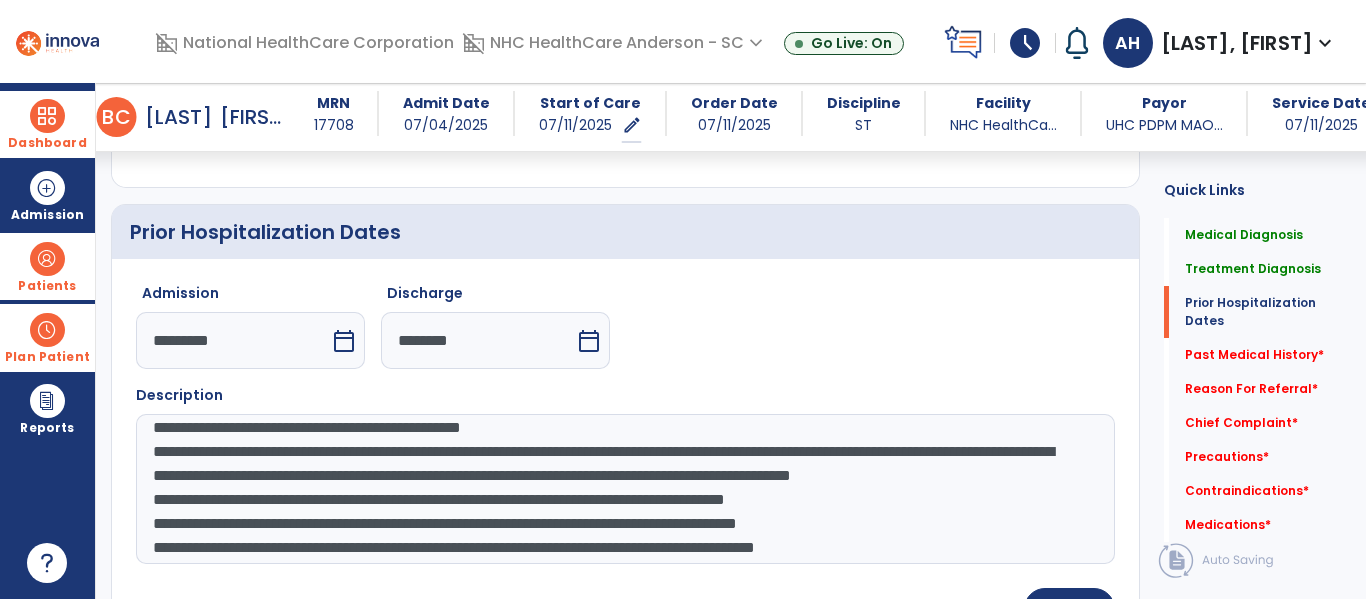 click on "**********" 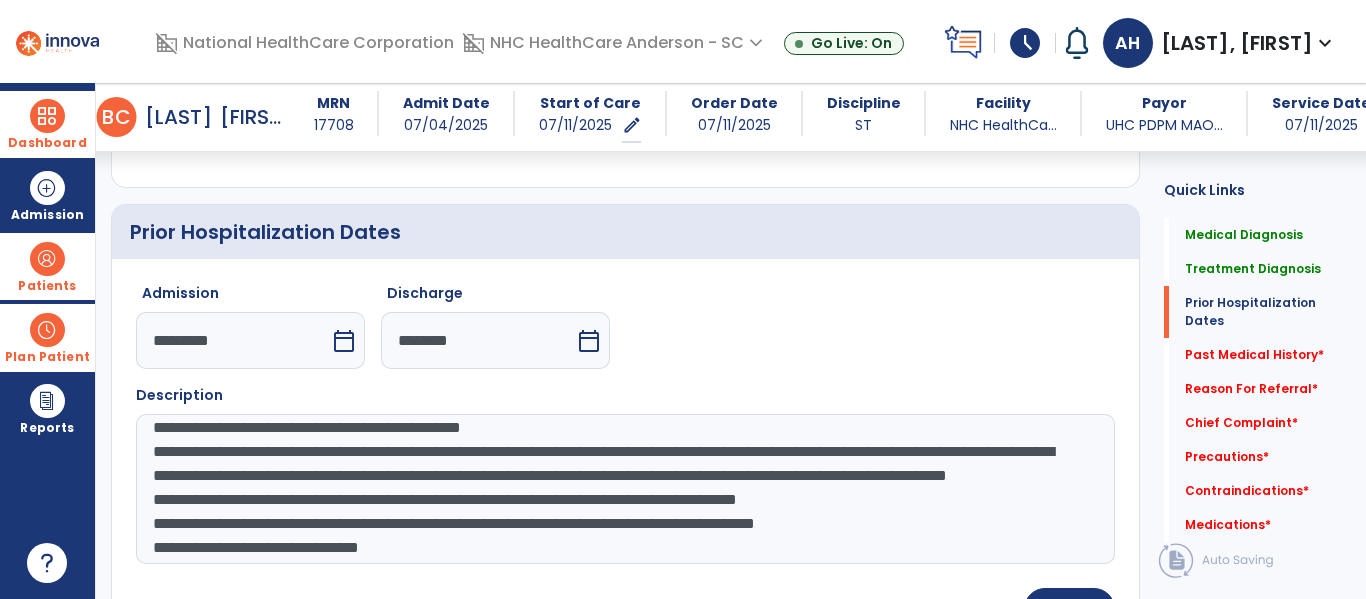 click on "**********" 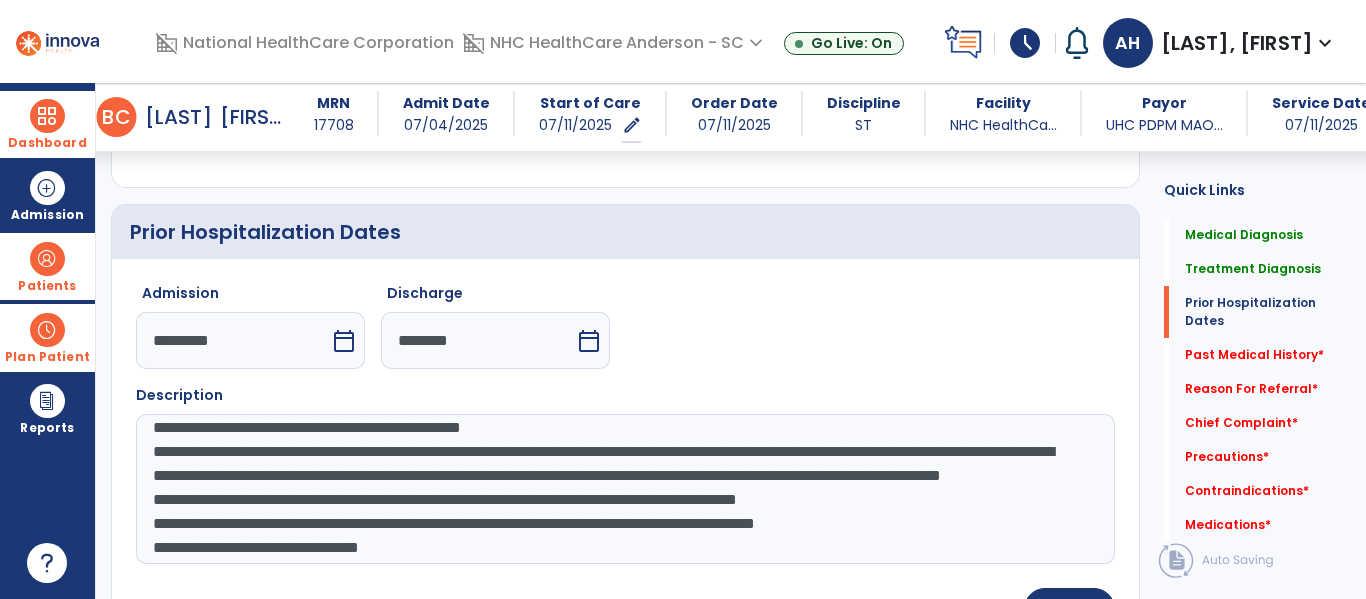 click on "**********" 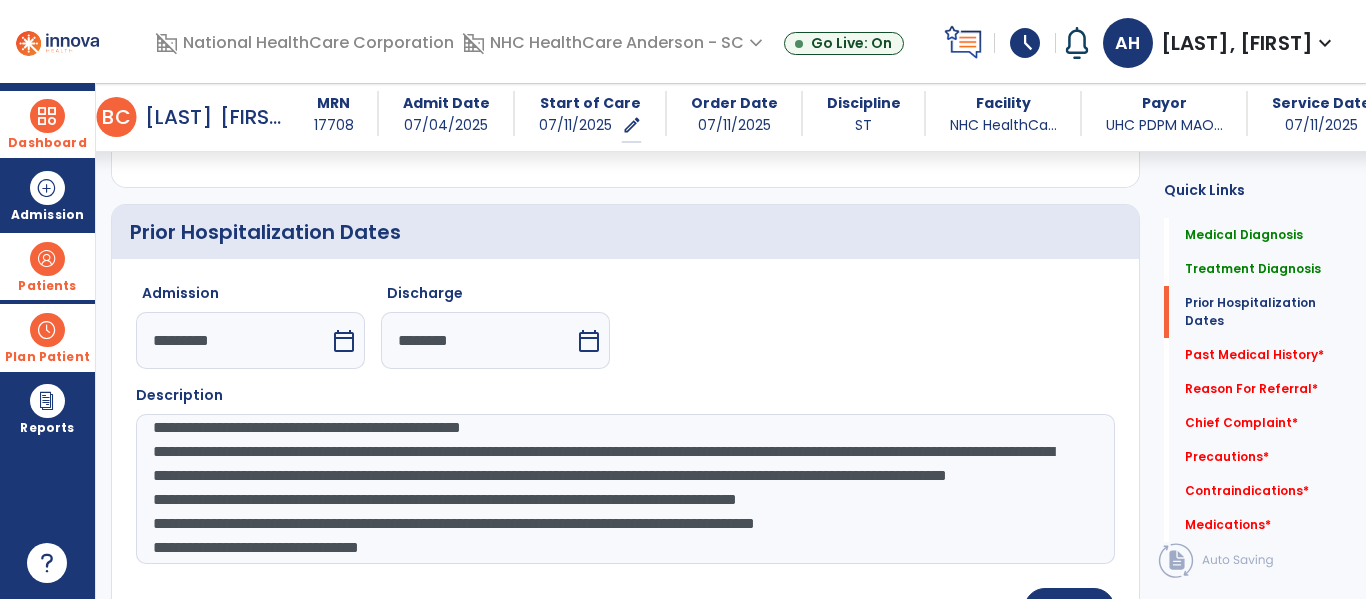 click on "**********" 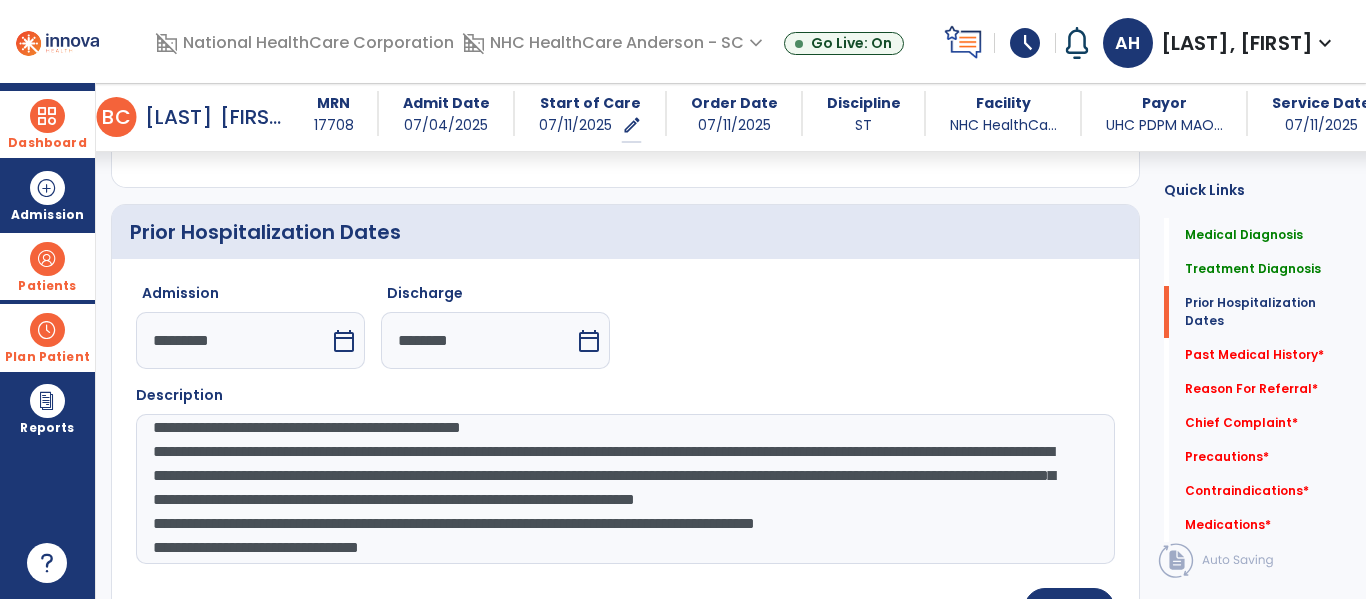drag, startPoint x: 713, startPoint y: 501, endPoint x: 814, endPoint y: 499, distance: 101.0198 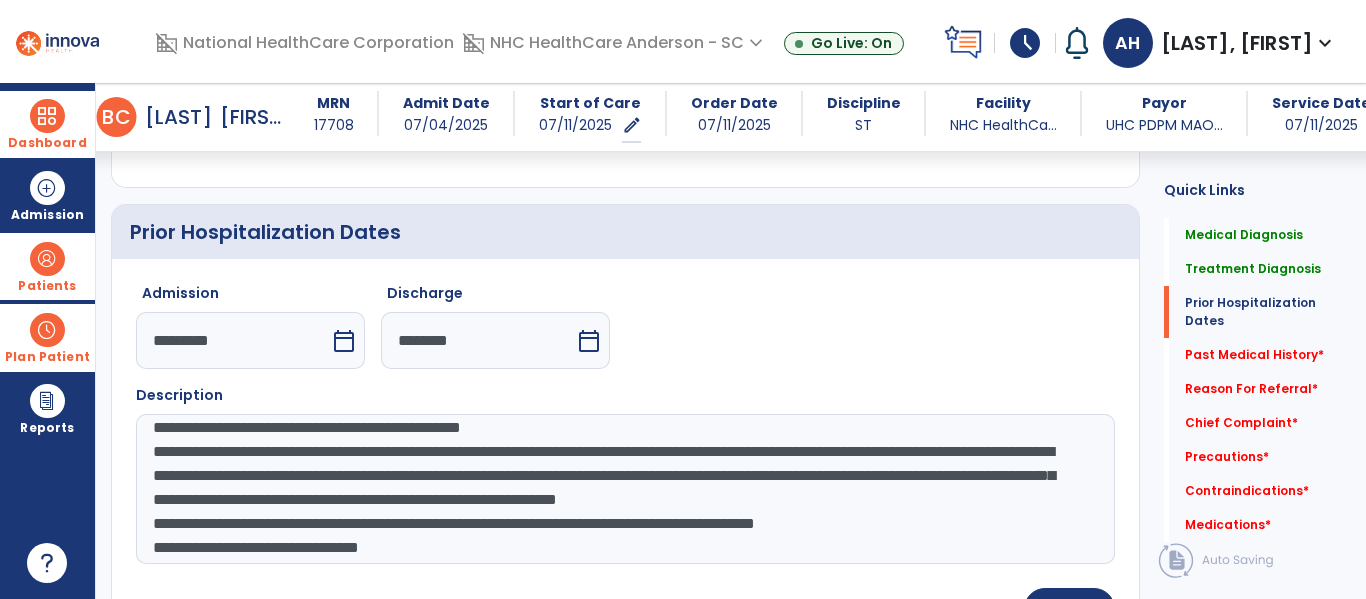 click on "**********" 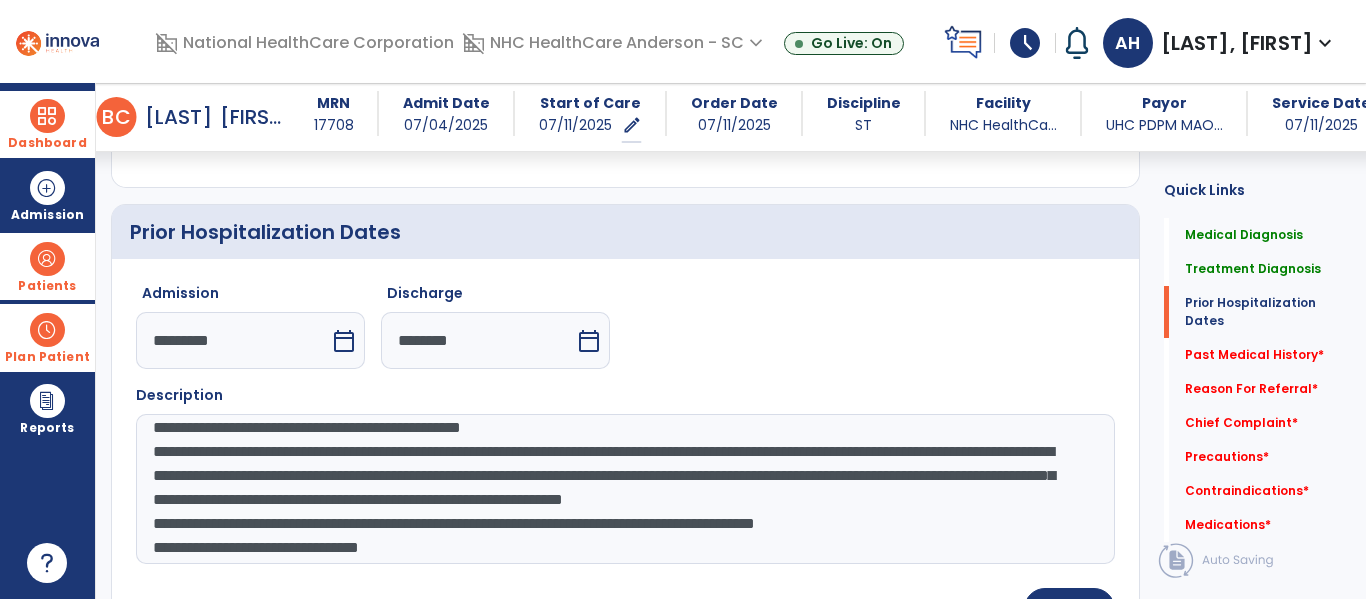 click on "**********" 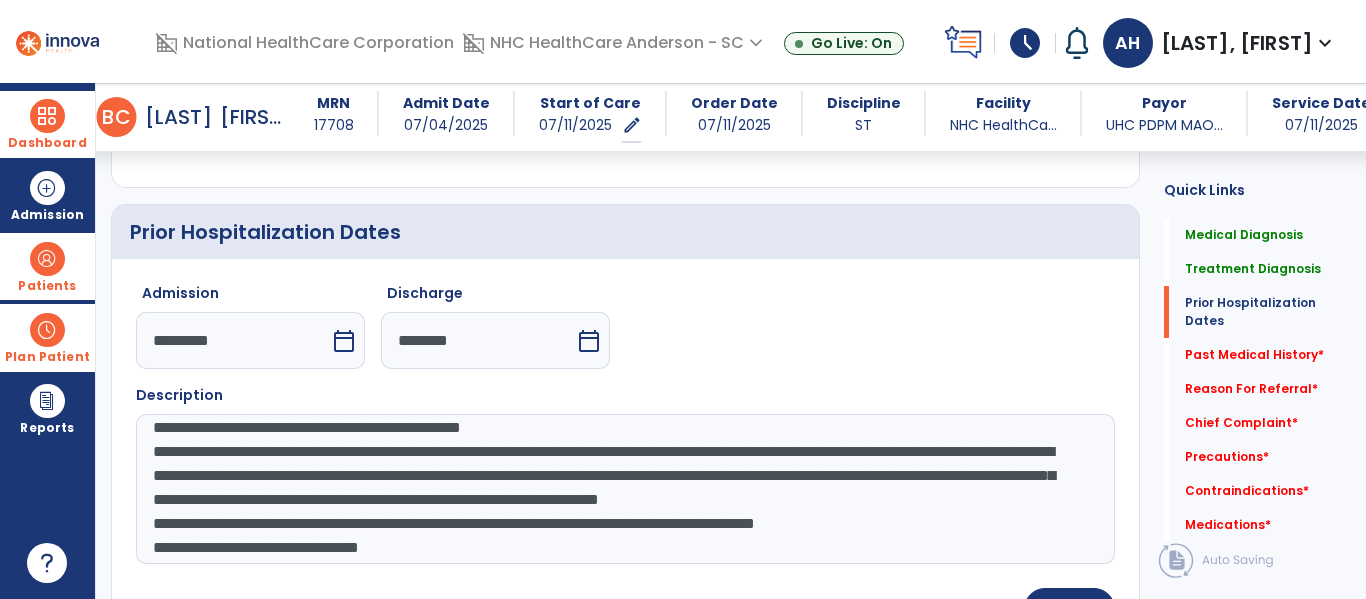 click on "**********" 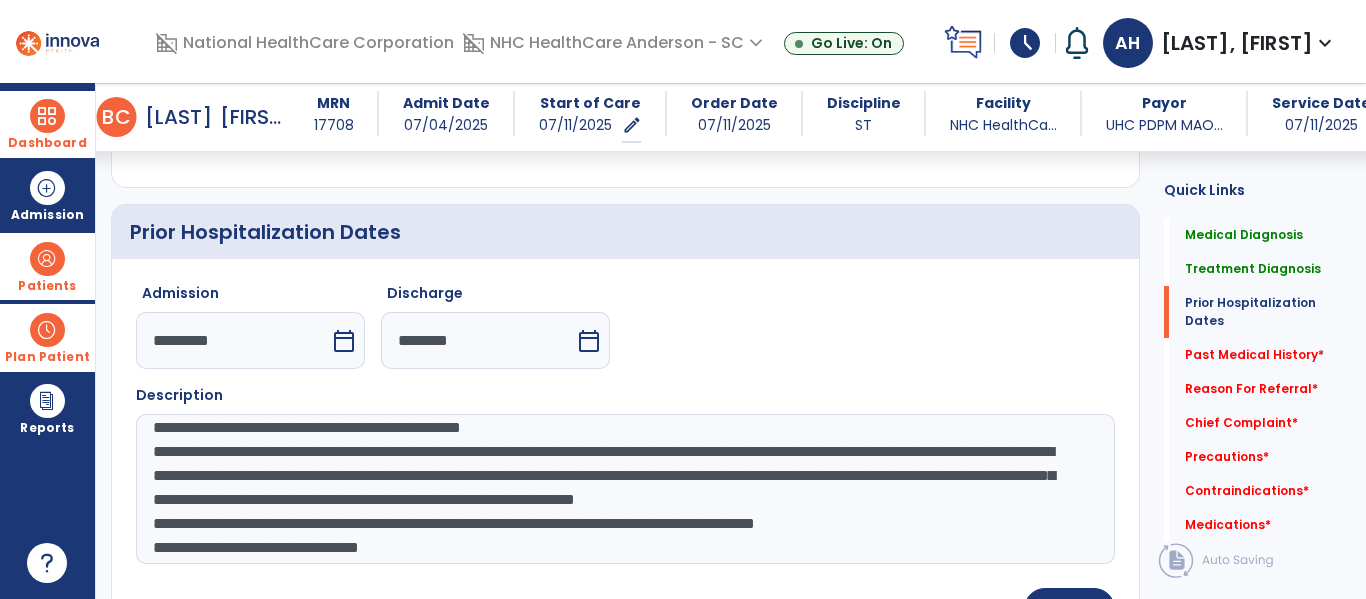 click on "**********" 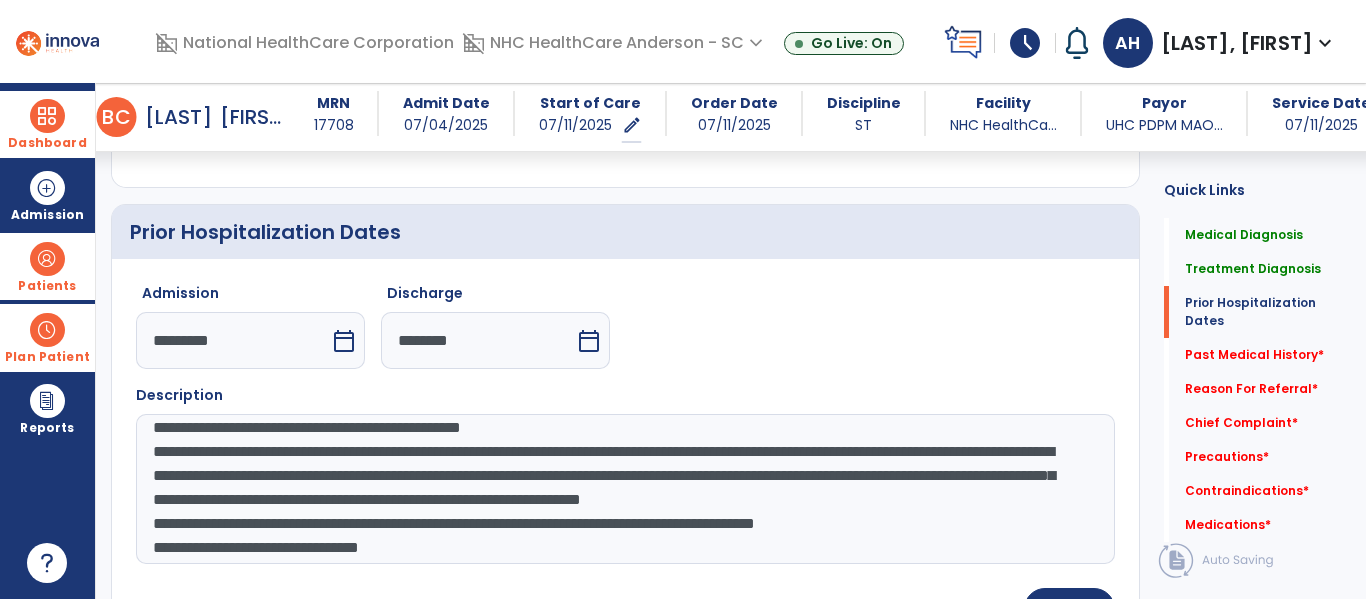 click on "**********" 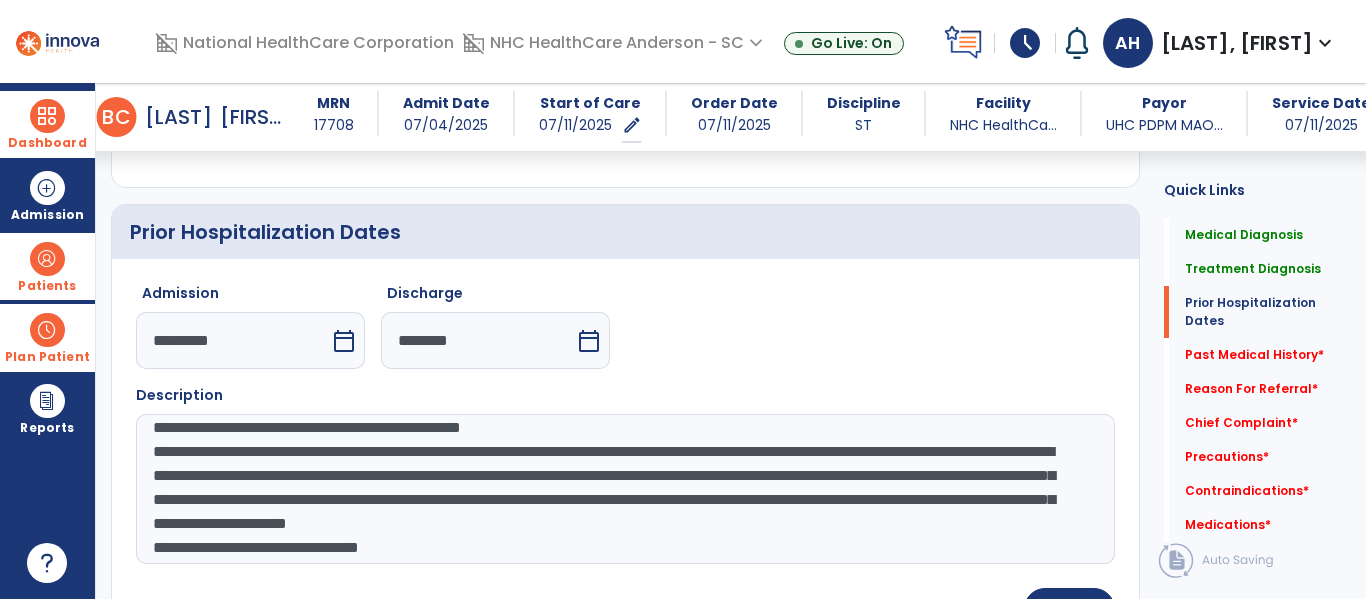 drag, startPoint x: 368, startPoint y: 524, endPoint x: 667, endPoint y: 522, distance: 299.00668 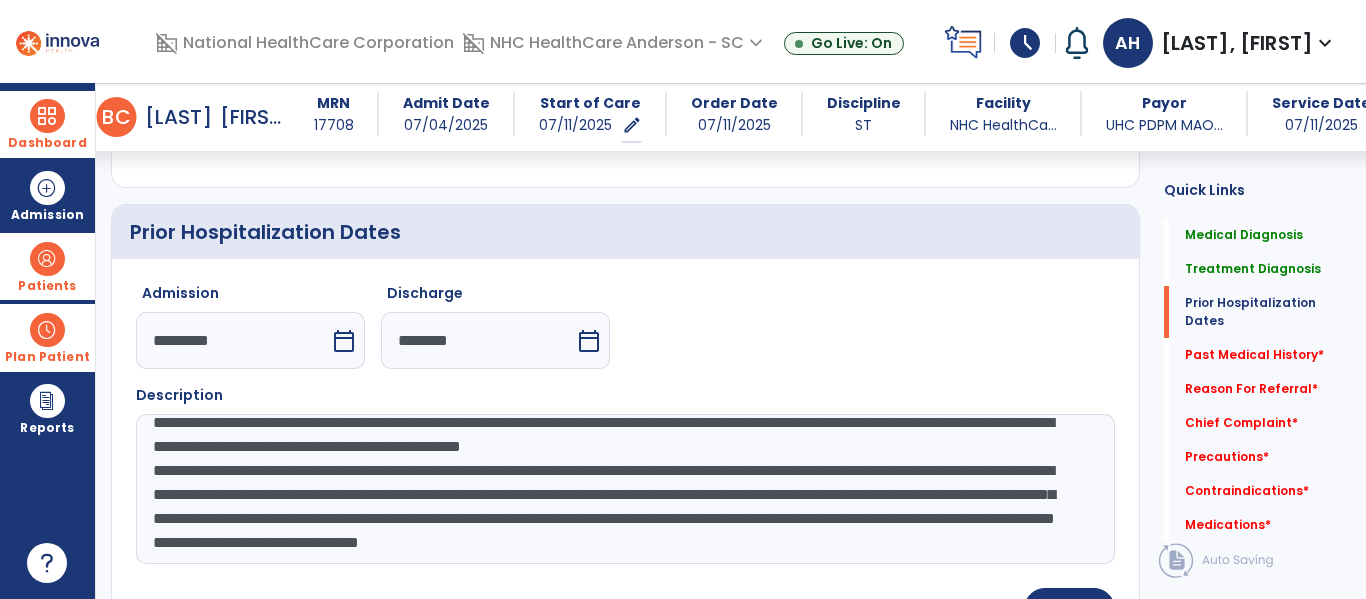 click on "**********" 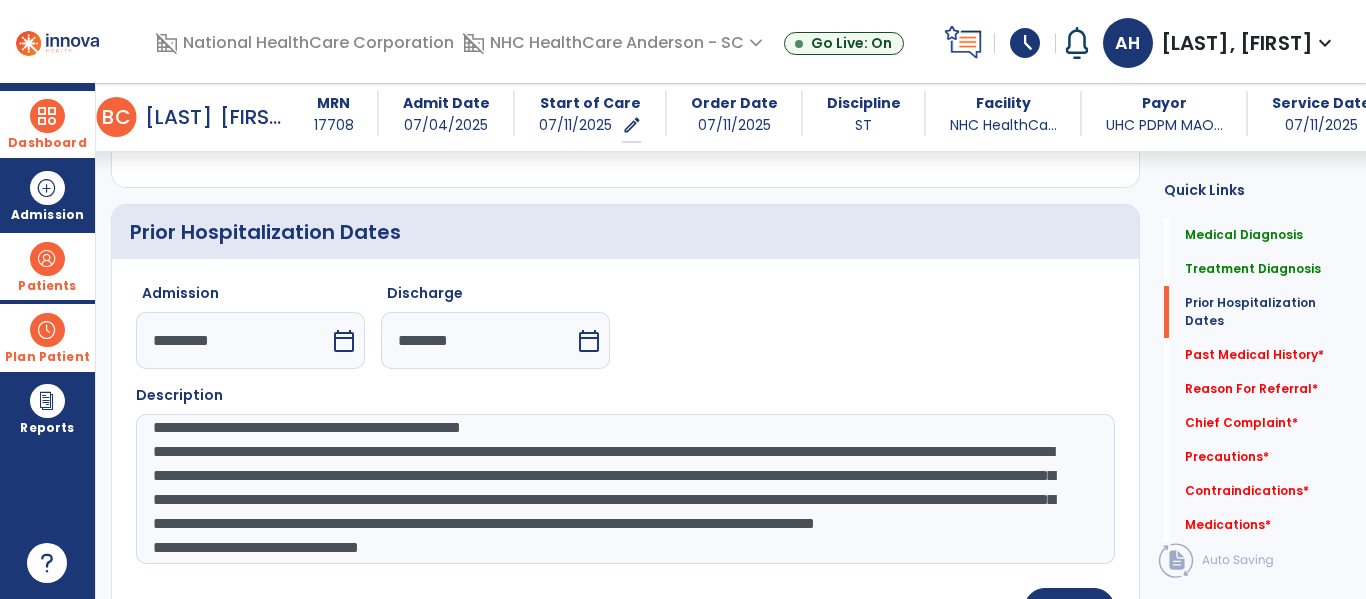 scroll, scrollTop: 64, scrollLeft: 0, axis: vertical 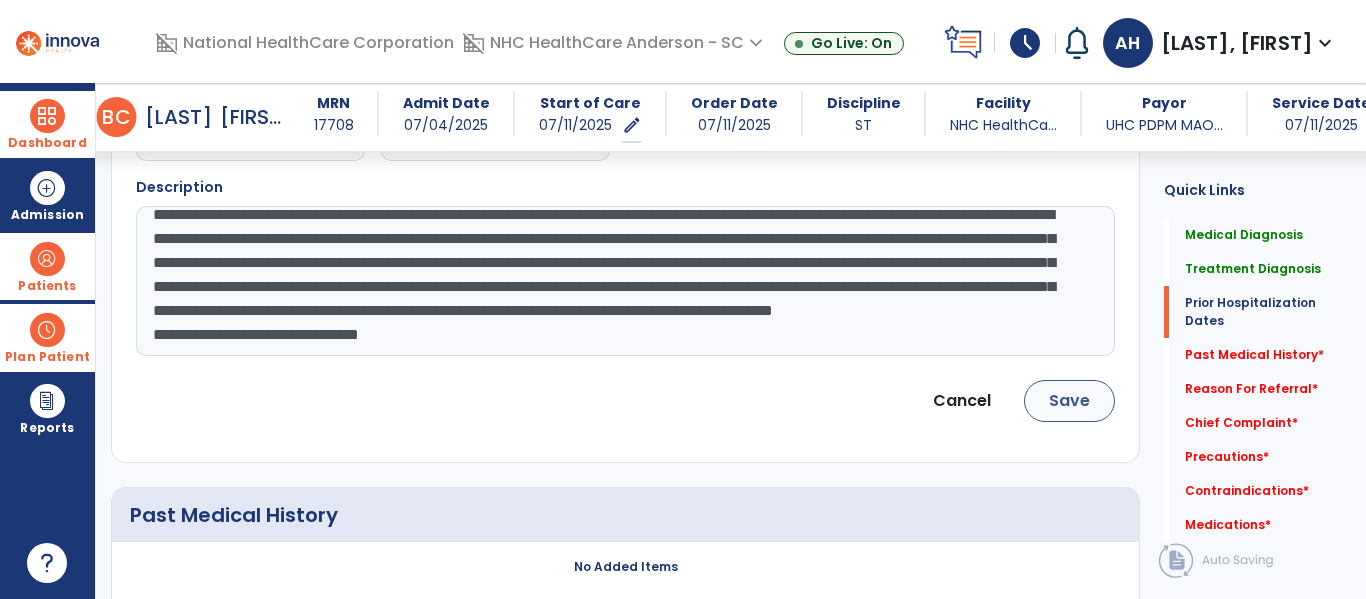 type on "**********" 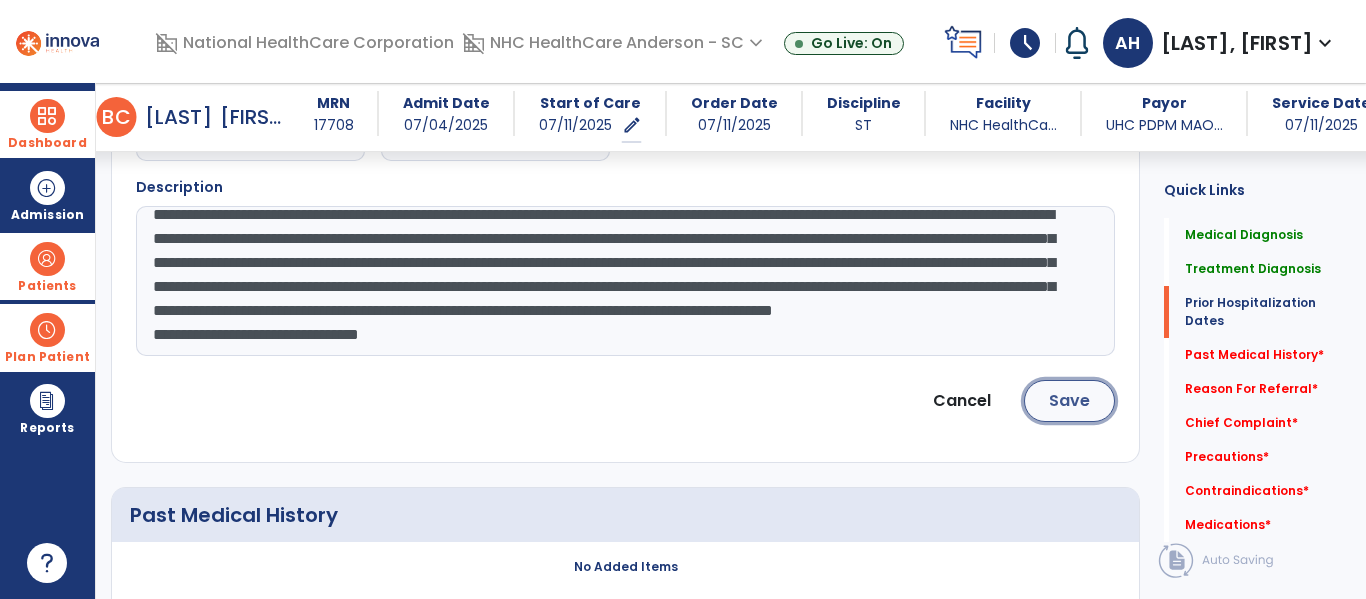 click on "Save" 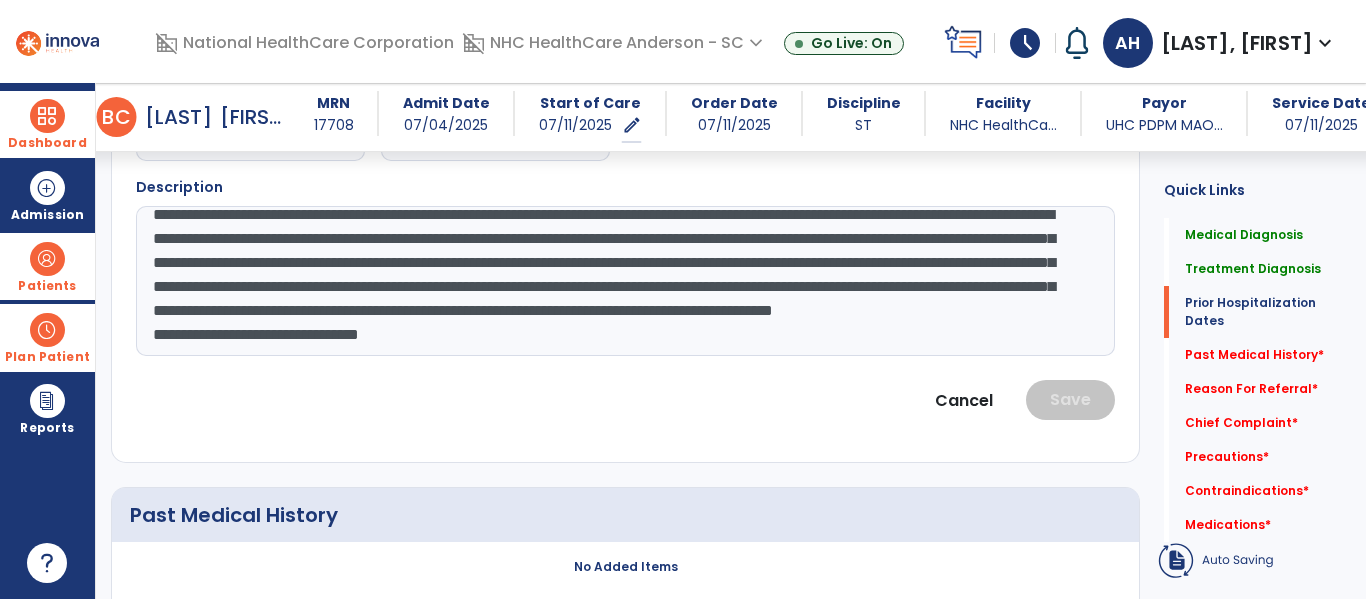 scroll, scrollTop: 1244, scrollLeft: 0, axis: vertical 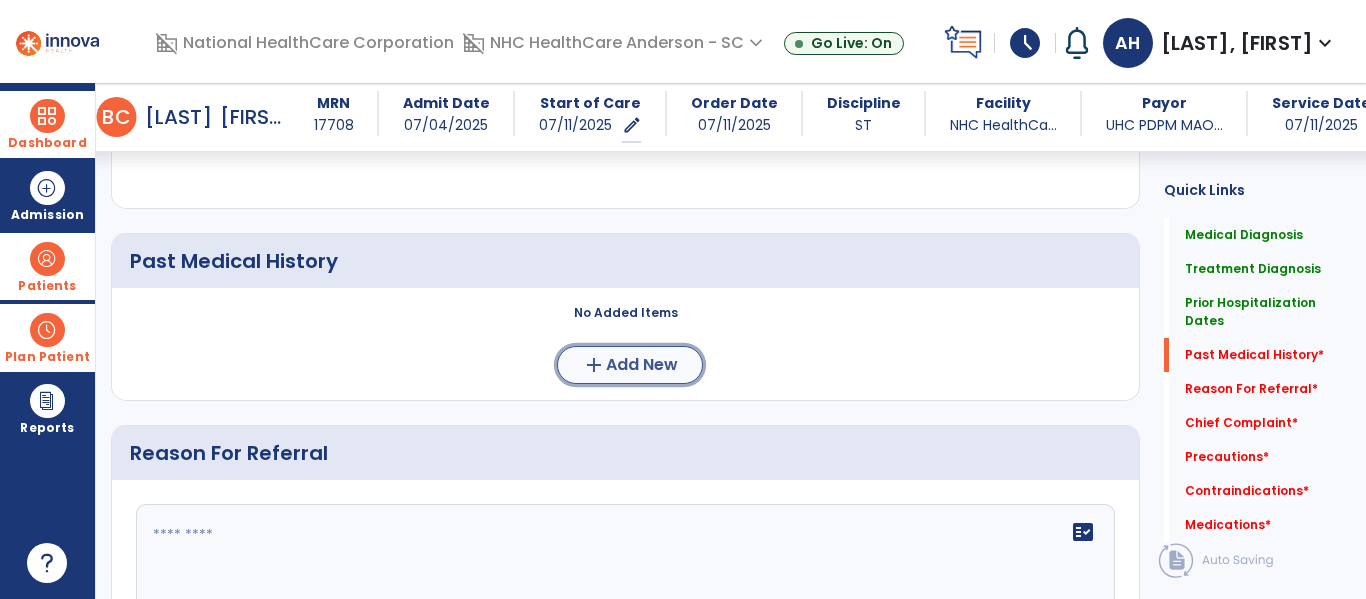 click on "Add New" 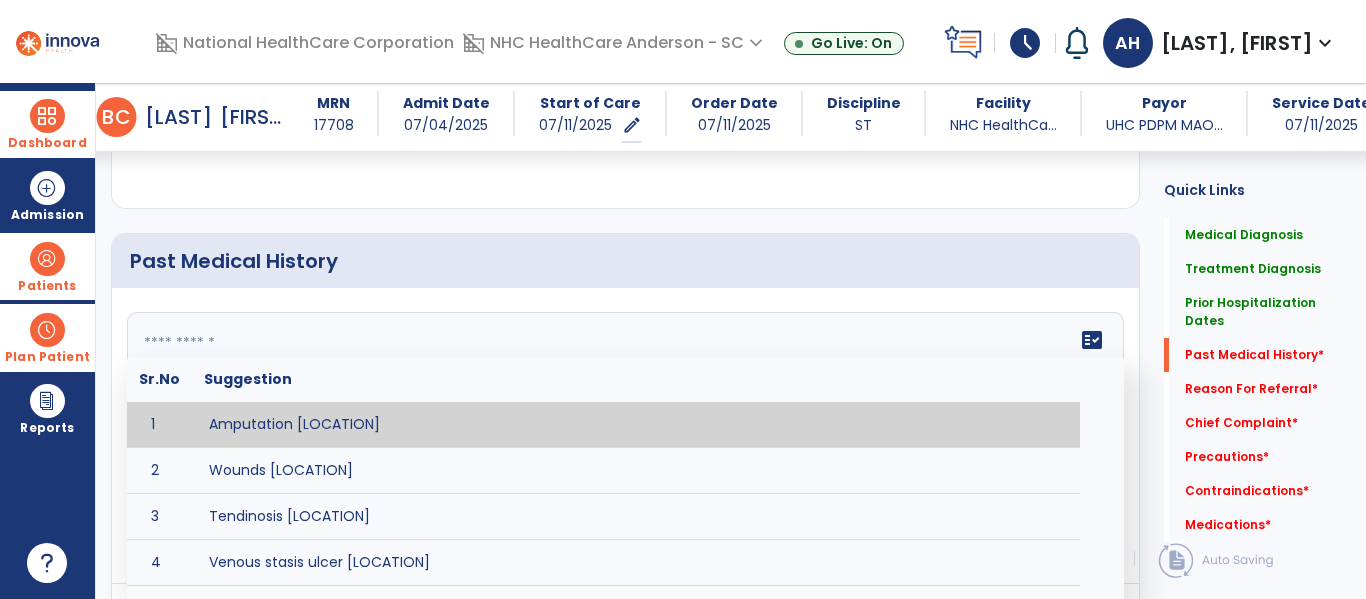 click on "fact_check  Sr.No Suggestion 1 Amputation [LOCATION] 2 Wounds [LOCATION] 3 Tendinosis [LOCATION] 4 Venous stasis ulcer [LOCATION] 5 Achilles tendon tear [LOCATION] 6 ACL tear surgically repaired [LOCATION] 7 Above knee amputation (AKA) [LOCATION] 8 Below knee amputation (BKE) [LOCATION] 9 Cancer (SITE/TYPE) 10 Surgery (TYPE) 11 AAA (Abdominal Aortic Aneurysm) 12 Achilles tendon tear [LOCATION] 13 Acute Renal Failure 14 AIDS (Acquired Immune Deficiency Syndrome) 15 Alzheimer's Disease 16 Anemia 17 Angina 18 Anxiety 19 ASHD (Arteriosclerotic Heart Disease) 20 Atrial Fibrillation 21 Bipolar Disorder 22 Bowel Obstruction 23 C-Diff 24 Coronary Artery Bypass Graft (CABG) 25 CAD (Coronary Artery Disease) 26 Carpal tunnel syndrome 27 Chronic bronchitis 28 Chronic renal failure 29 Colostomy 30 COPD (Chronic Obstructive Pulmonary Disease) 31 CRPS (Complex Regional Pain Syndrome) 32 CVA (Cerebrovascular Accident) 33 CVI (Chronic Venous Insufficiency) 34 DDD (Degenerative Disc Disease) 35 Depression 36 37 38 39 40 41 42" 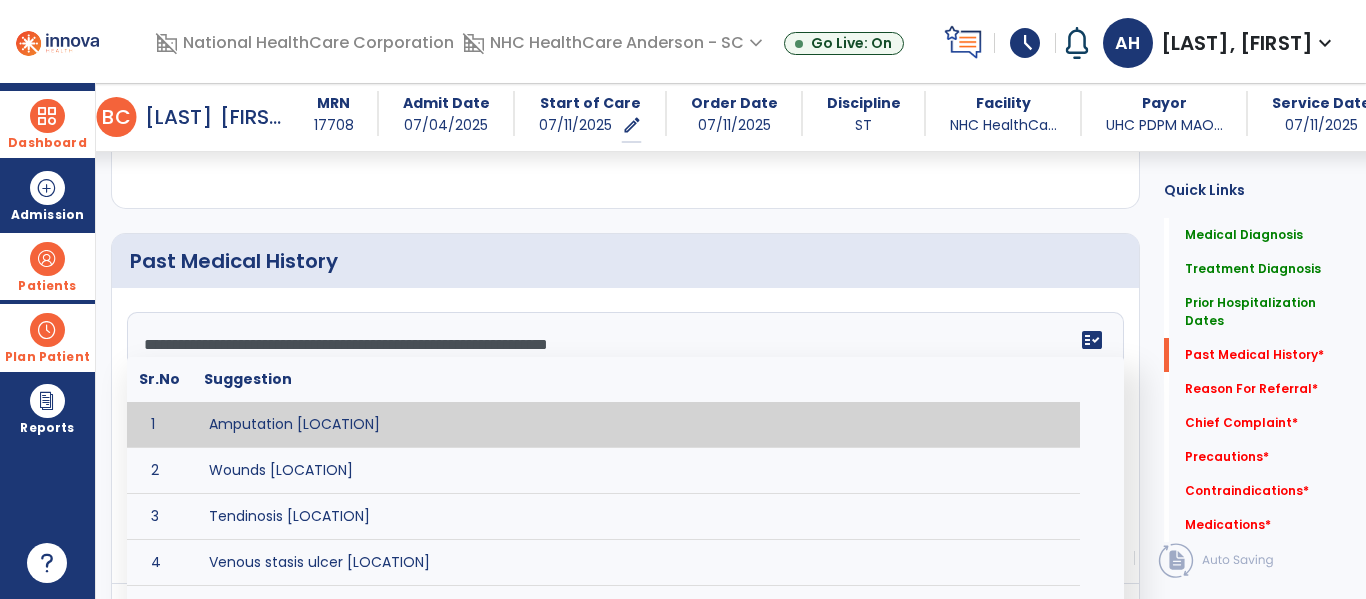 scroll, scrollTop: 64, scrollLeft: 0, axis: vertical 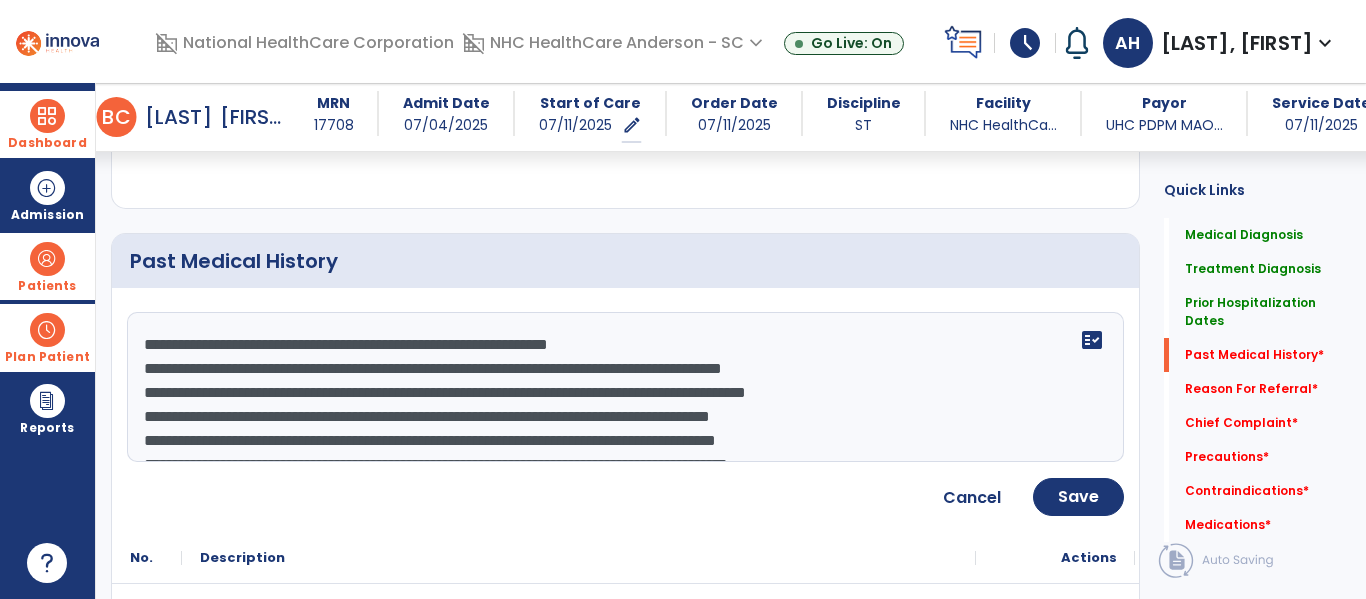 drag, startPoint x: 463, startPoint y: 448, endPoint x: 32, endPoint y: 245, distance: 476.4137 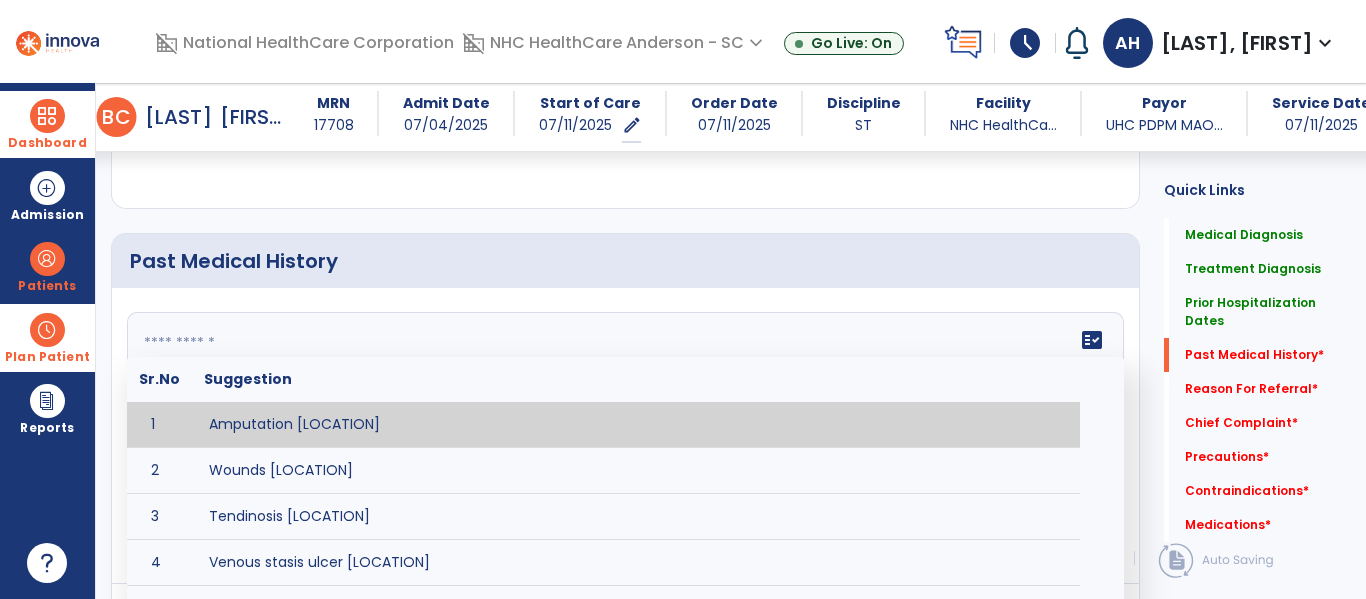 paste on "**********" 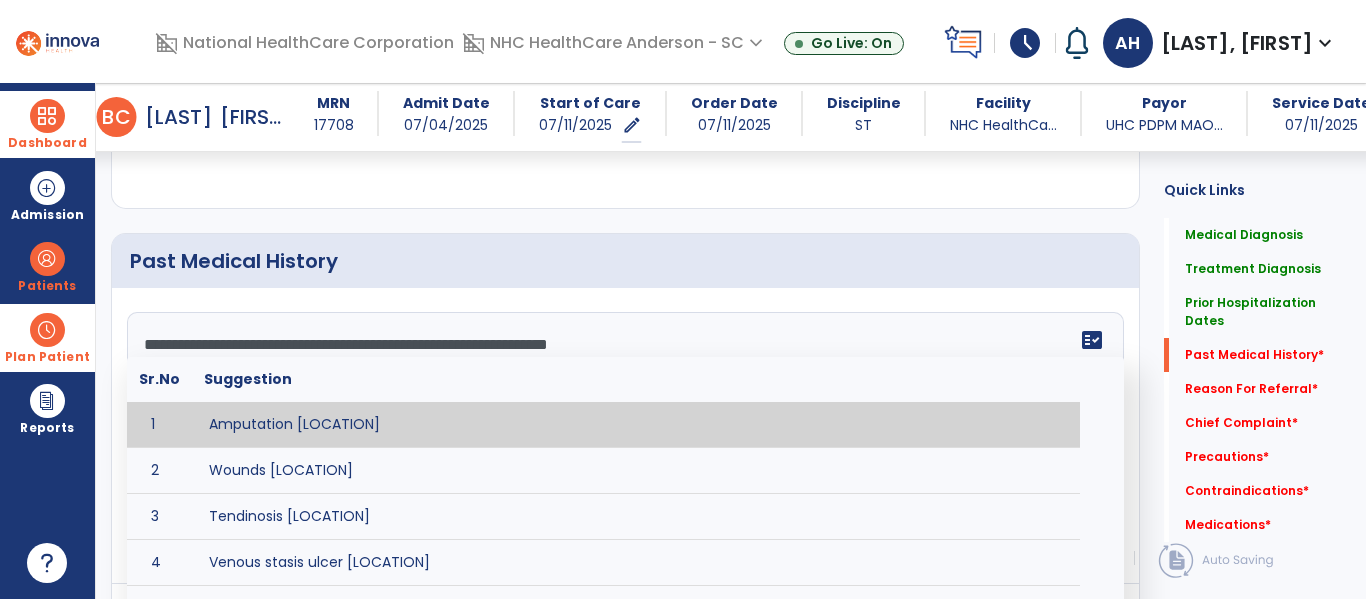 scroll, scrollTop: 232, scrollLeft: 0, axis: vertical 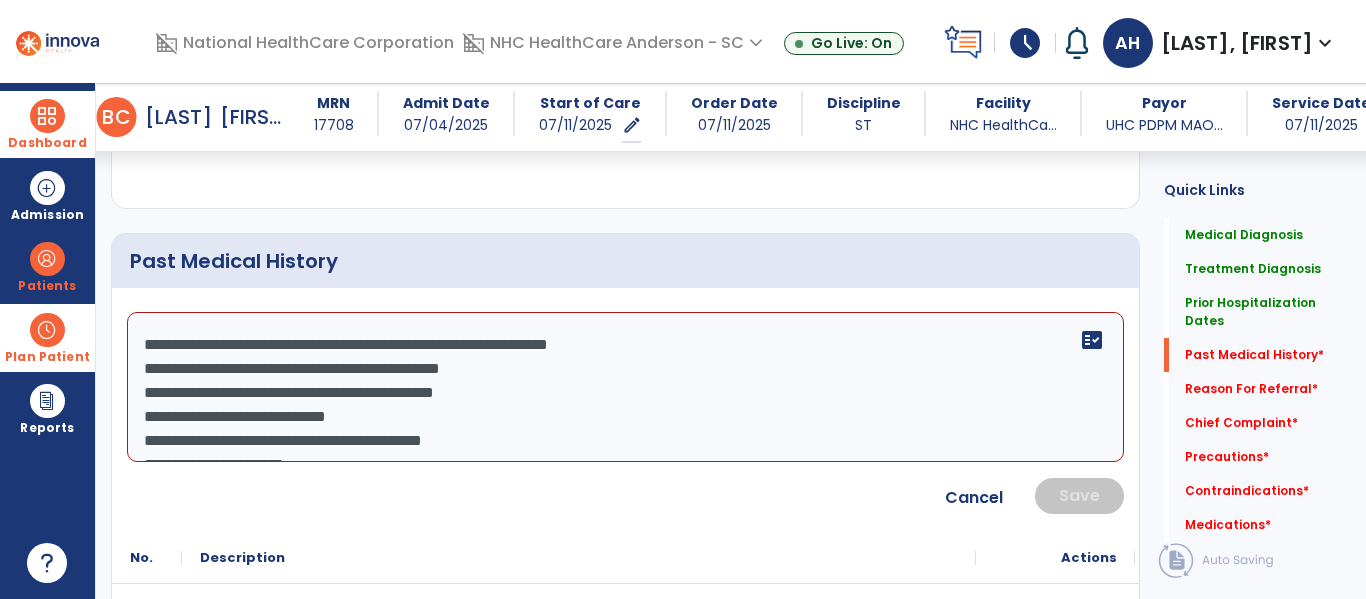 click on "**********" 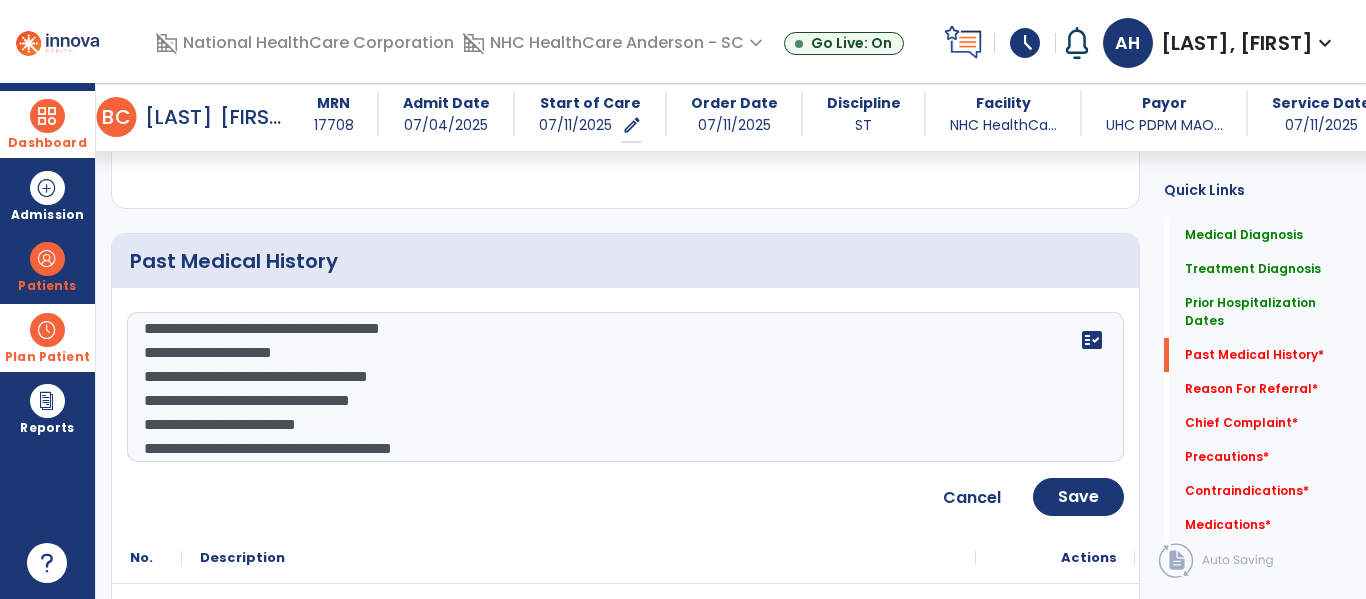 scroll, scrollTop: 0, scrollLeft: 0, axis: both 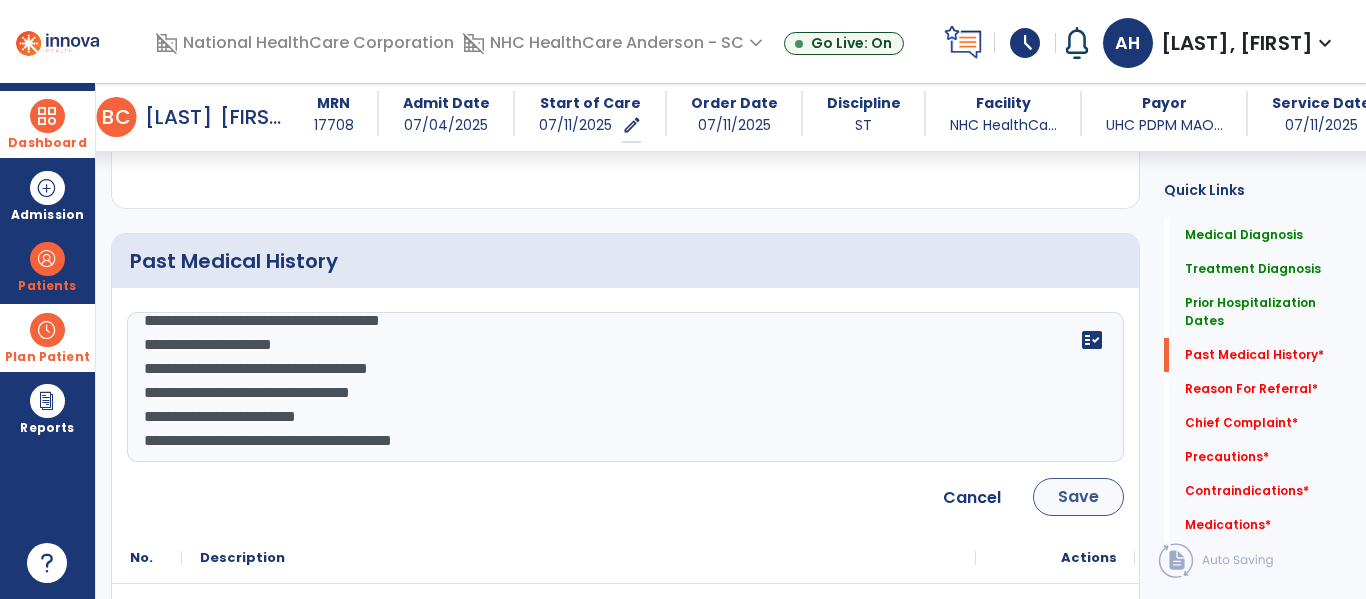 type on "**********" 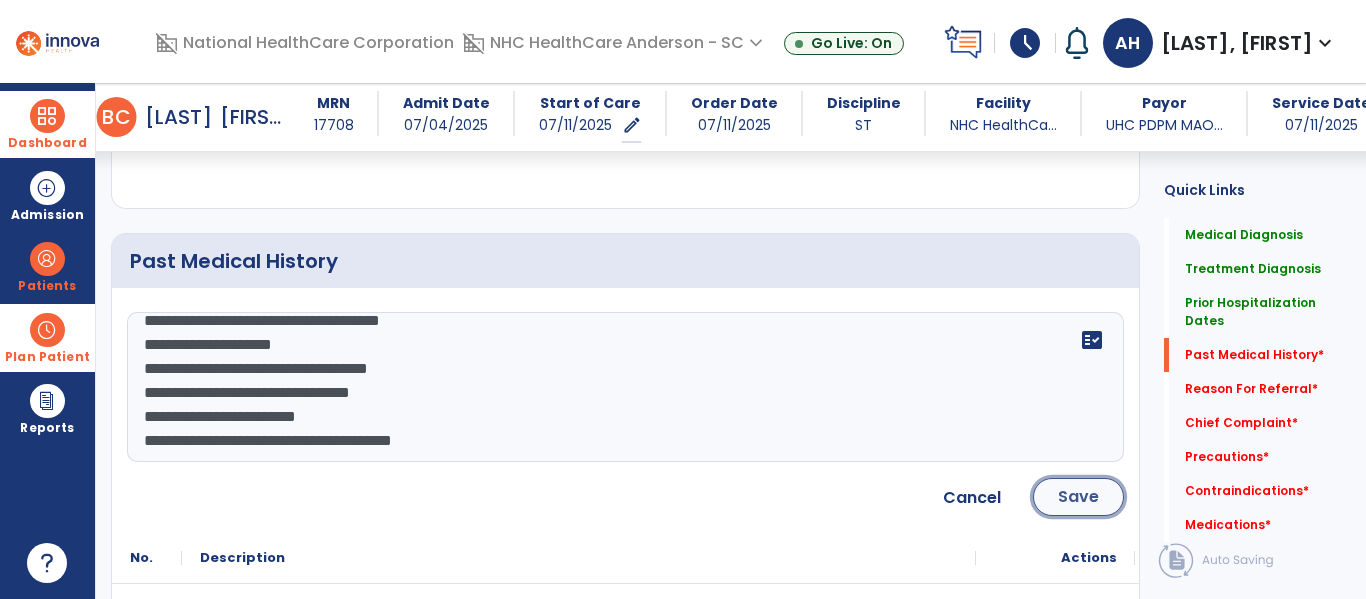 click on "Save" 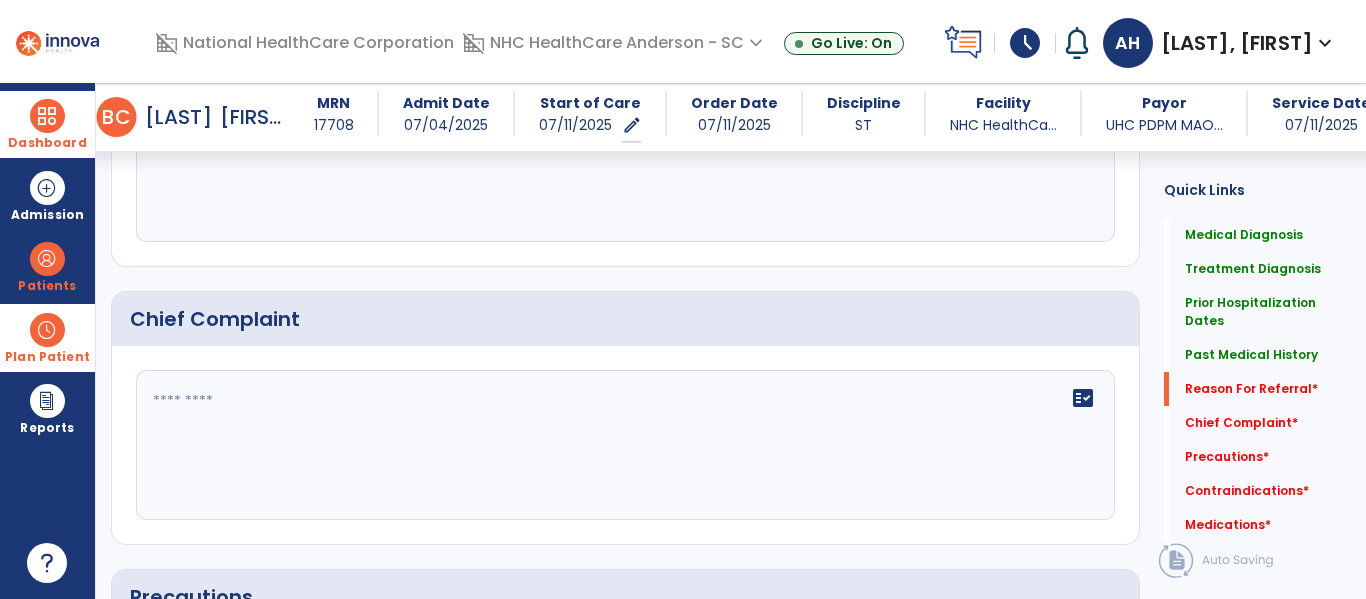 scroll, scrollTop: 1702, scrollLeft: 0, axis: vertical 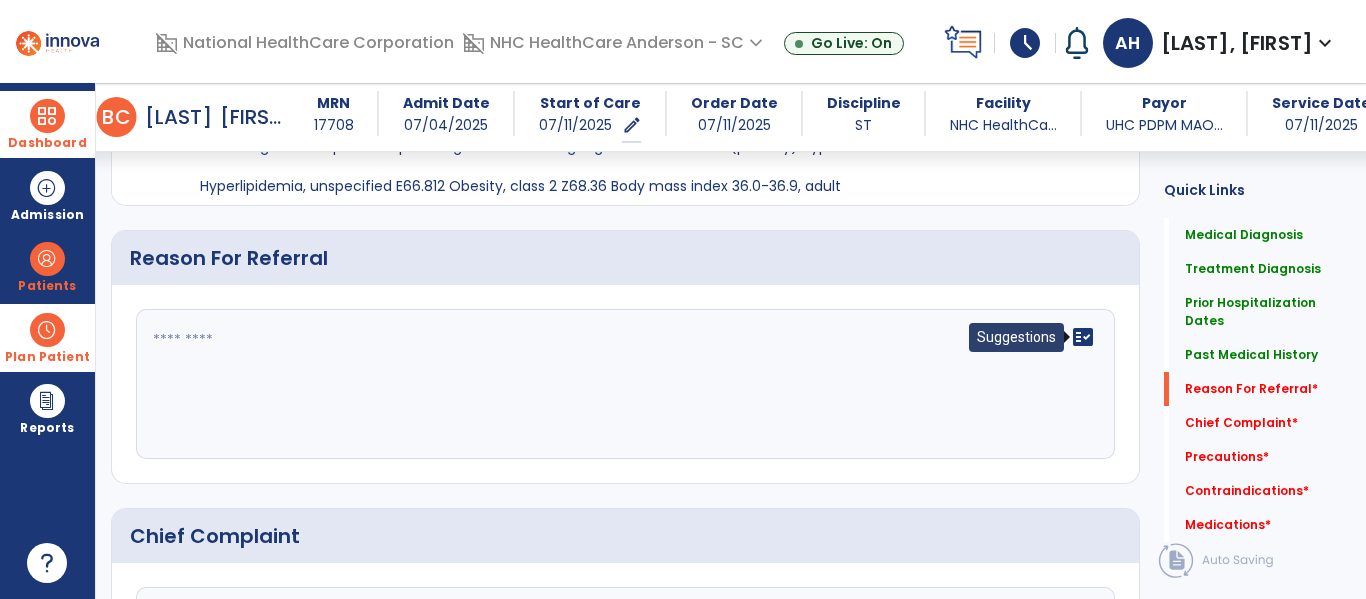 click on "fact_check" 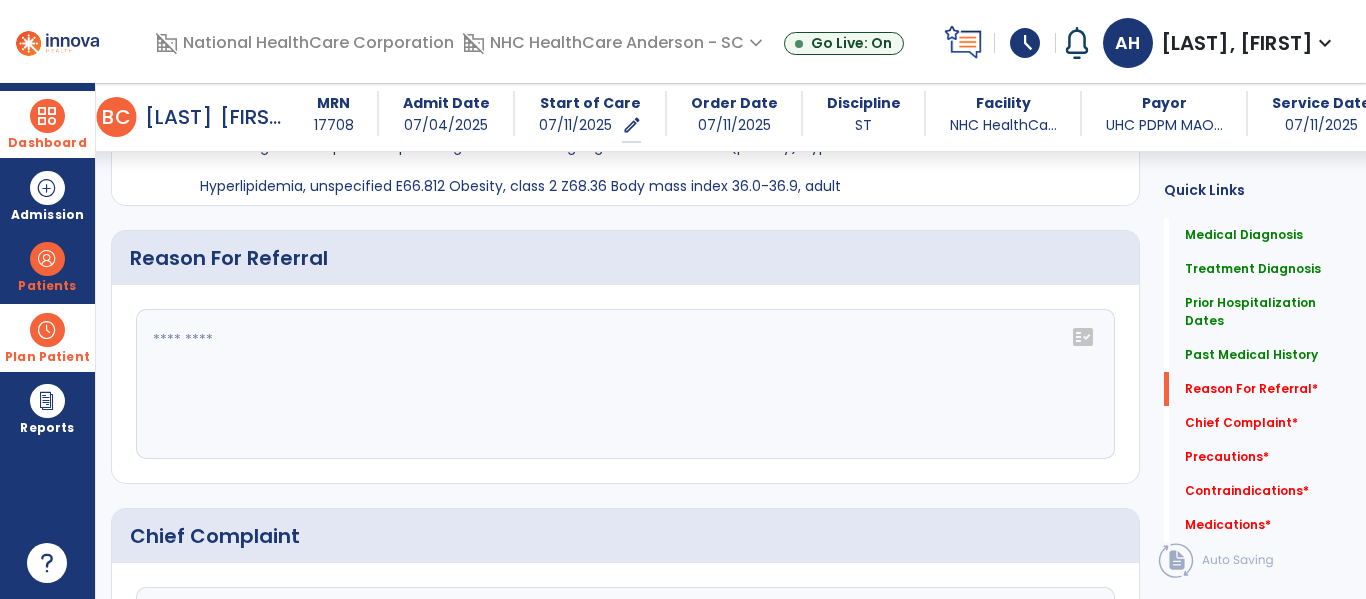 click on "fact_check" 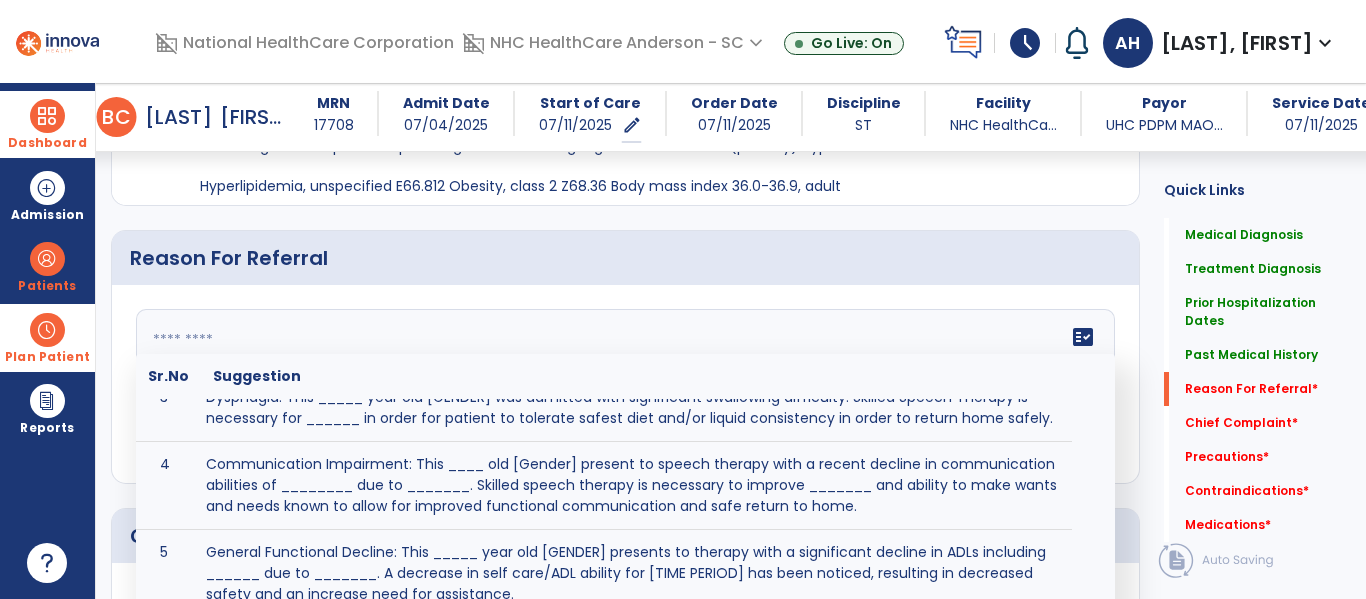 scroll, scrollTop: 171, scrollLeft: 0, axis: vertical 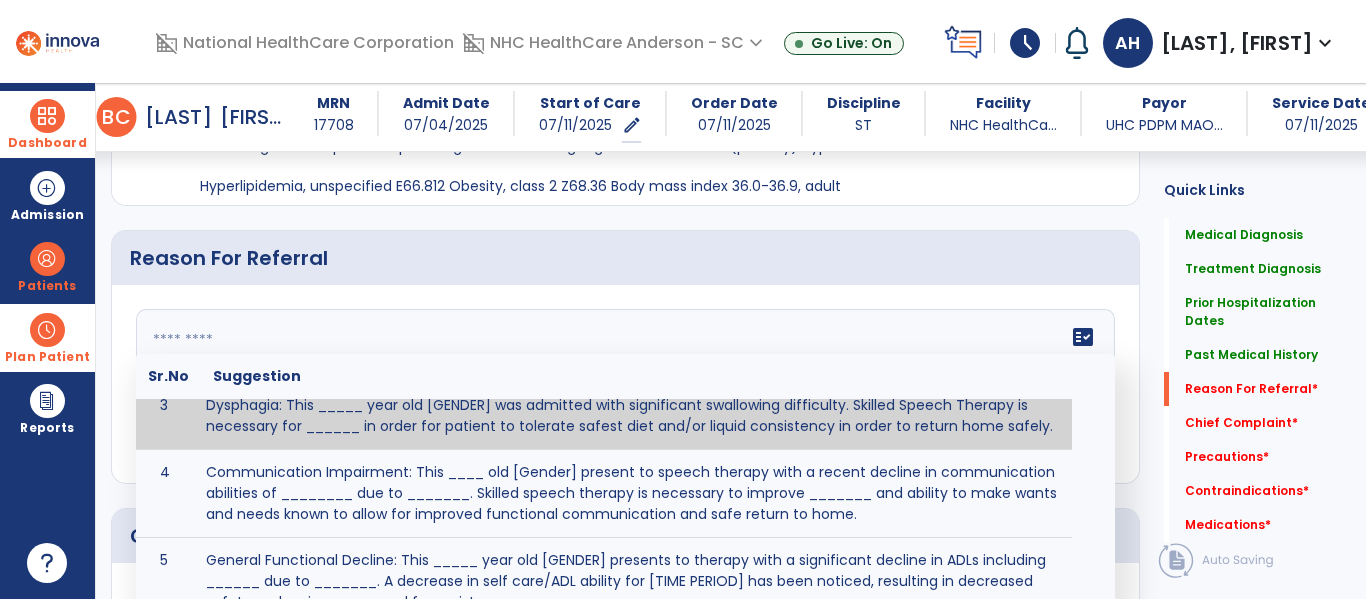 type on "**********" 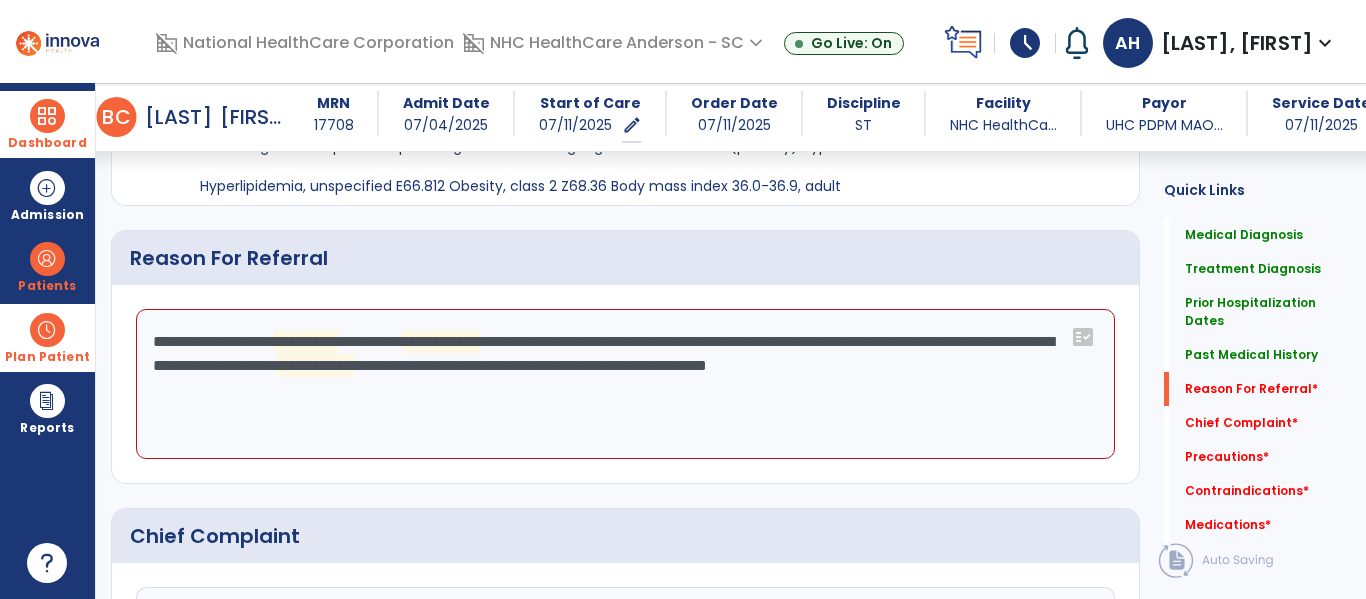 click on "**********" 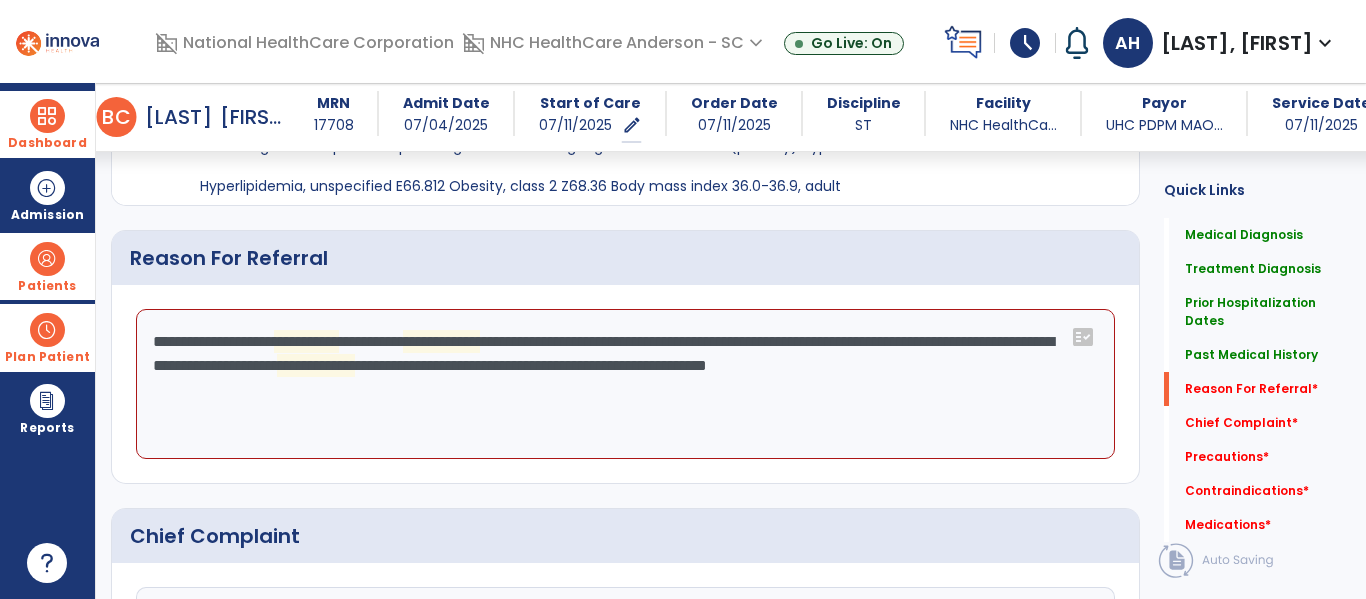 drag, startPoint x: 812, startPoint y: 407, endPoint x: 91, endPoint y: 235, distance: 741.23206 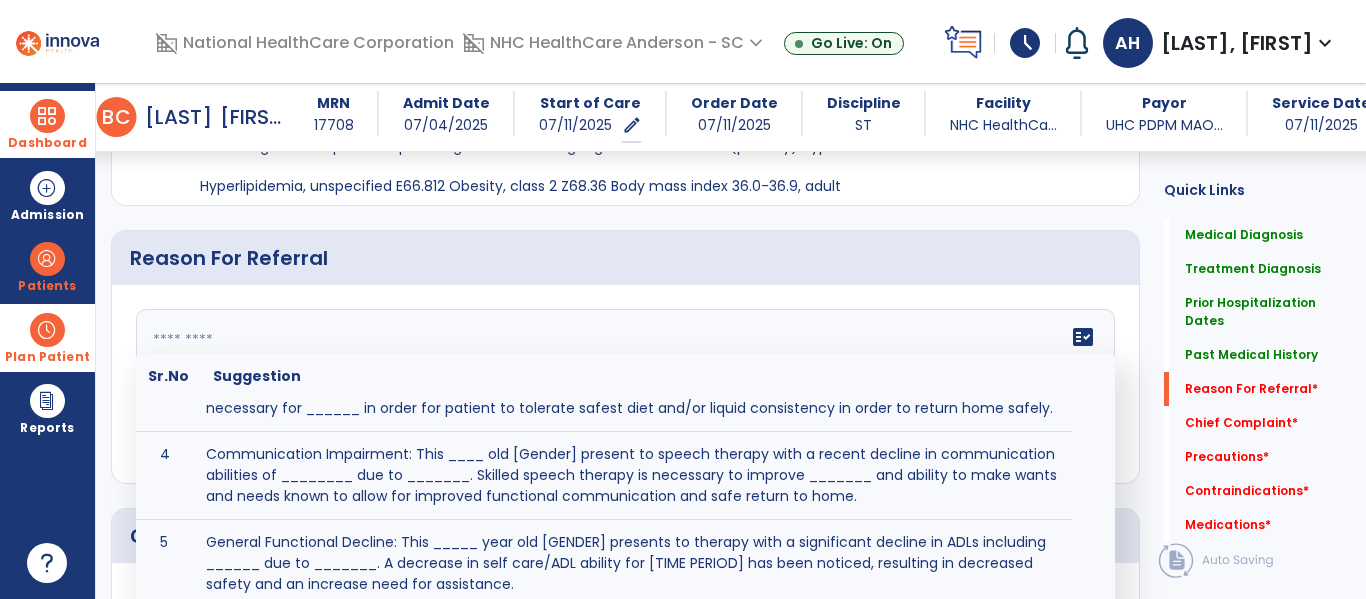 scroll, scrollTop: 191, scrollLeft: 0, axis: vertical 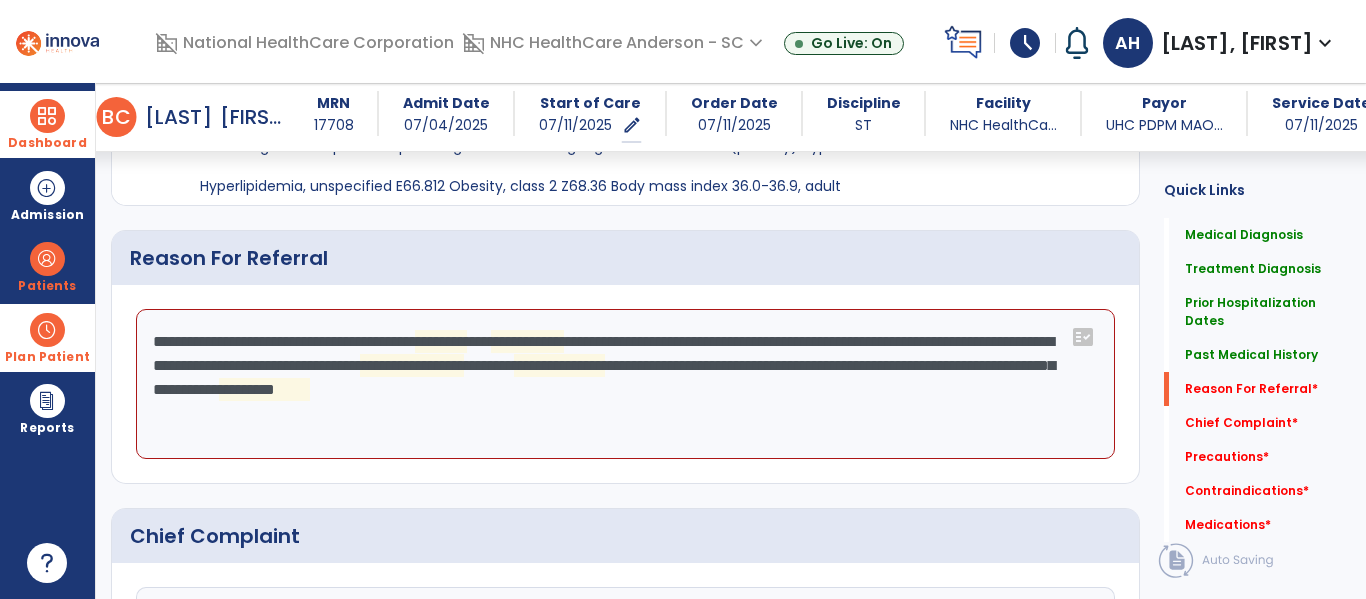 click on "**********" 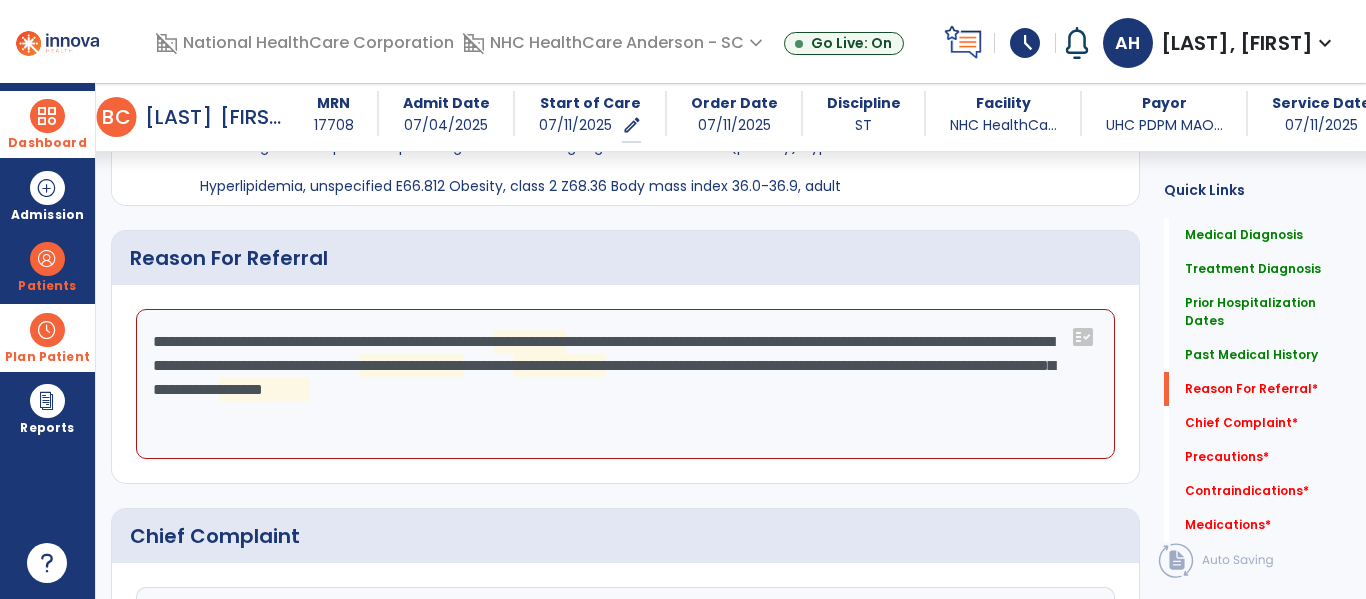 click on "**********" 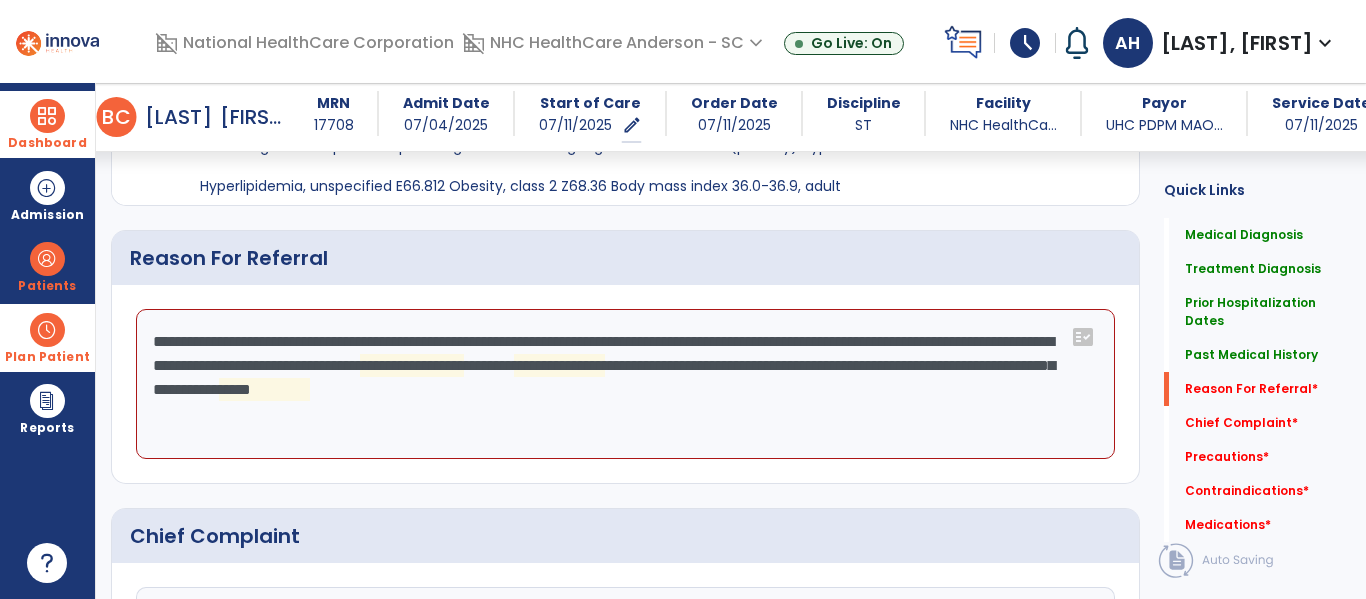 click on "**********" 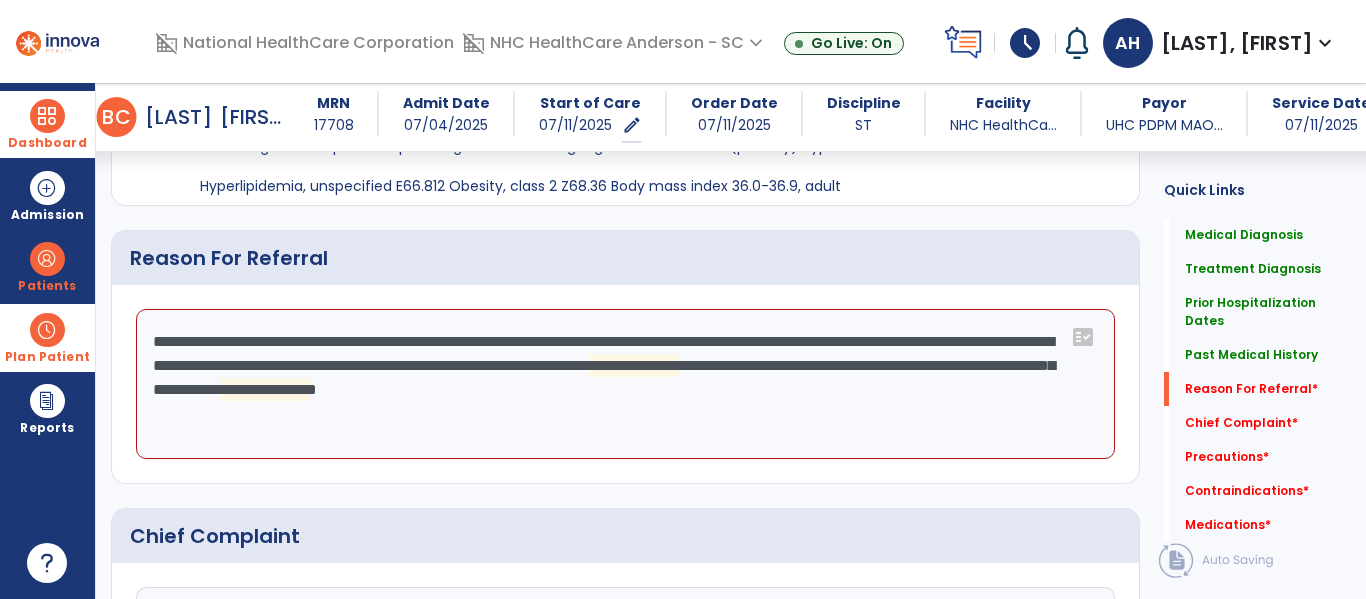 click on "**********" 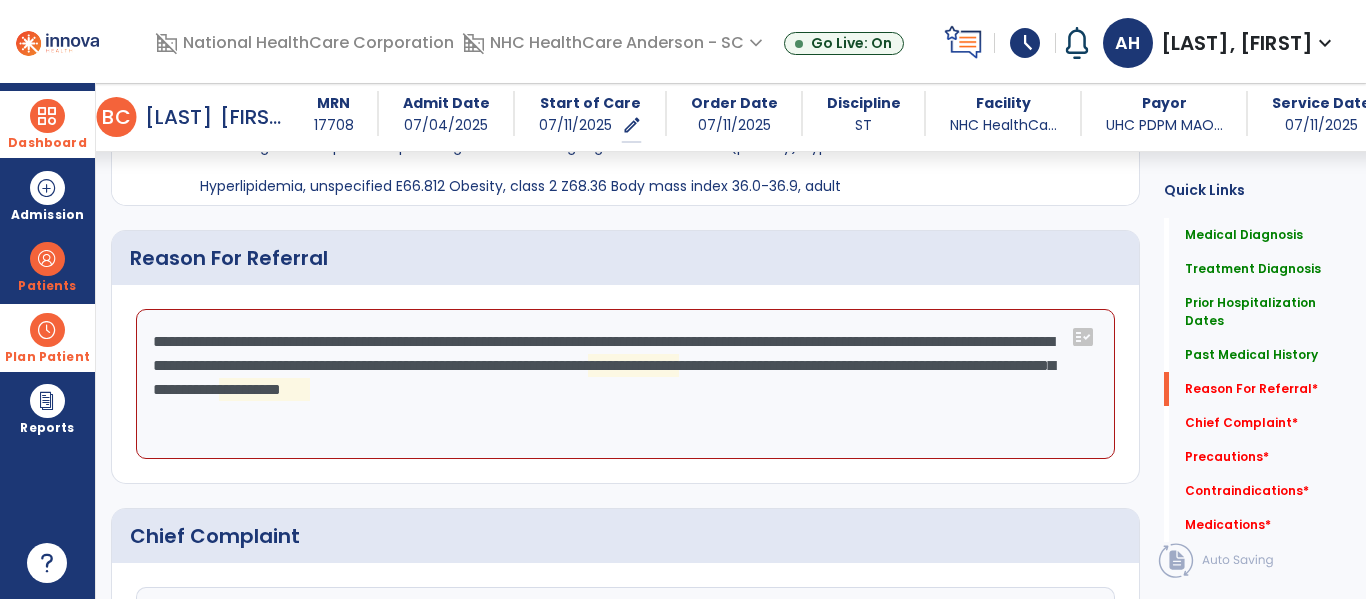 click on "**********" 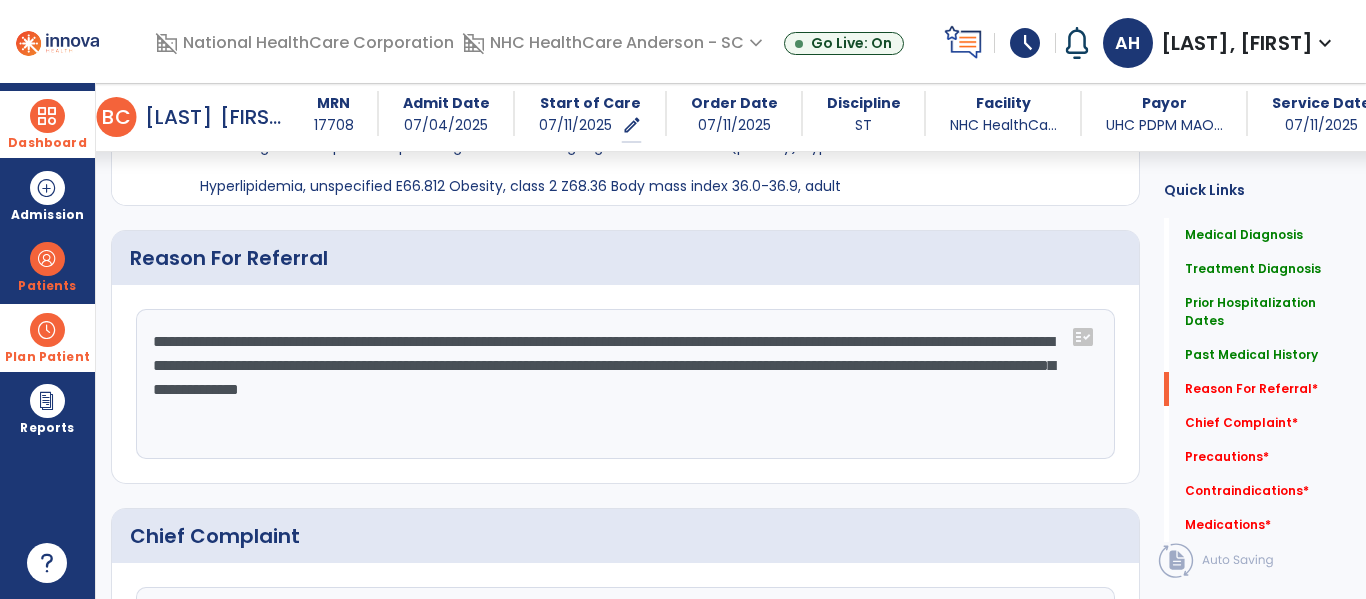 type on "**********" 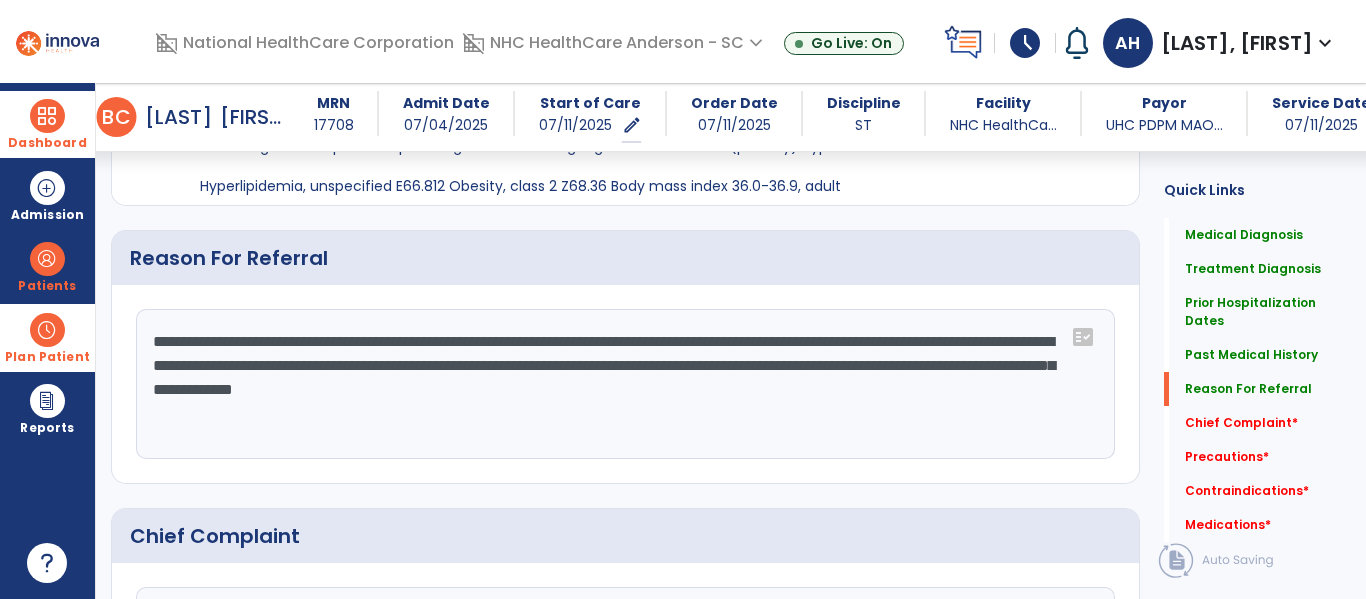 drag, startPoint x: 301, startPoint y: 416, endPoint x: 118, endPoint y: 292, distance: 221.05429 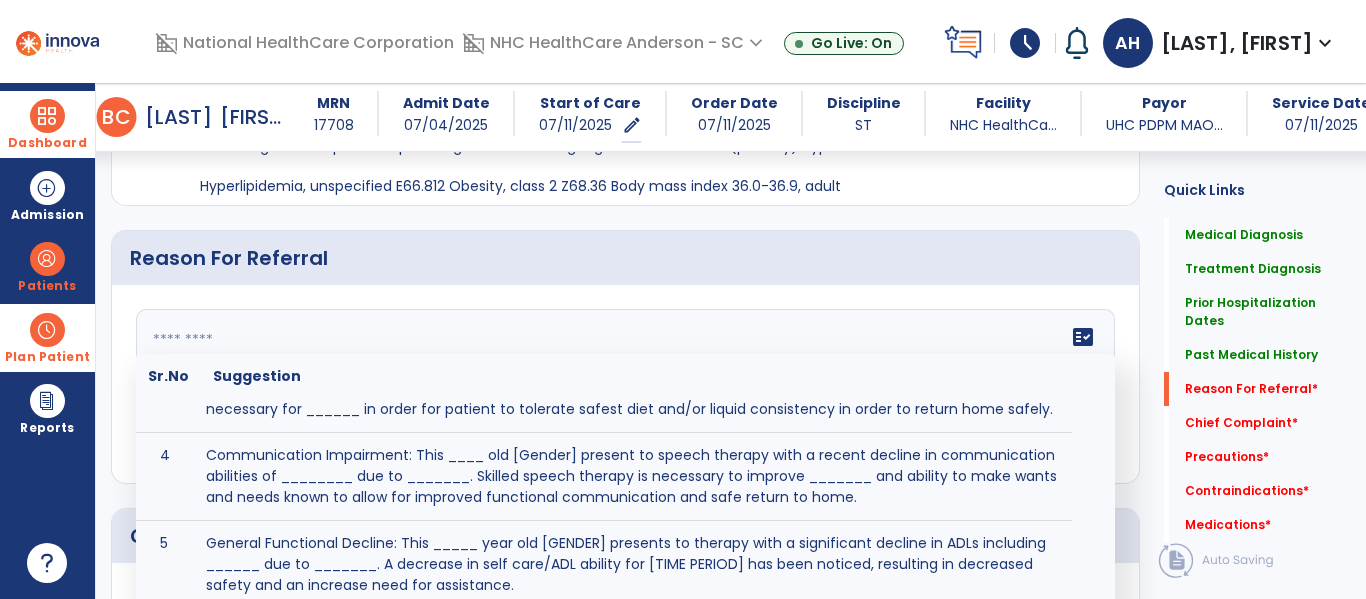 scroll, scrollTop: 192, scrollLeft: 0, axis: vertical 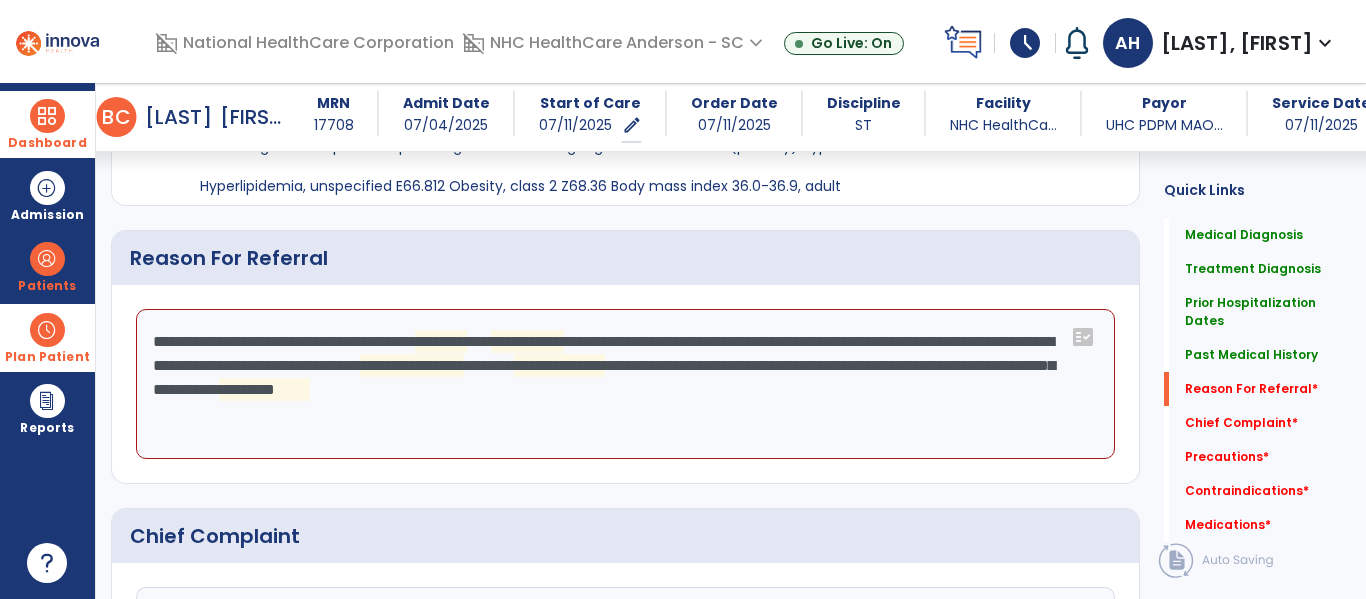 drag, startPoint x: 322, startPoint y: 432, endPoint x: 351, endPoint y: 429, distance: 29.15476 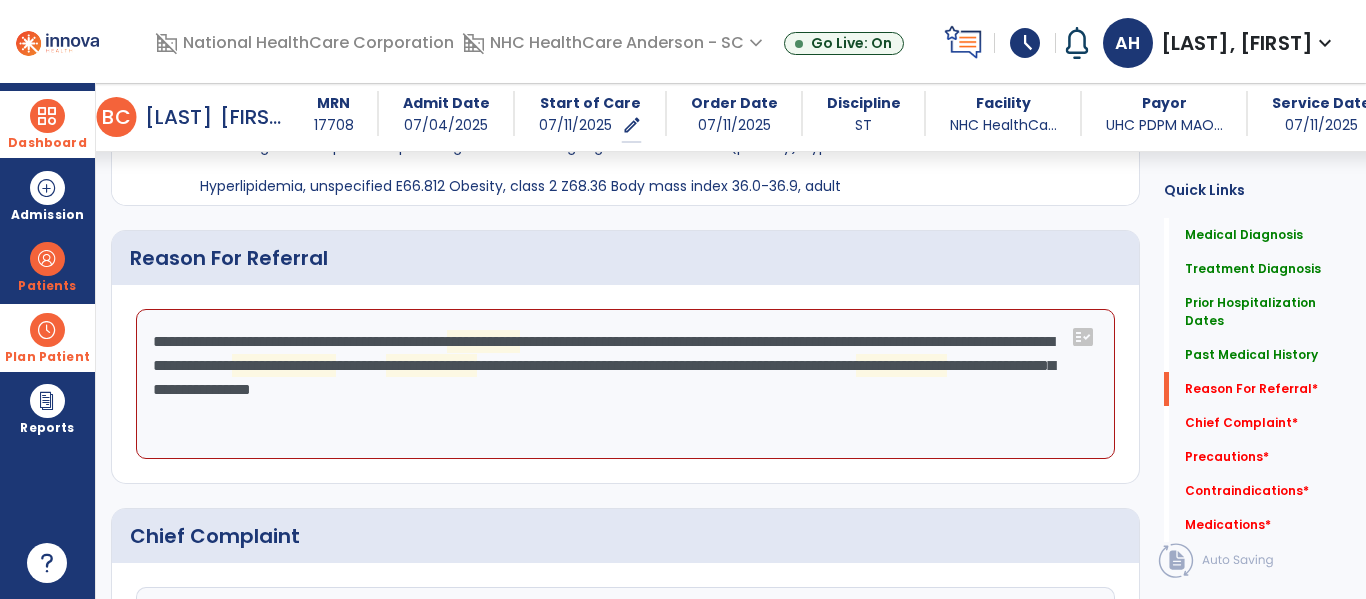 drag, startPoint x: 311, startPoint y: 422, endPoint x: 127, endPoint y: 316, distance: 212.34877 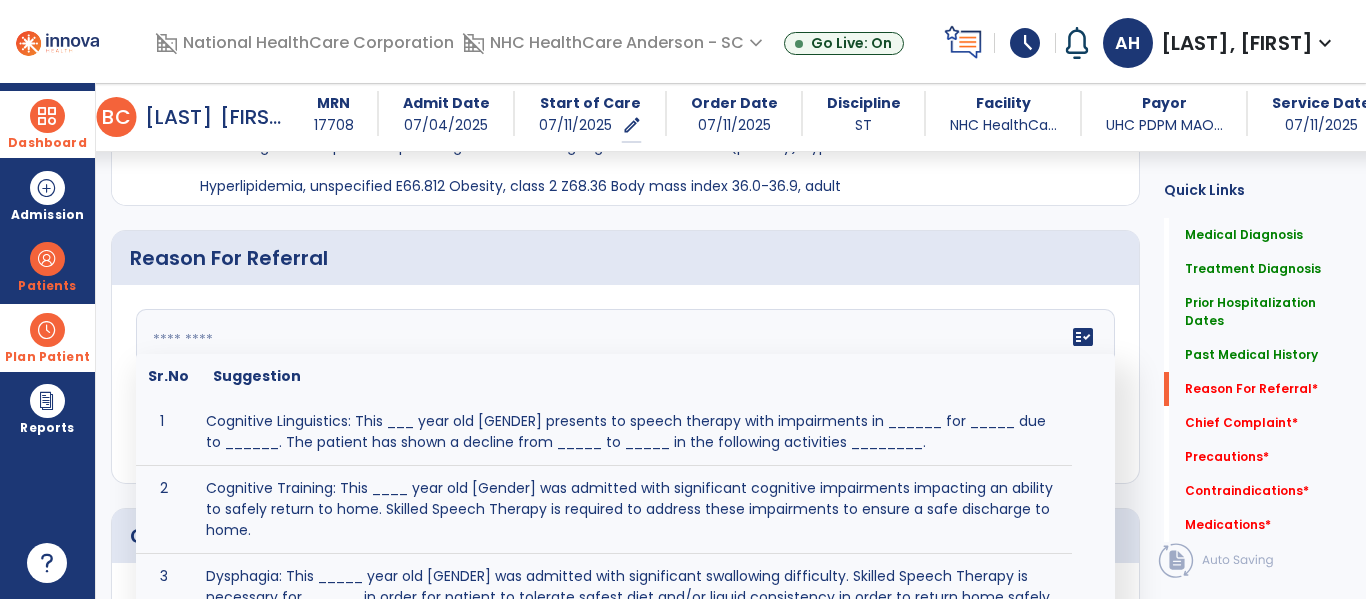scroll, scrollTop: 60, scrollLeft: 0, axis: vertical 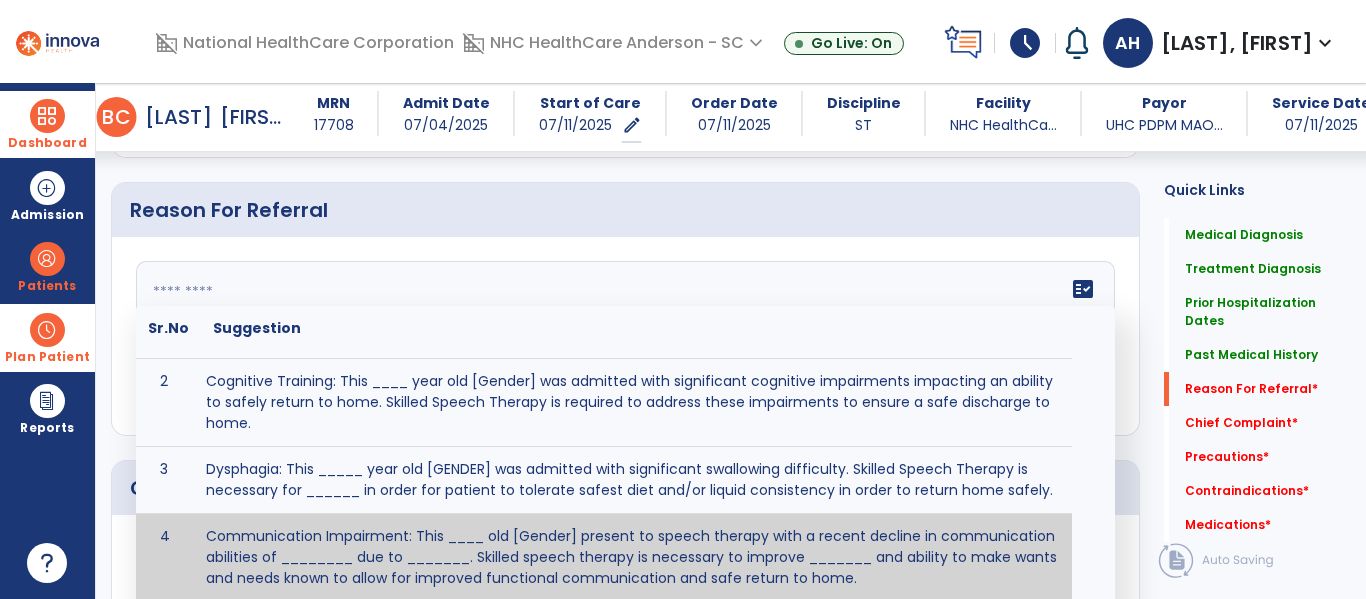 paste on "**********" 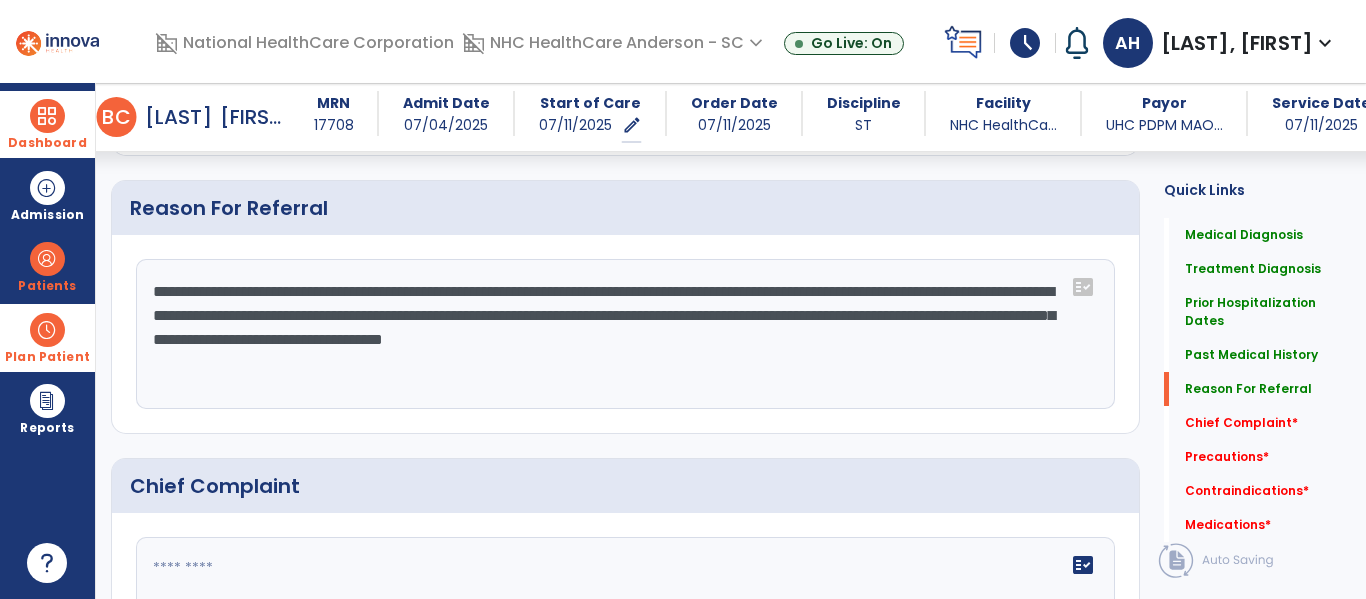scroll, scrollTop: 1842, scrollLeft: 0, axis: vertical 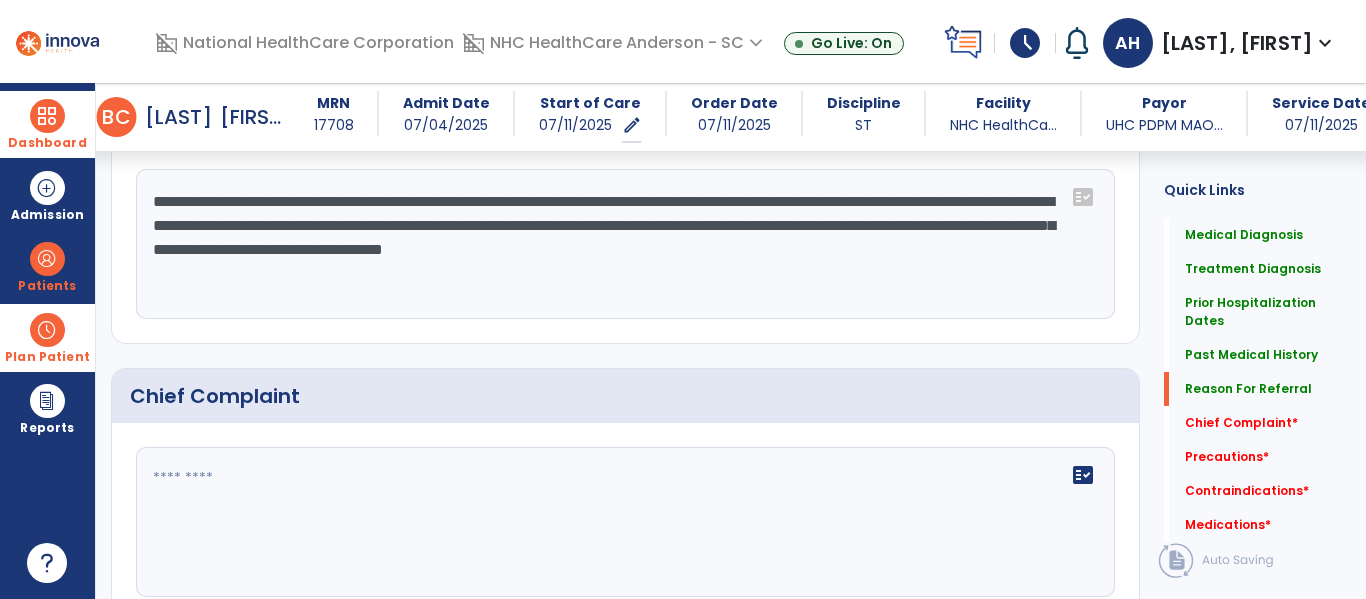 type on "**********" 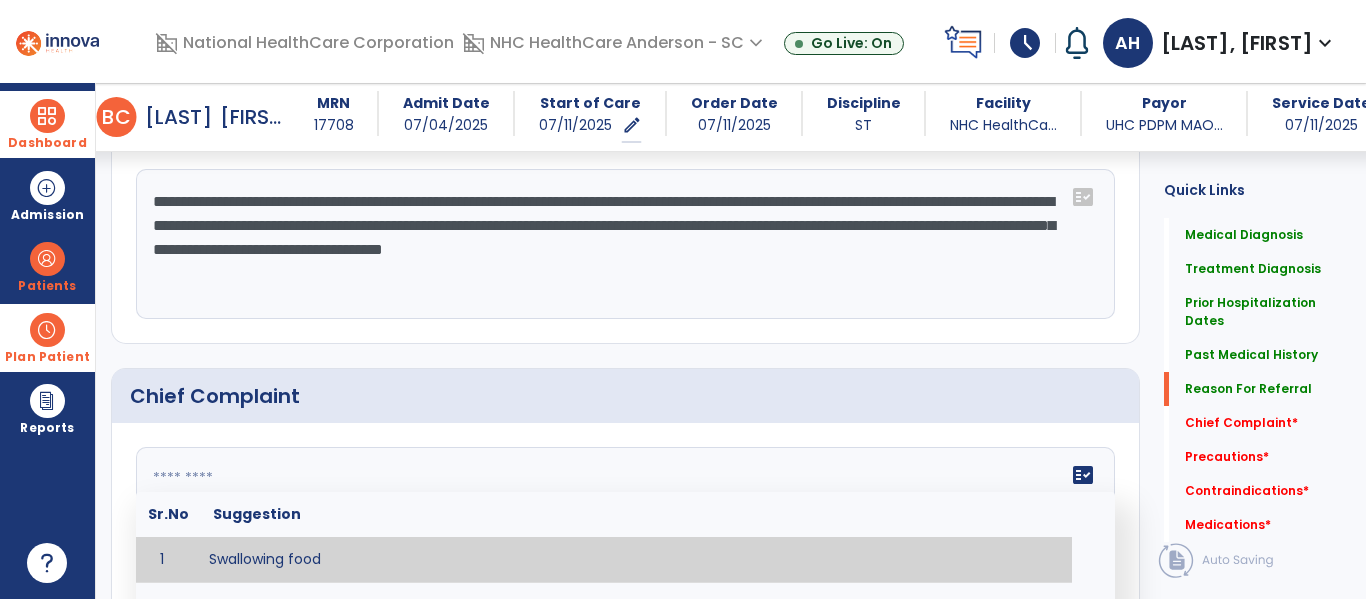 scroll, scrollTop: 1842, scrollLeft: 0, axis: vertical 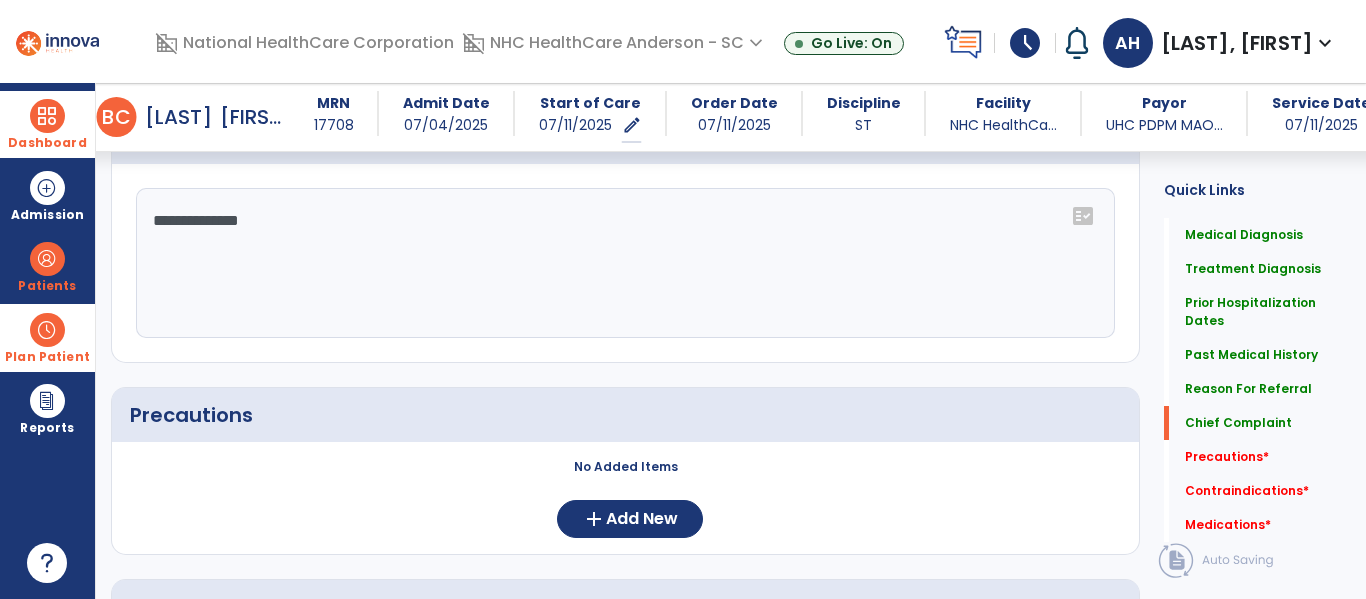 click on "**********" 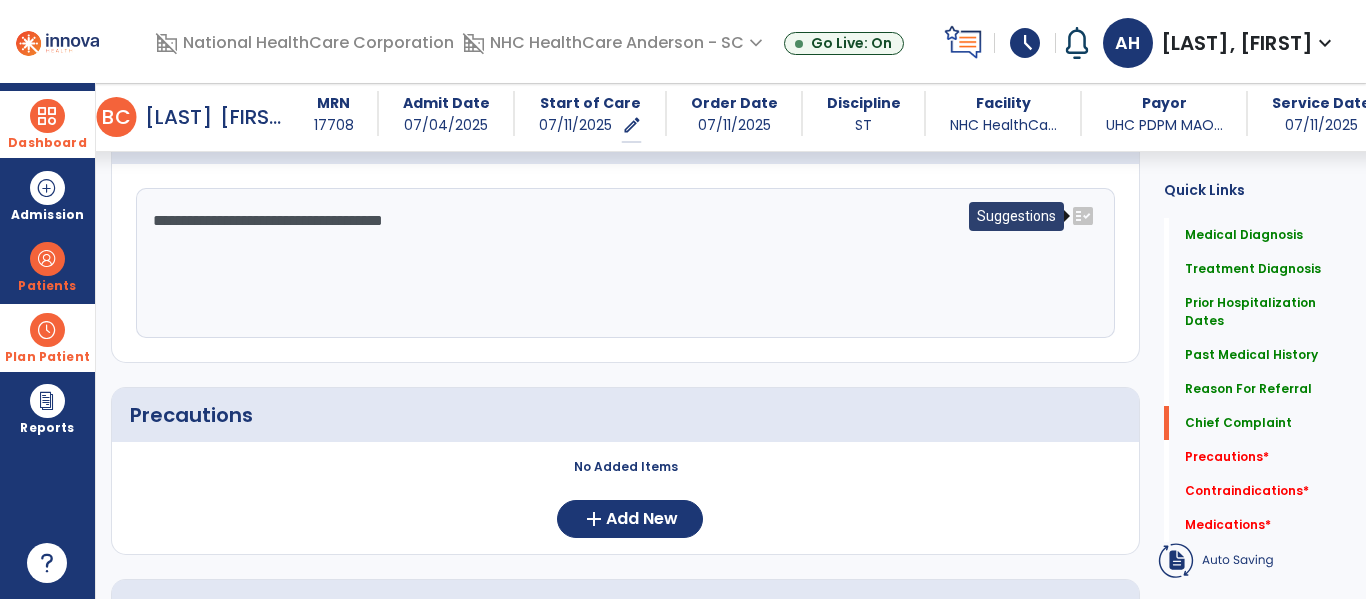 click on "fact_check" 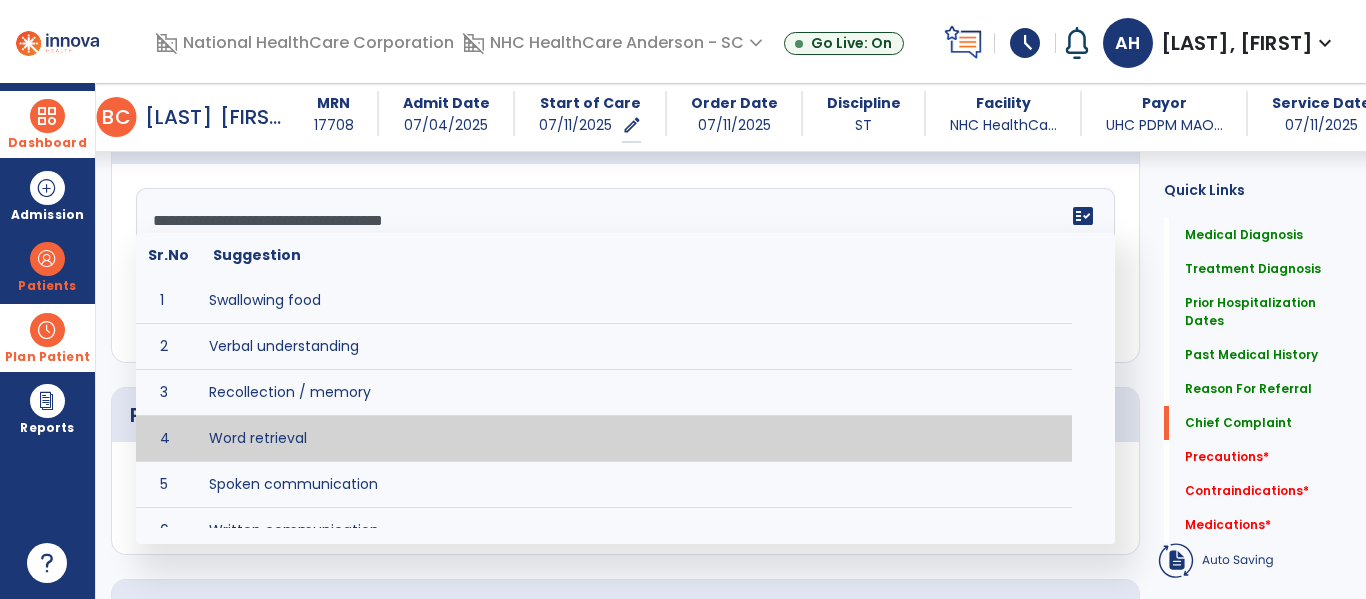 scroll, scrollTop: 2101, scrollLeft: 0, axis: vertical 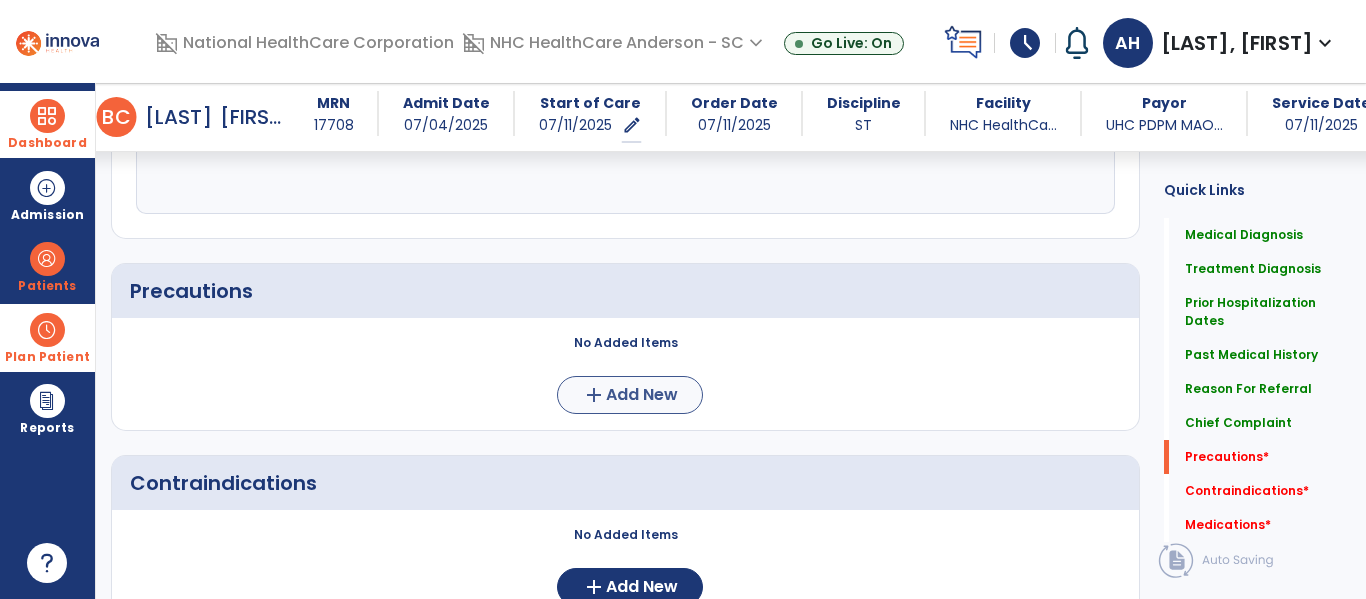 type on "**********" 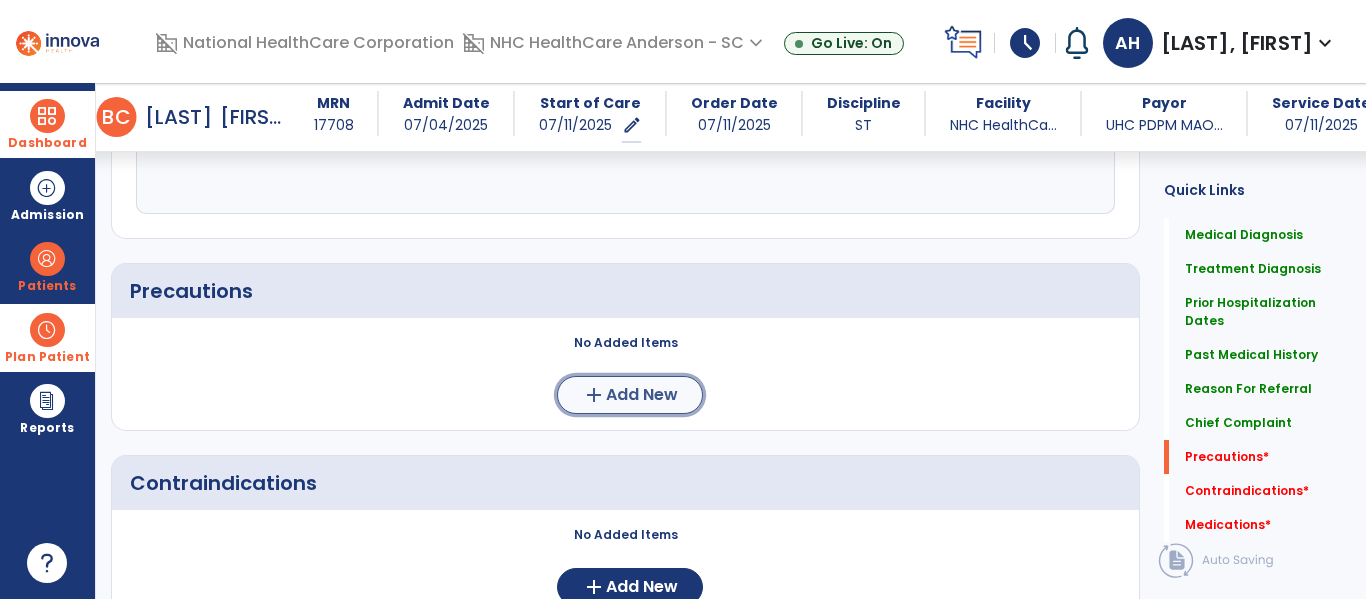 click on "add  Add New" 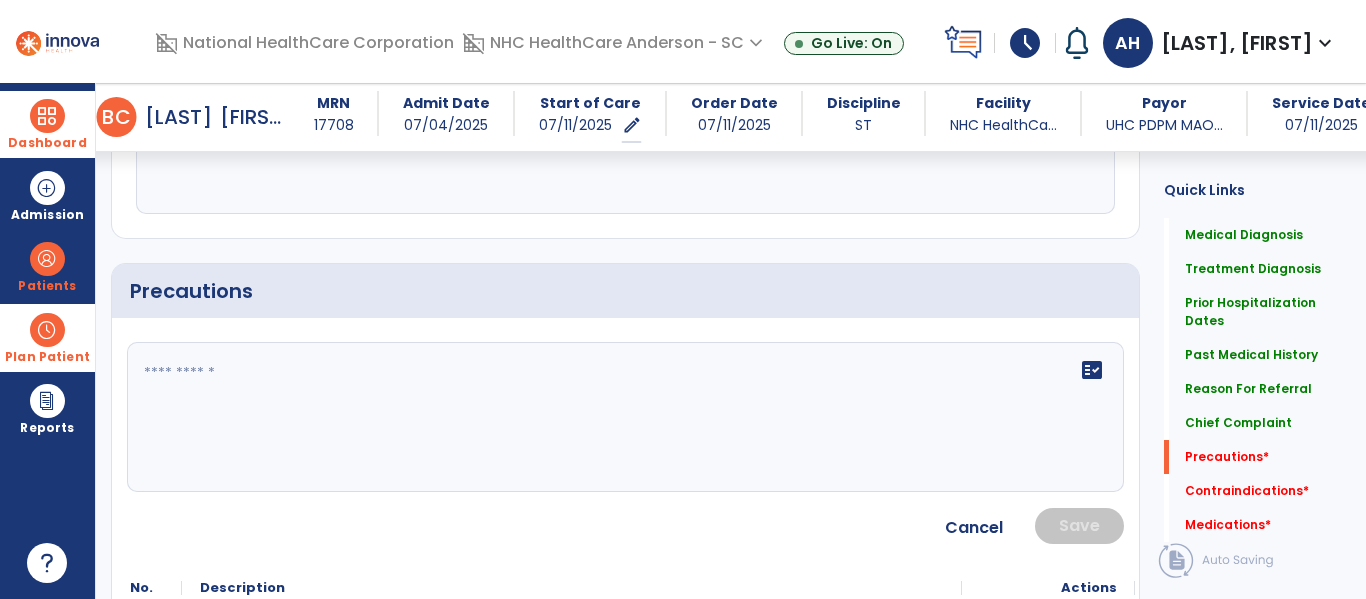 click on "fact_check" 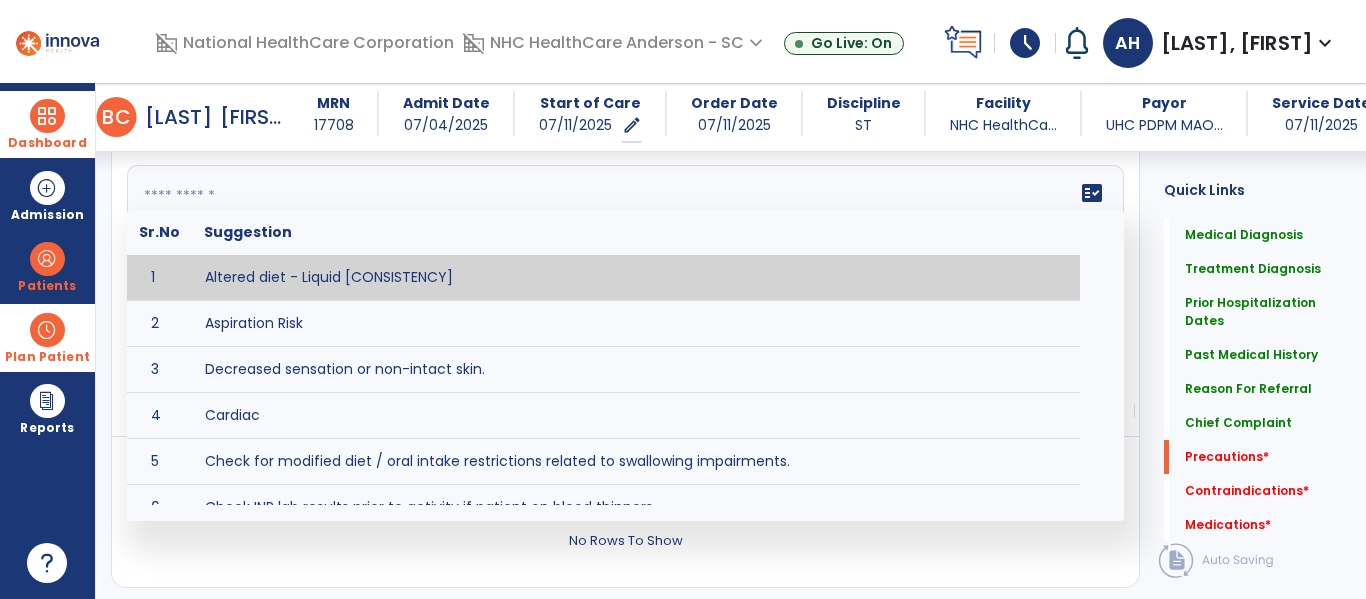 scroll, scrollTop: 2447, scrollLeft: 0, axis: vertical 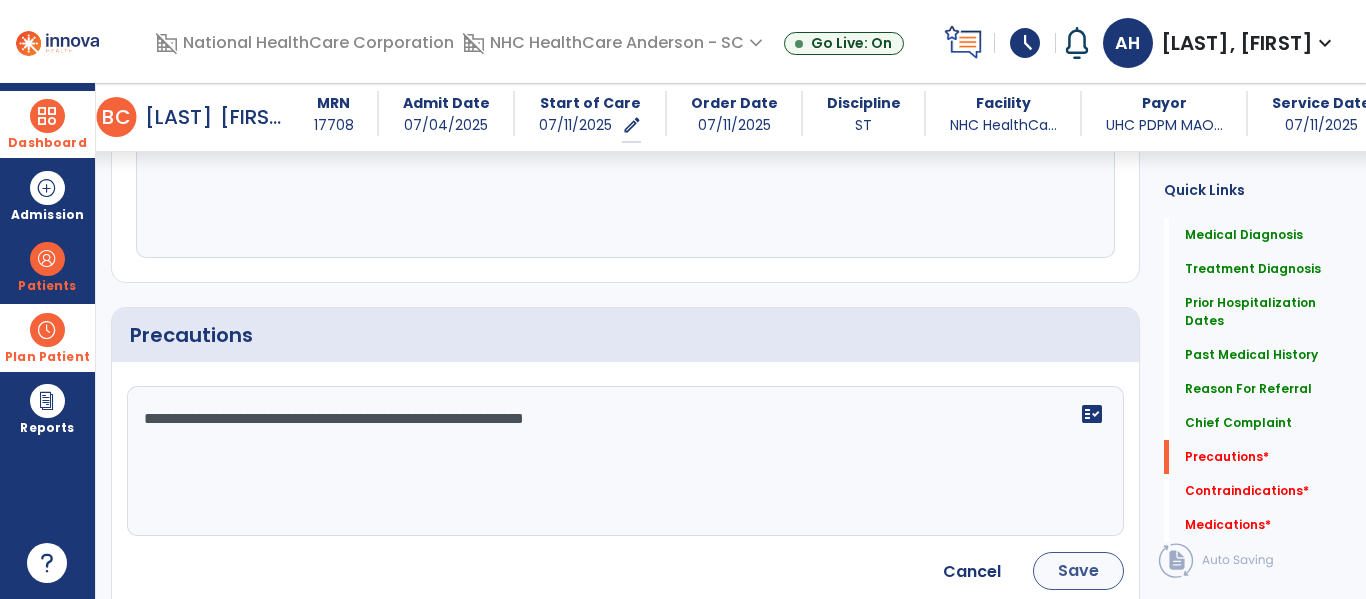 type on "**********" 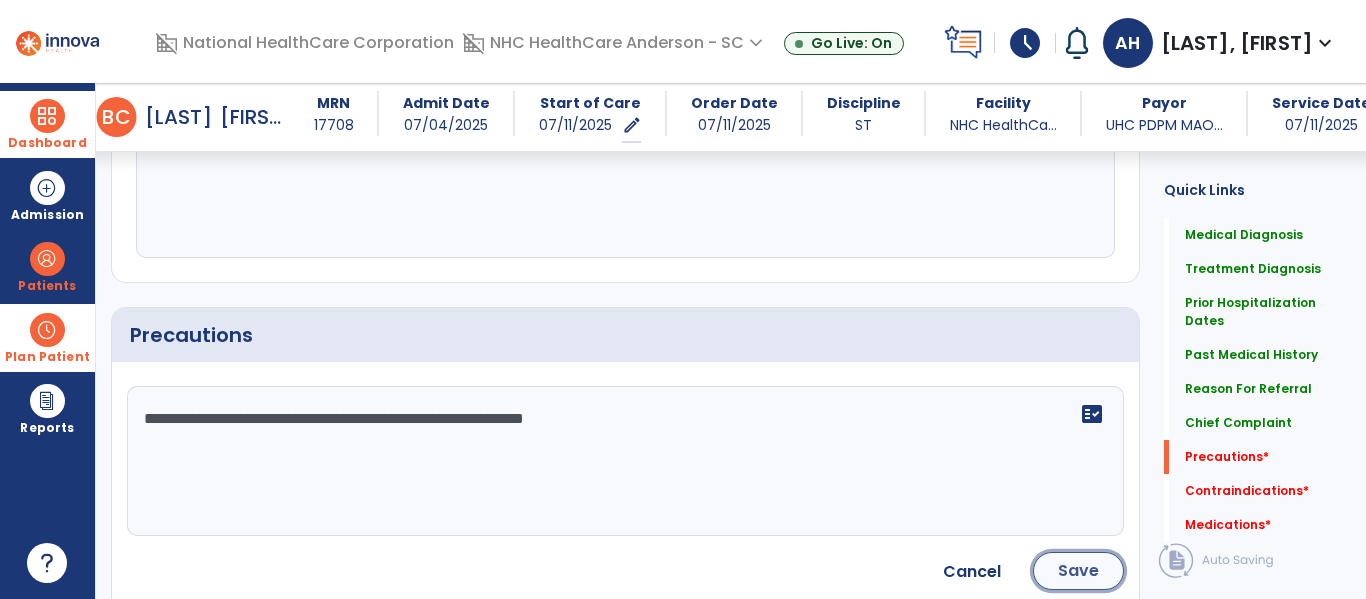 click on "Save" 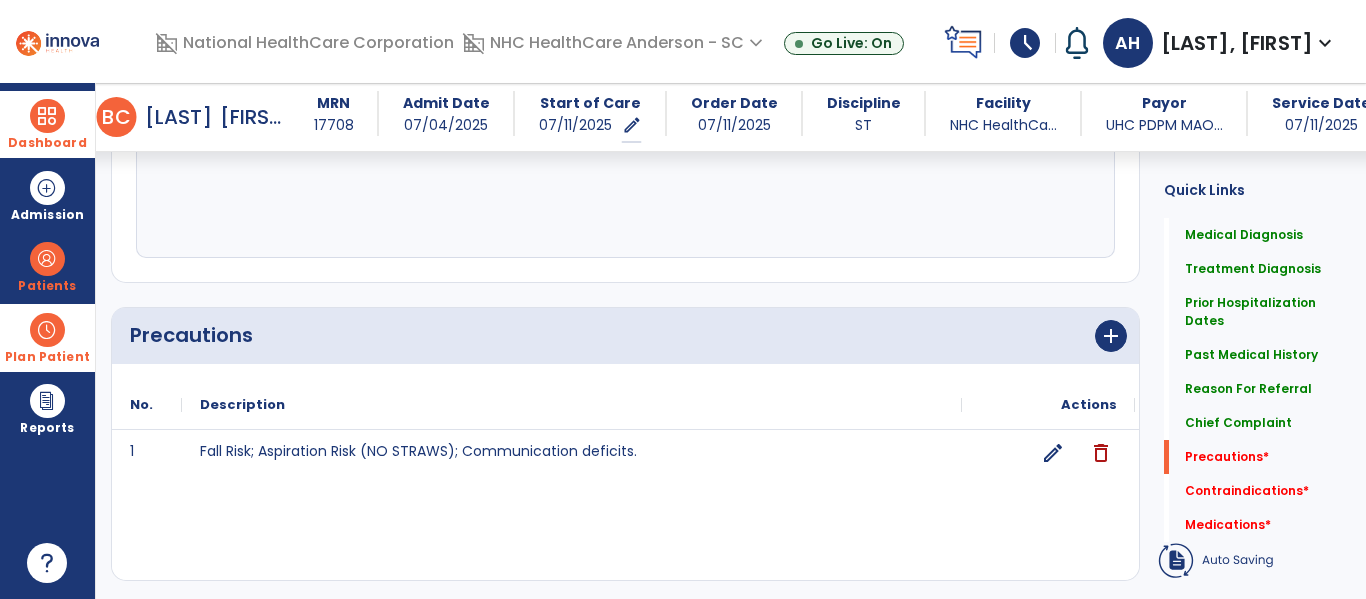 scroll, scrollTop: 2181, scrollLeft: 0, axis: vertical 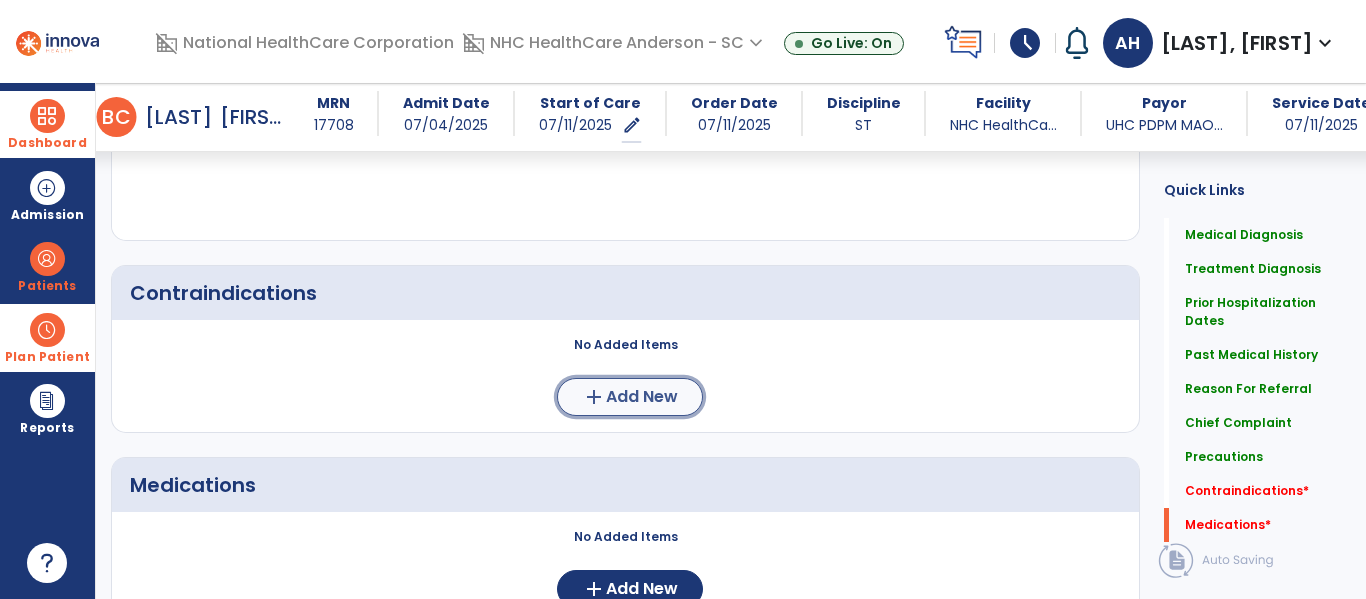 click on "add  Add New" 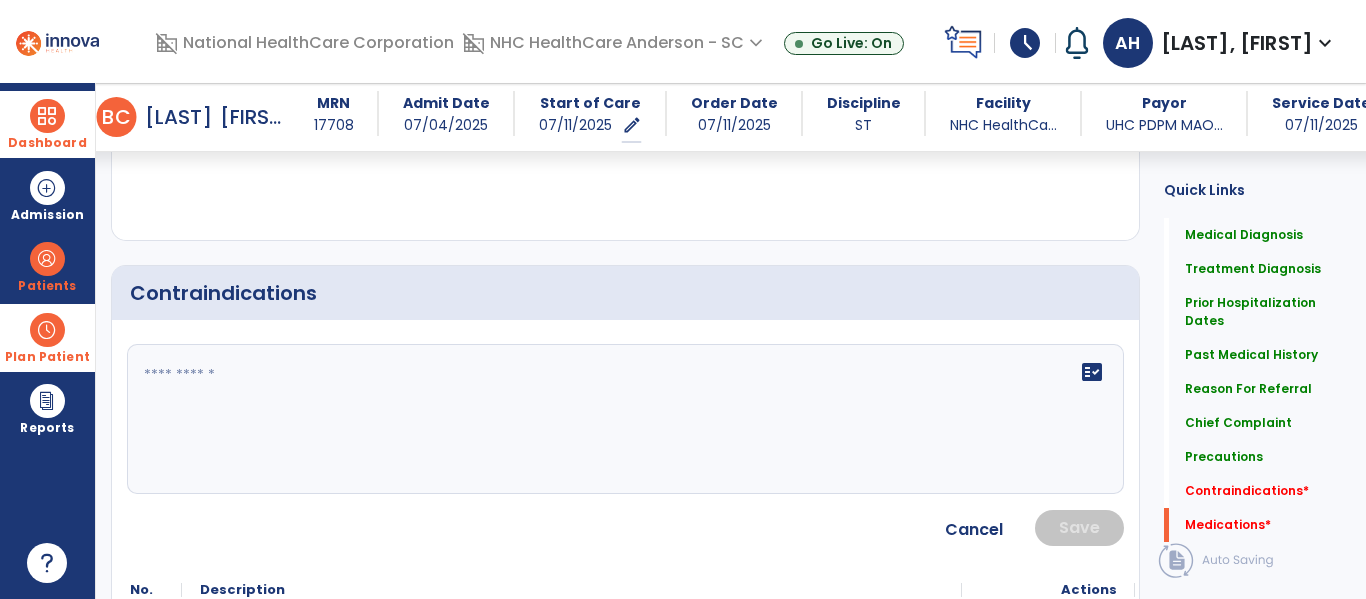 click on "fact_check" 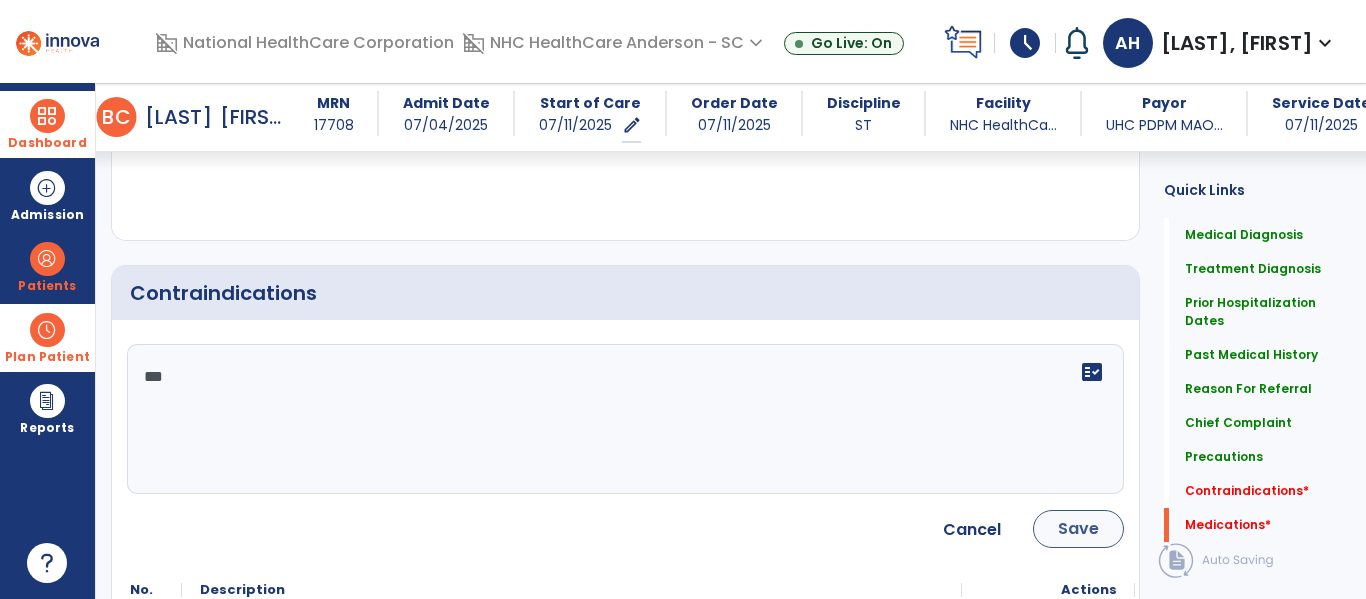 type on "***" 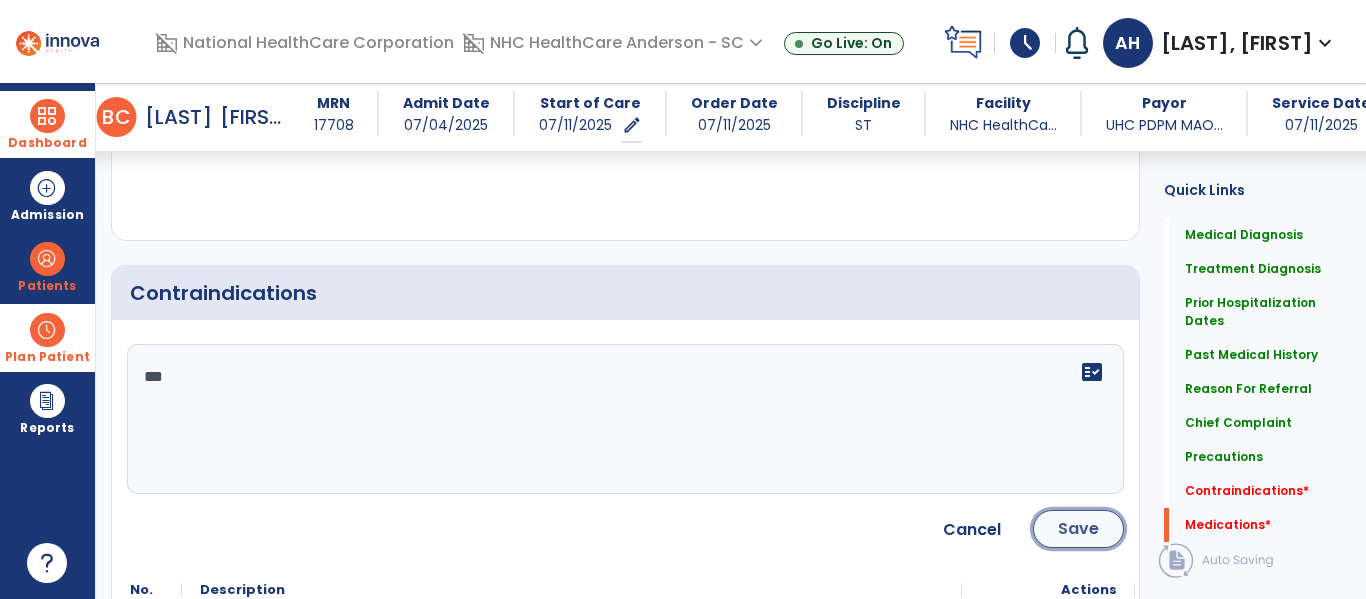 click on "Save" 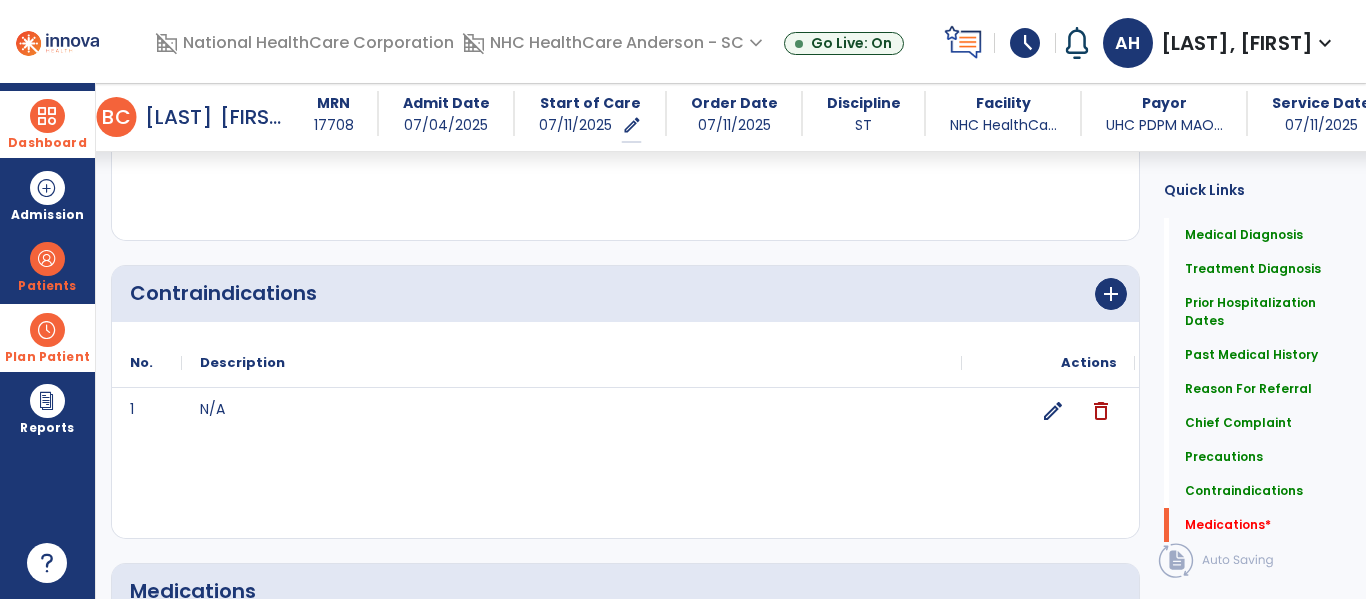 scroll, scrollTop: 2723, scrollLeft: 0, axis: vertical 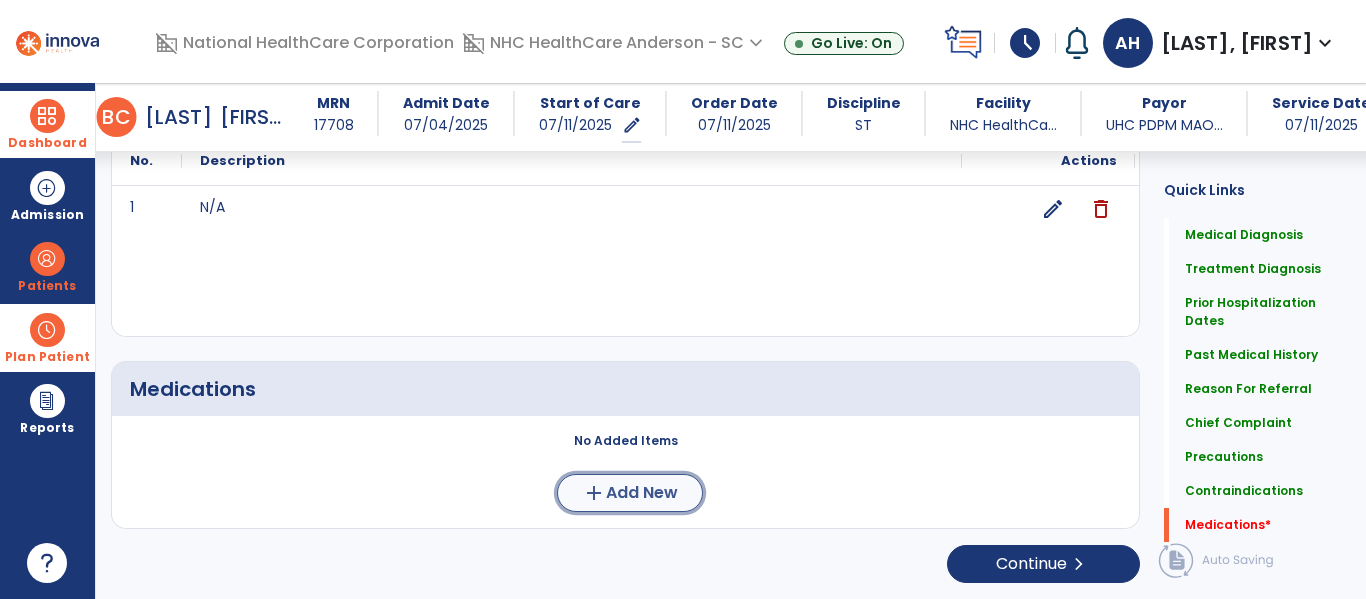 click on "add" 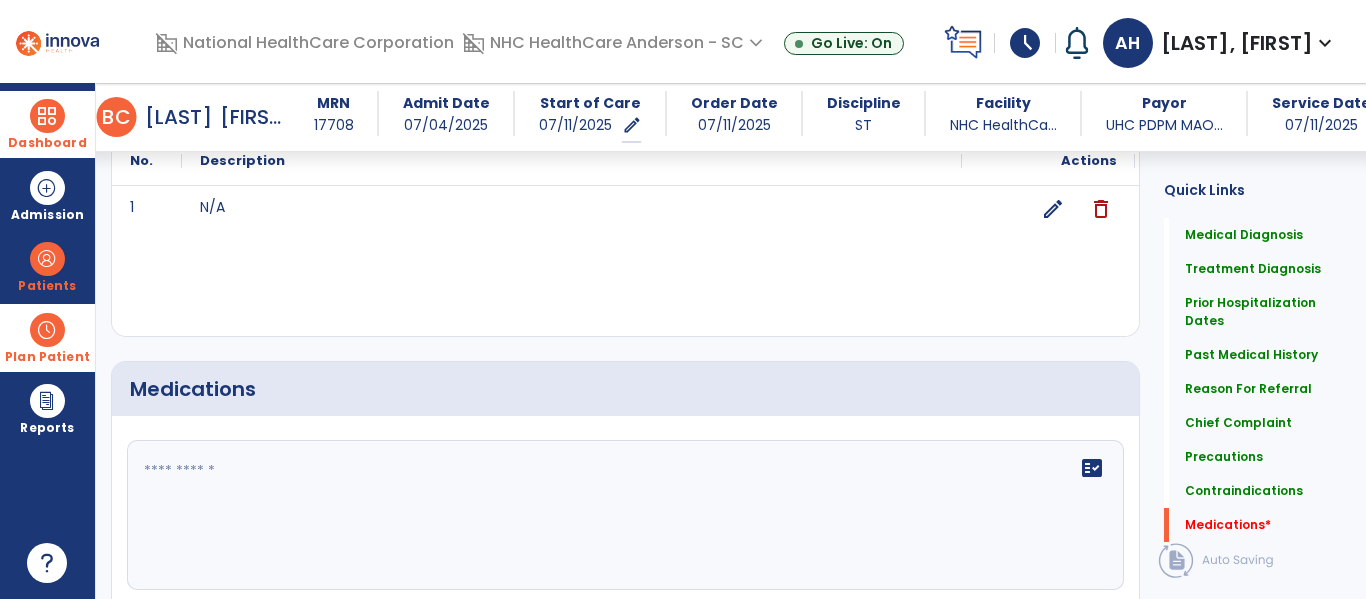 click on "fact_check" 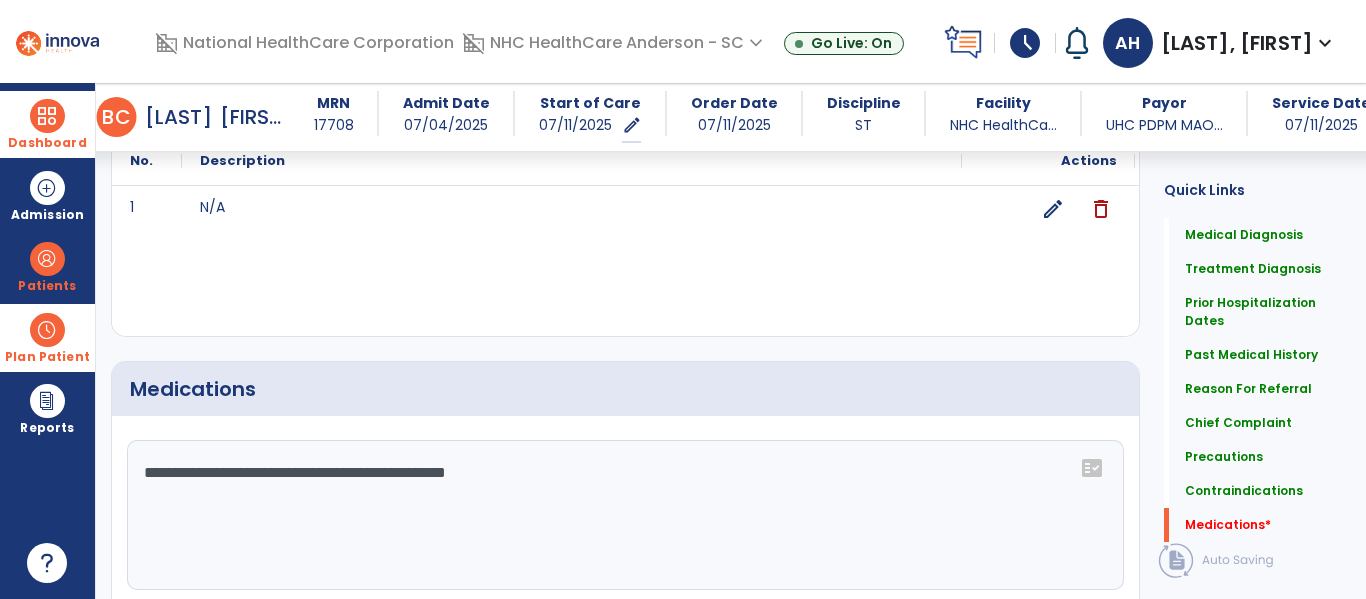 click on "**********" 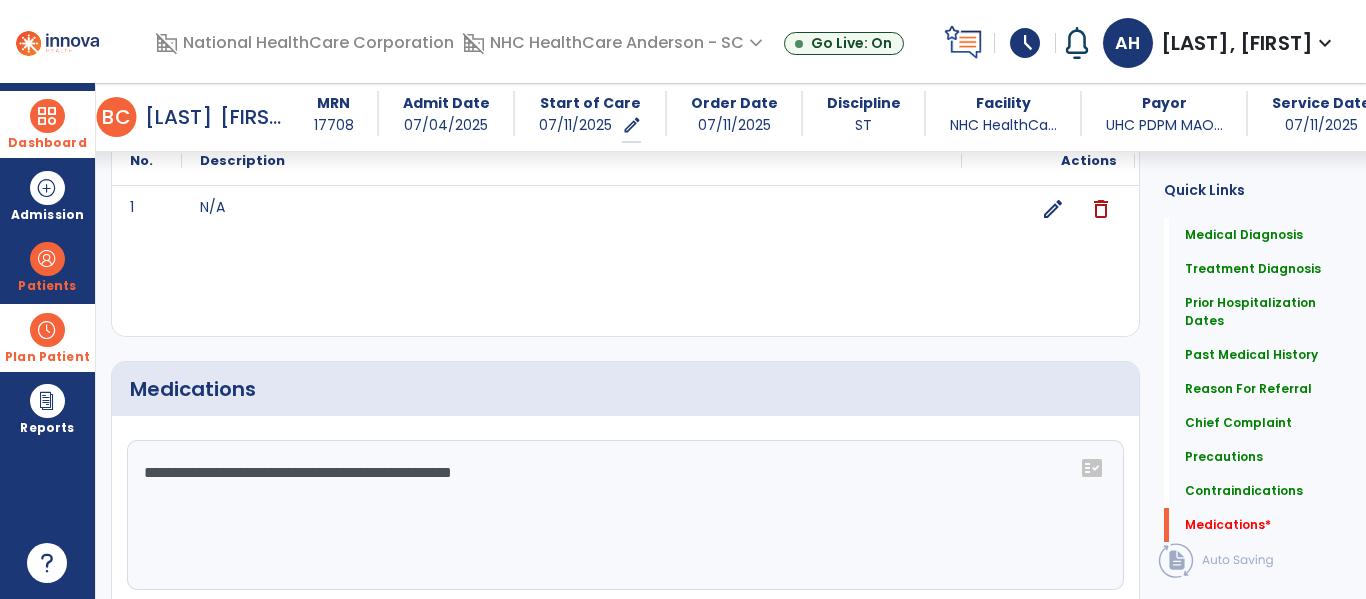 scroll, scrollTop: 3050, scrollLeft: 0, axis: vertical 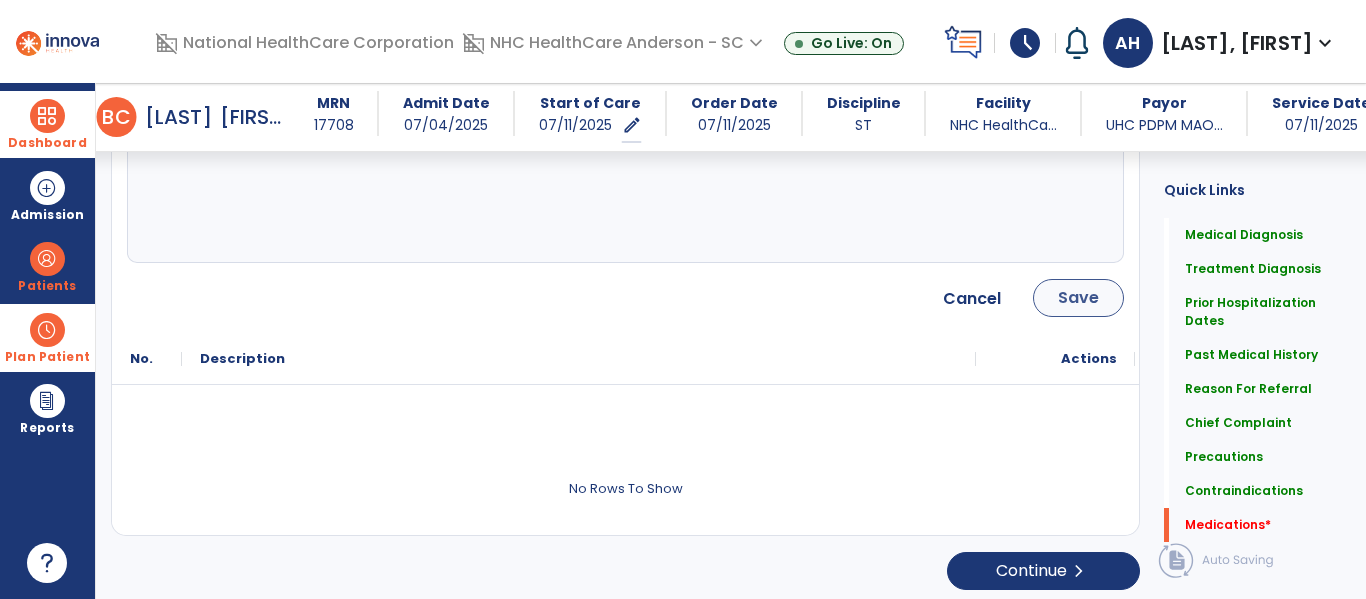 type on "**********" 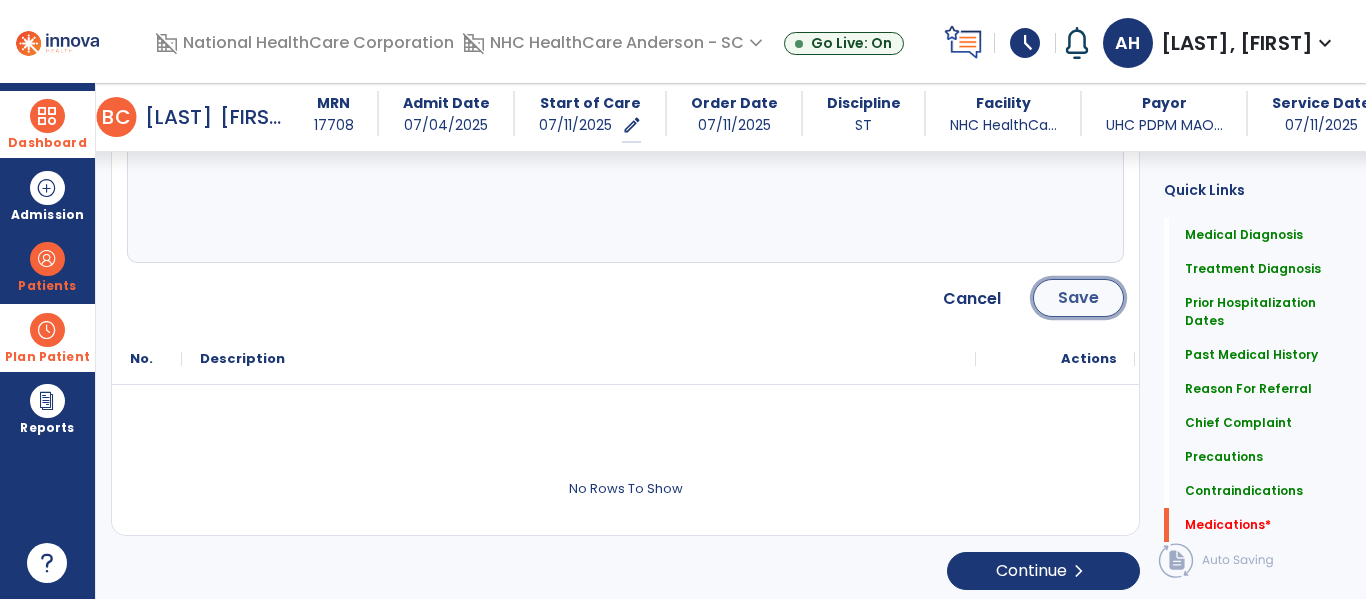 click on "Save" 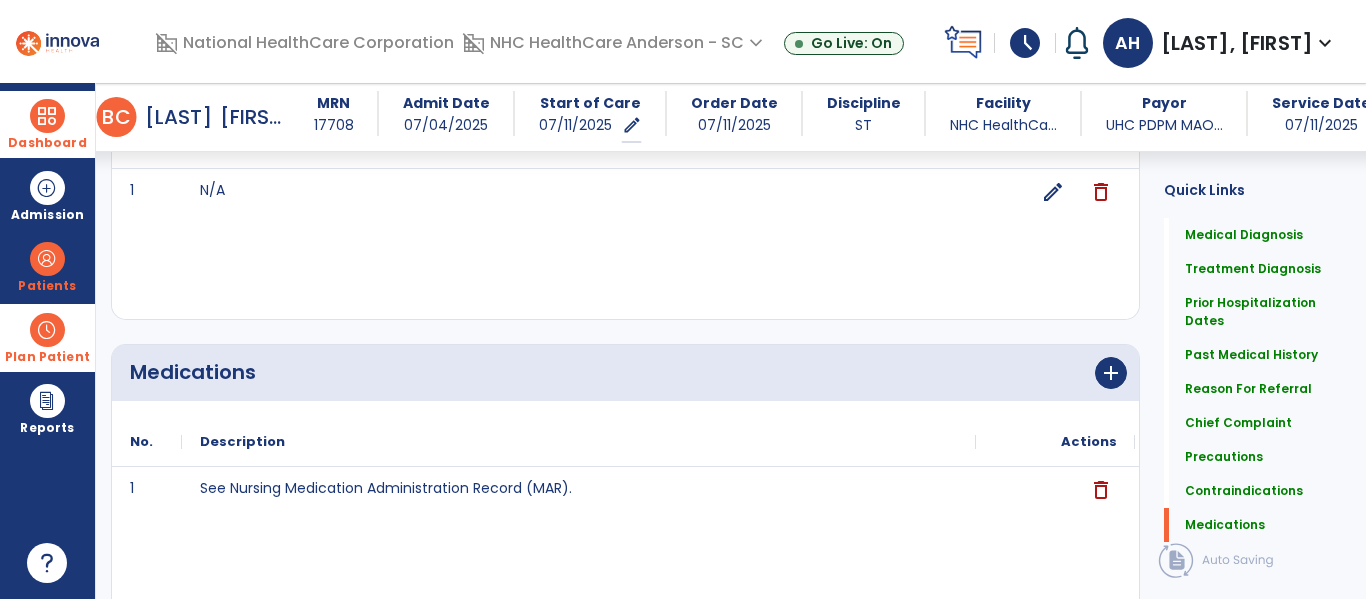 scroll, scrollTop: 2830, scrollLeft: 0, axis: vertical 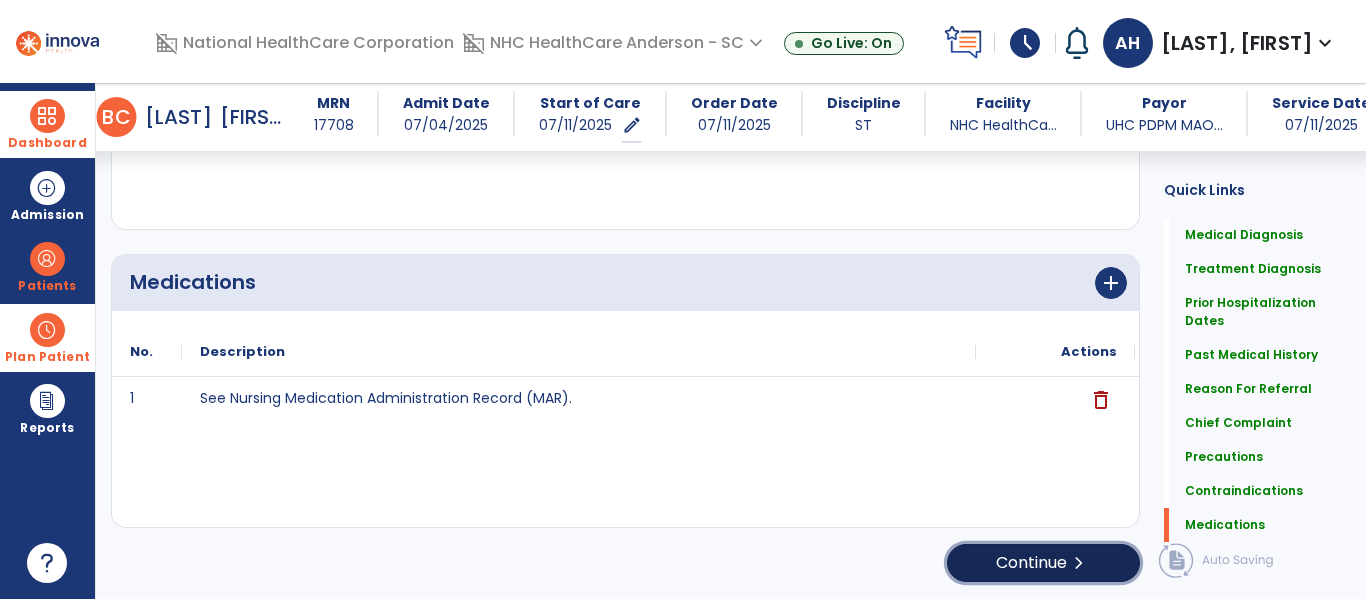 click on "Continue  chevron_right" 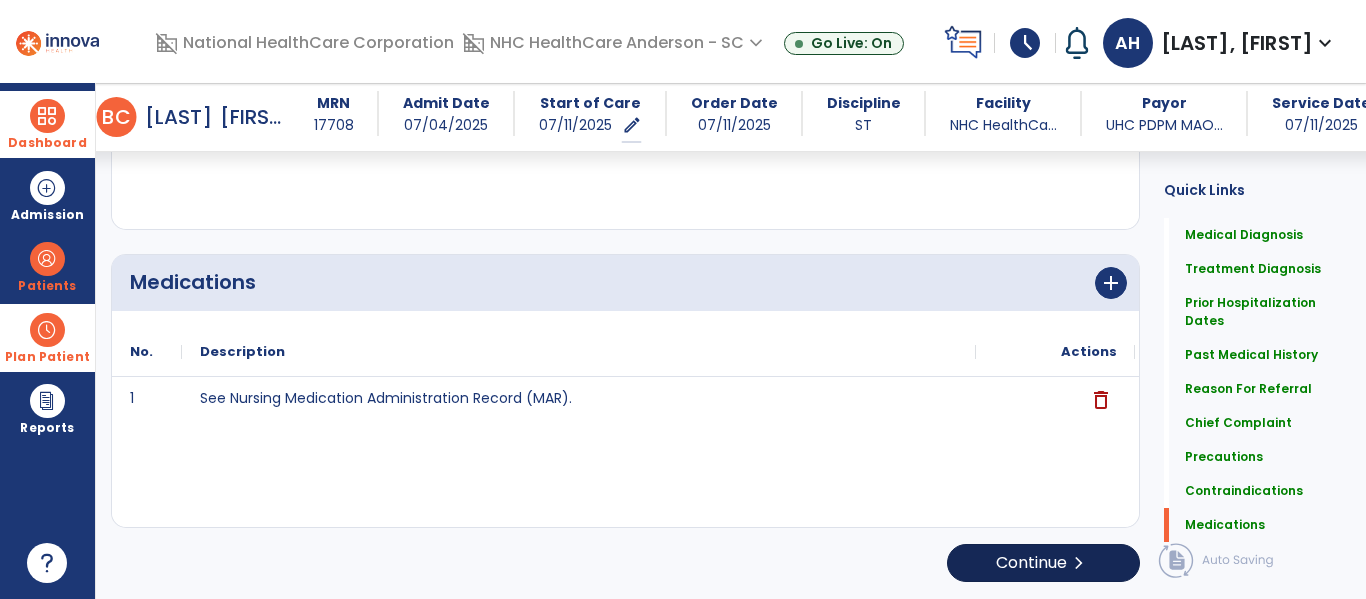 scroll, scrollTop: 106, scrollLeft: 0, axis: vertical 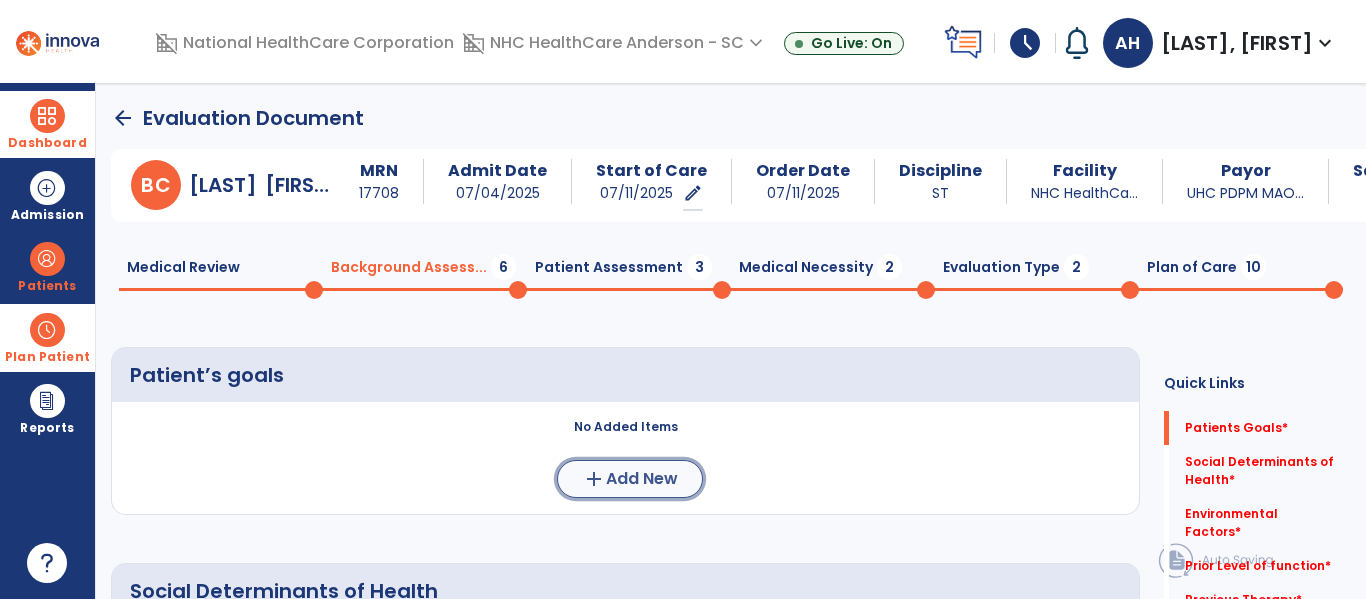 click on "Add New" 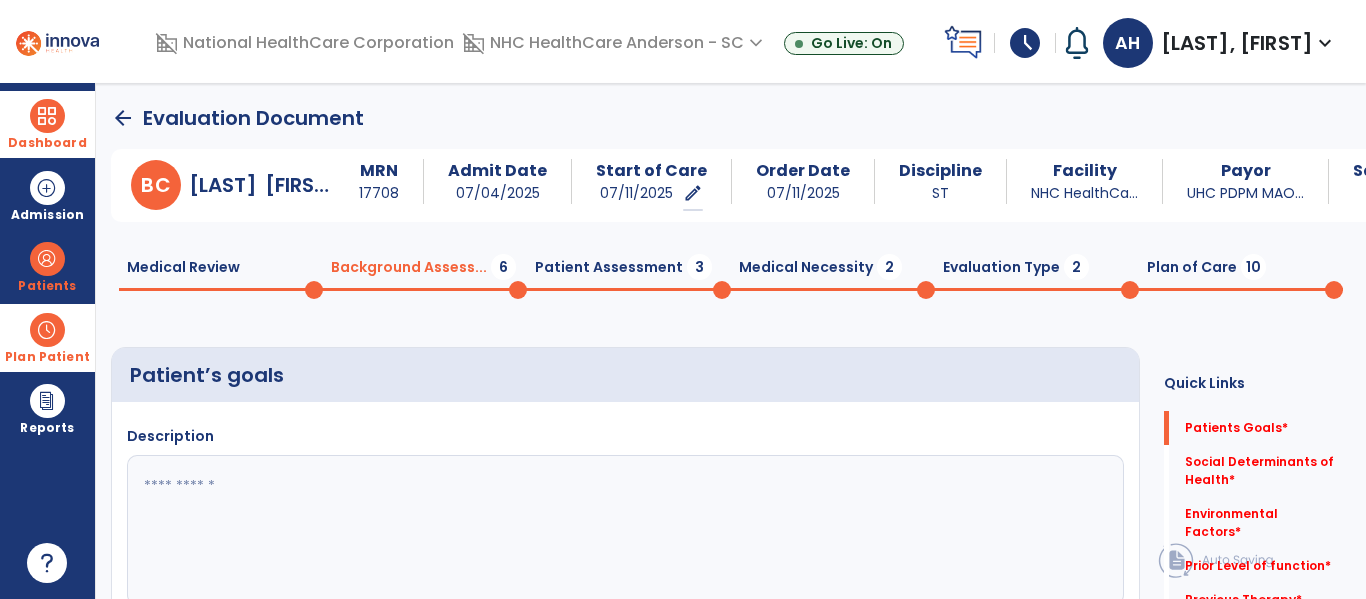 click 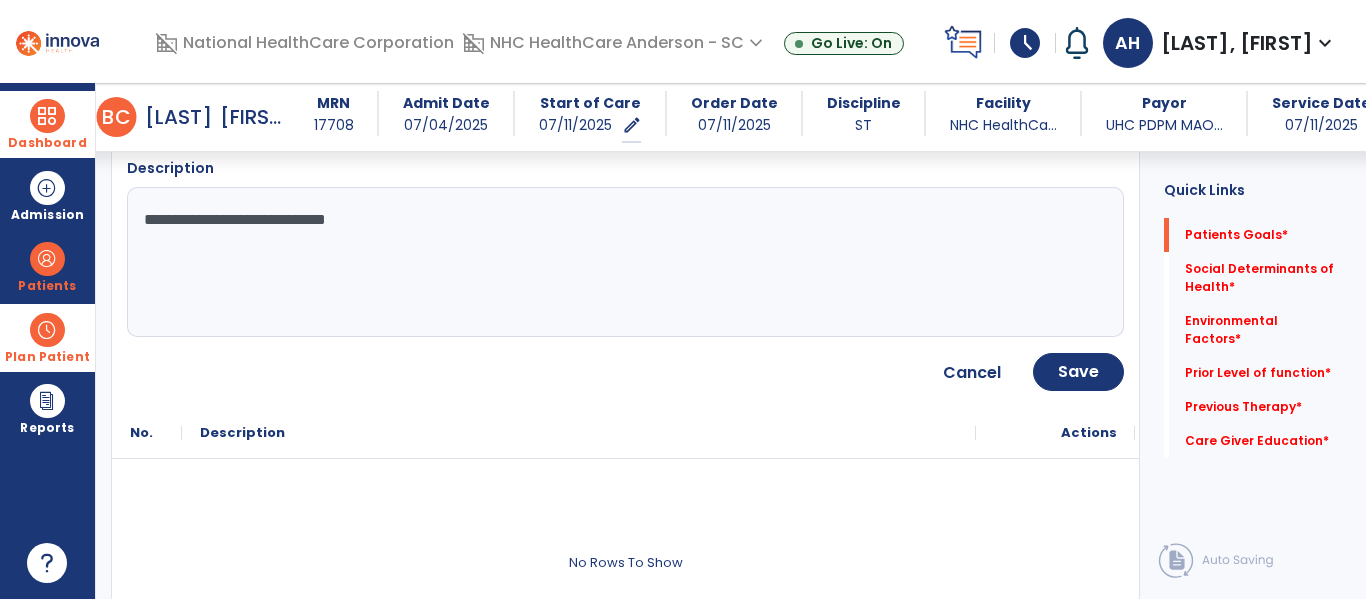 scroll, scrollTop: 259, scrollLeft: 0, axis: vertical 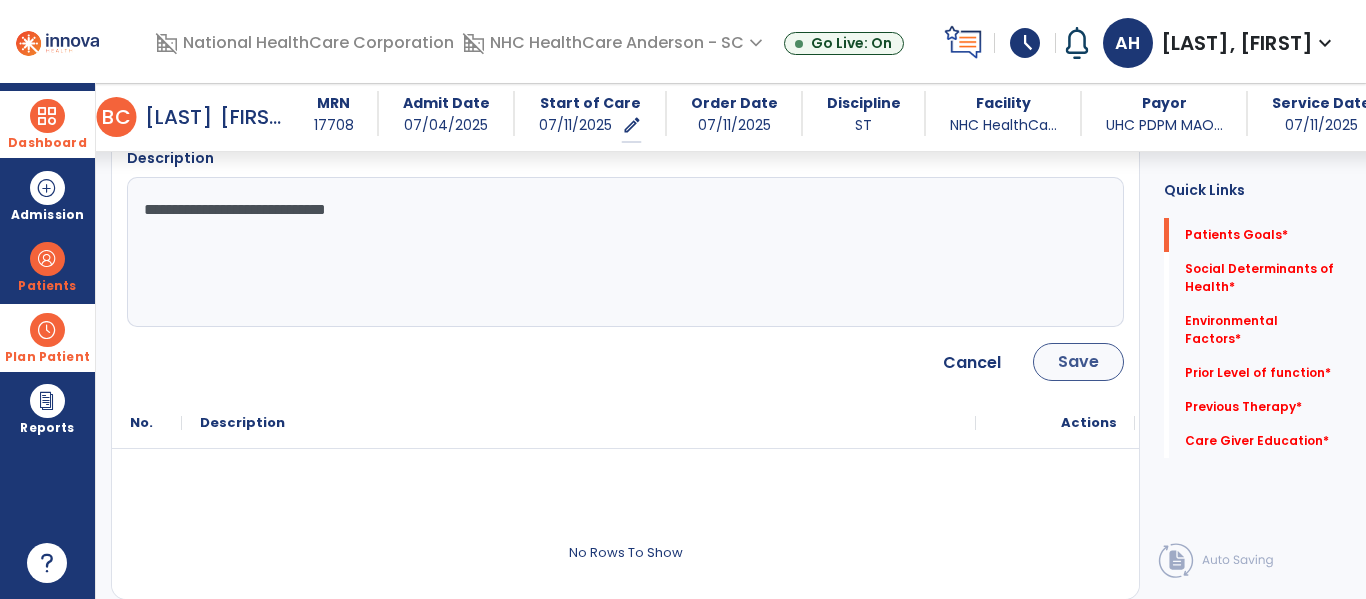 type on "**********" 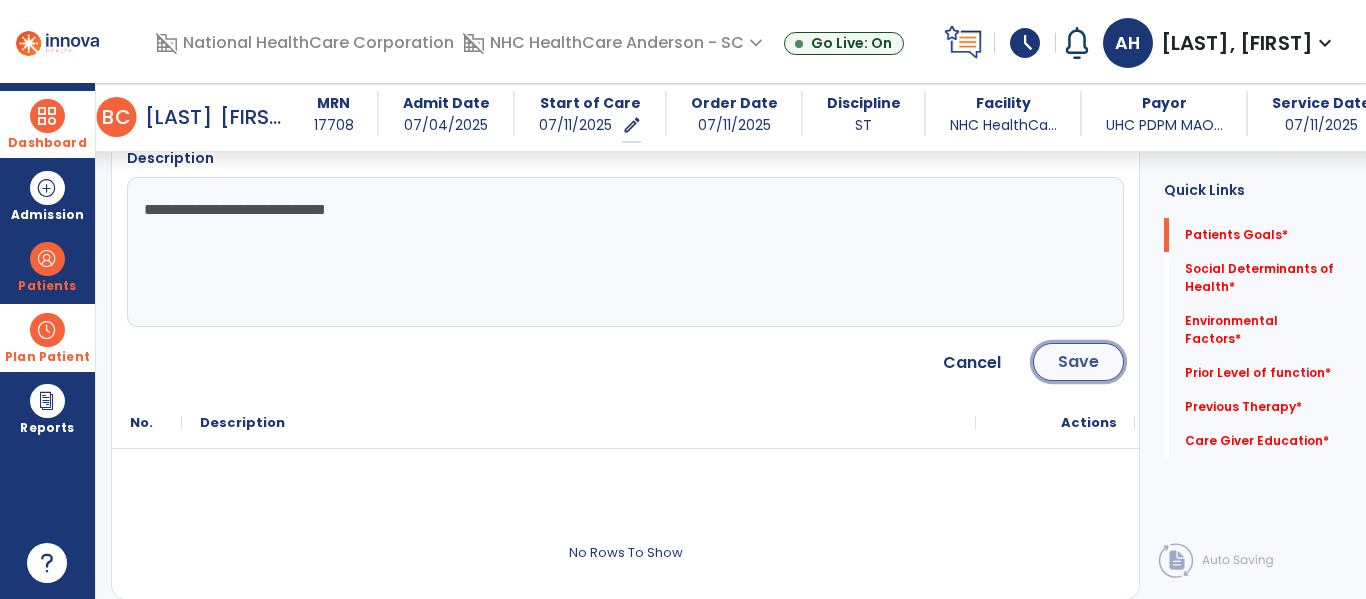 click on "Save" 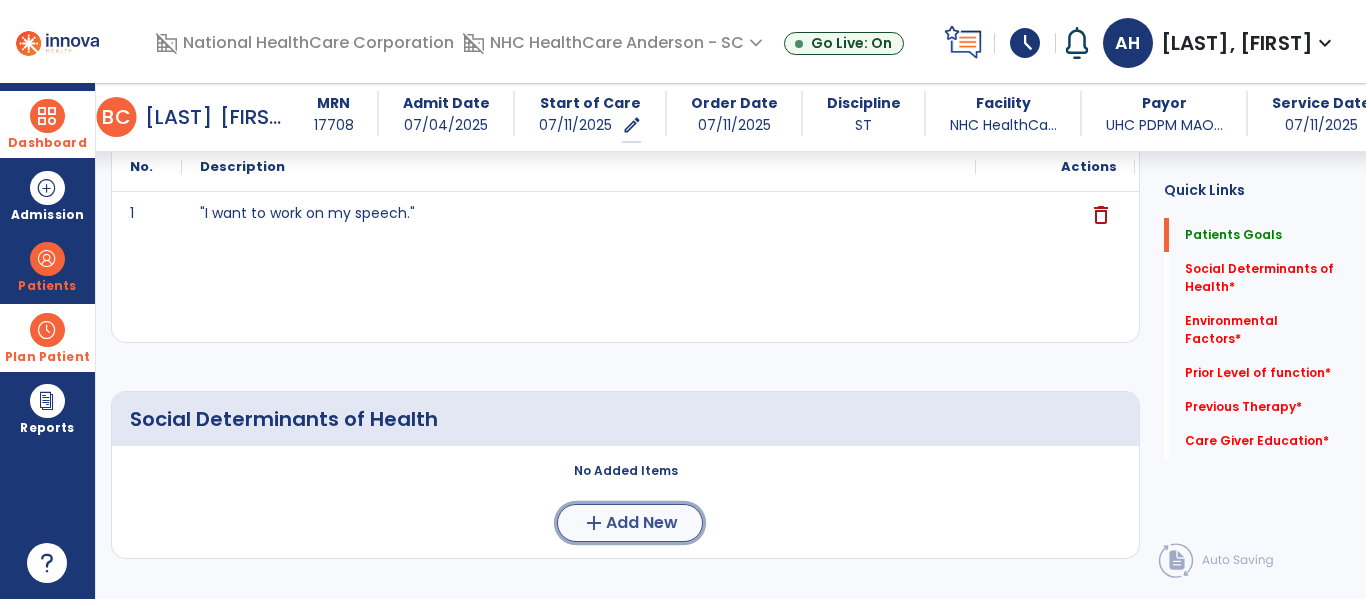 click on "add  Add New" 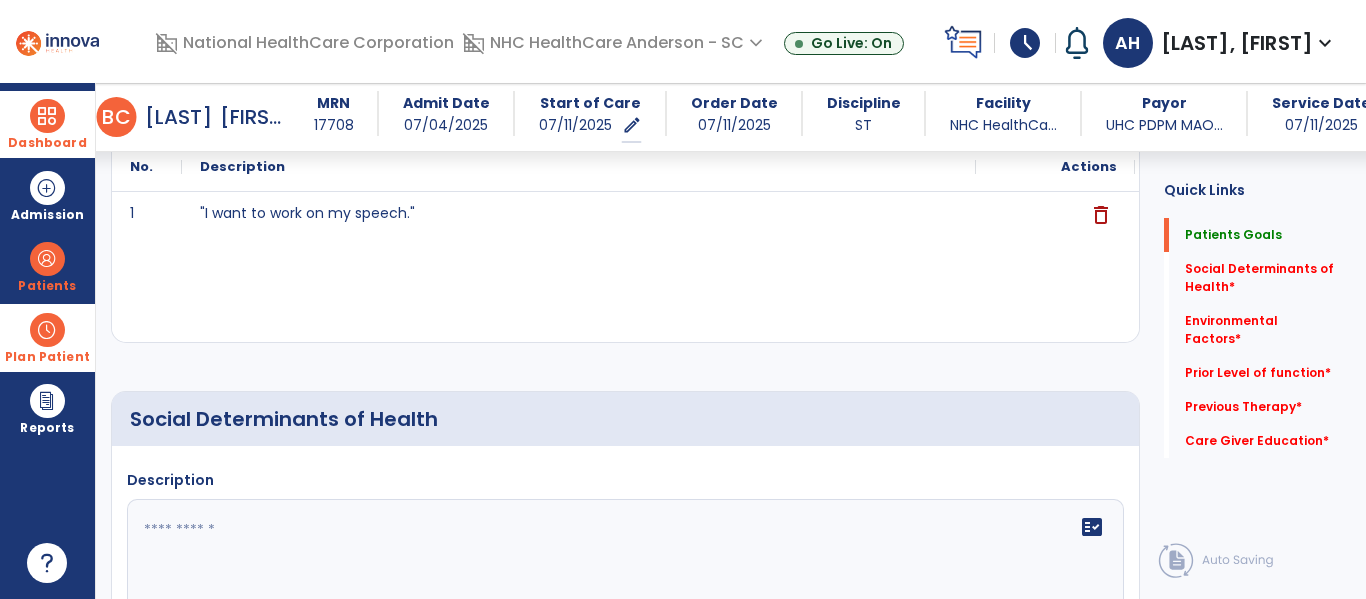 click 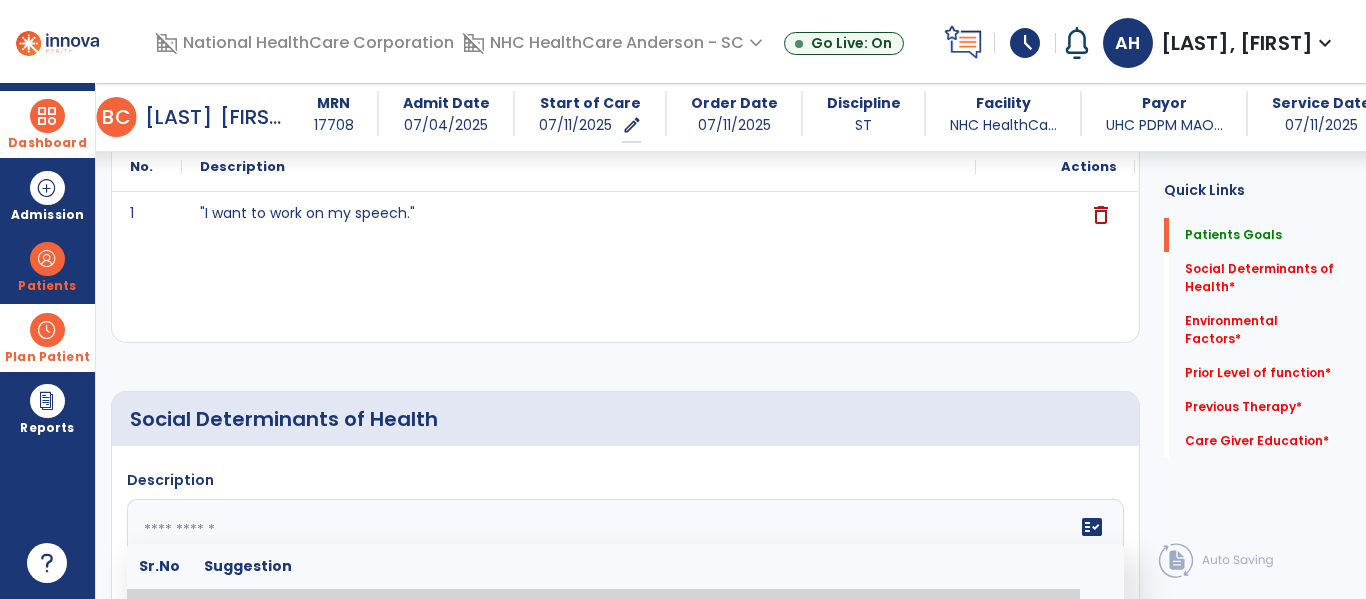 scroll, scrollTop: 295, scrollLeft: 0, axis: vertical 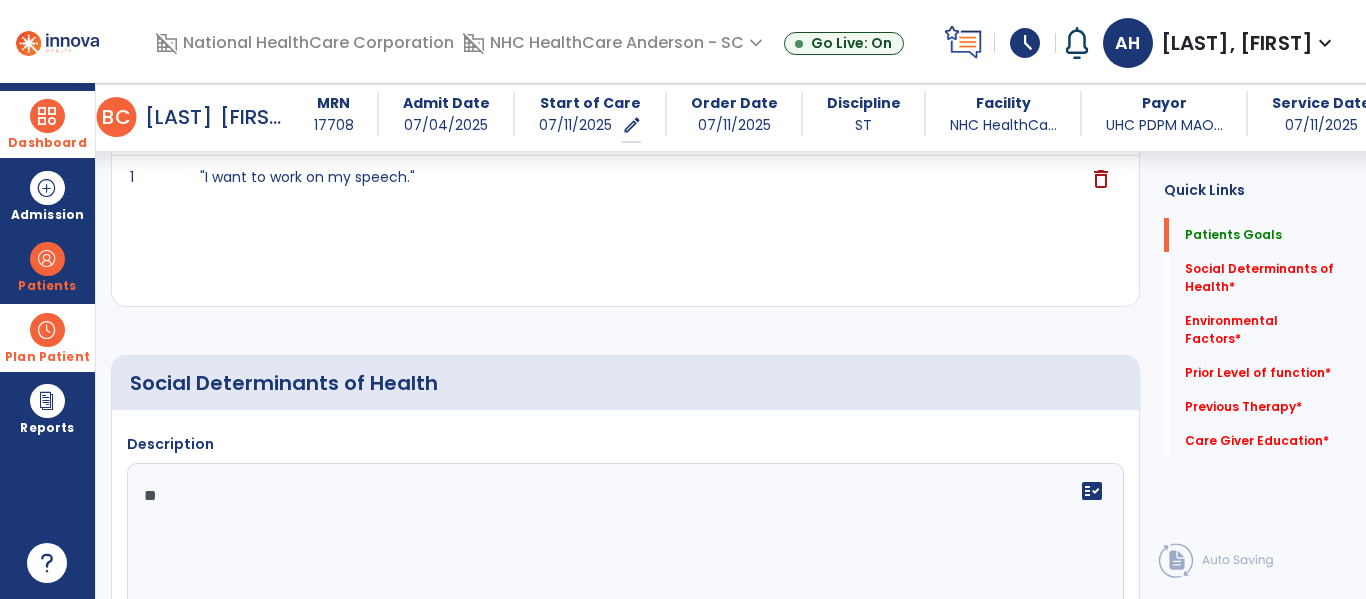 type on "***" 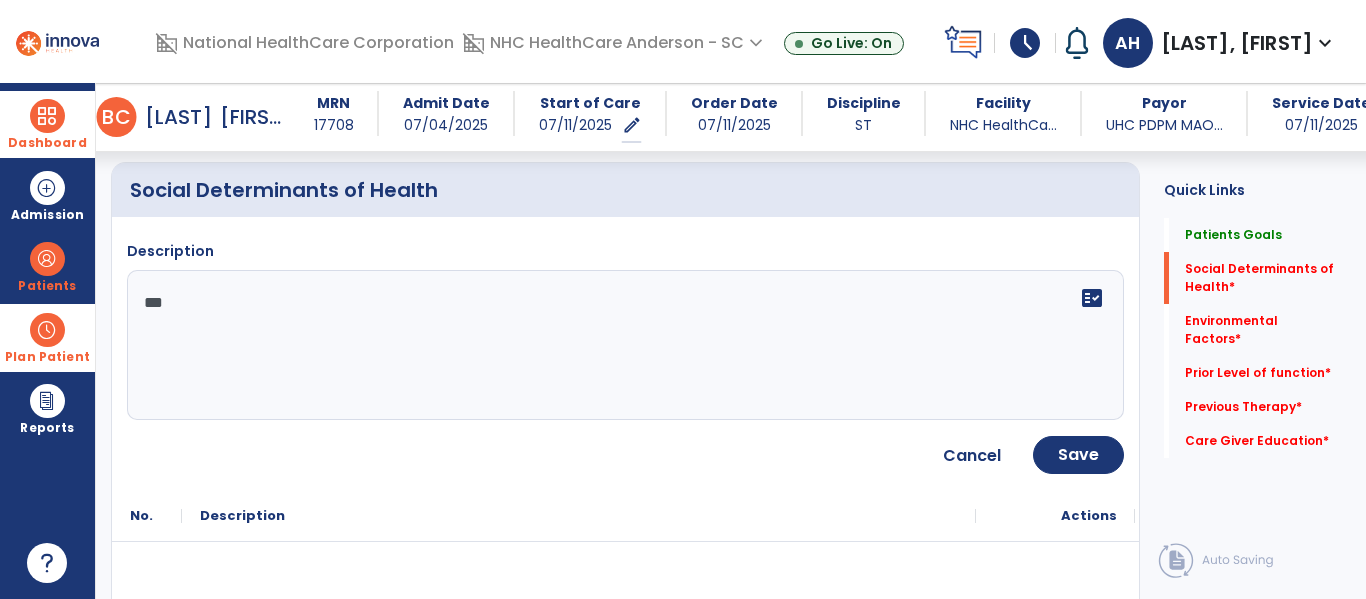 scroll, scrollTop: 510, scrollLeft: 0, axis: vertical 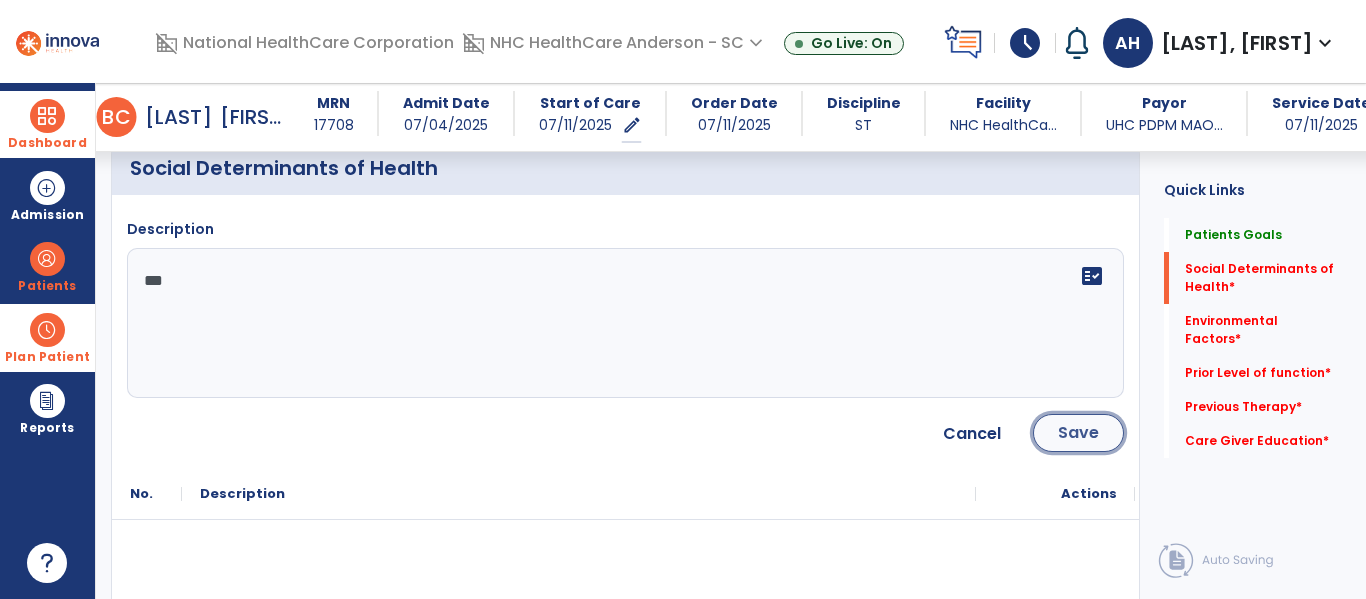 click on "Save" 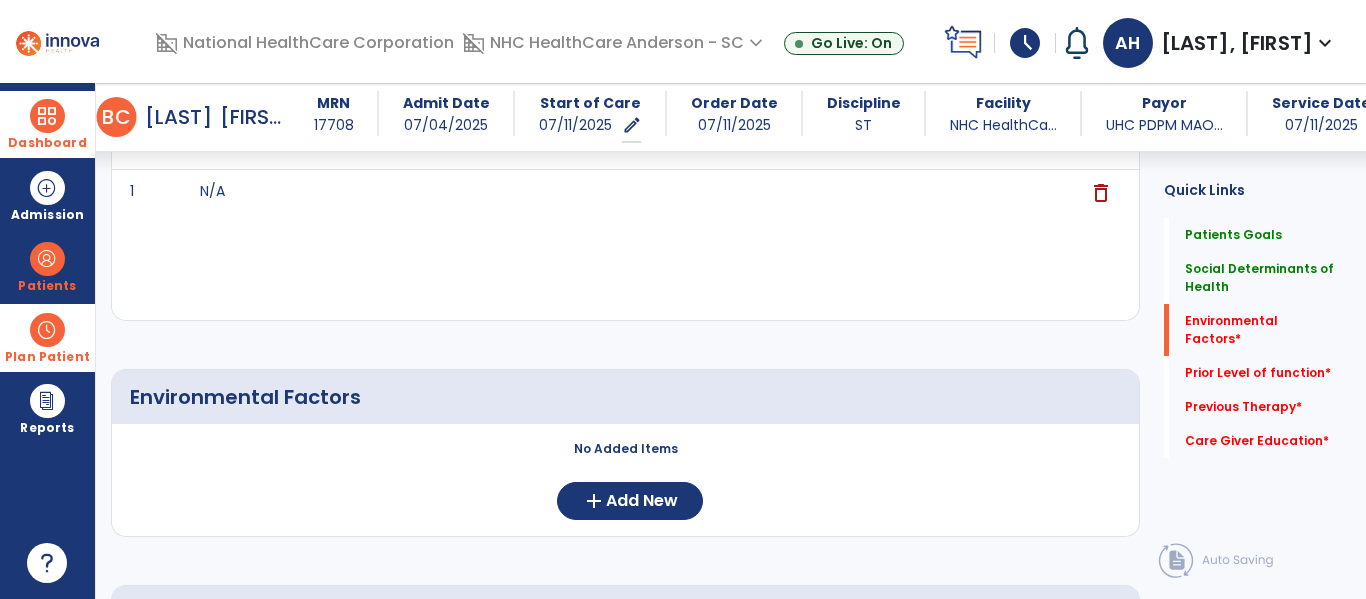 scroll, scrollTop: 662, scrollLeft: 0, axis: vertical 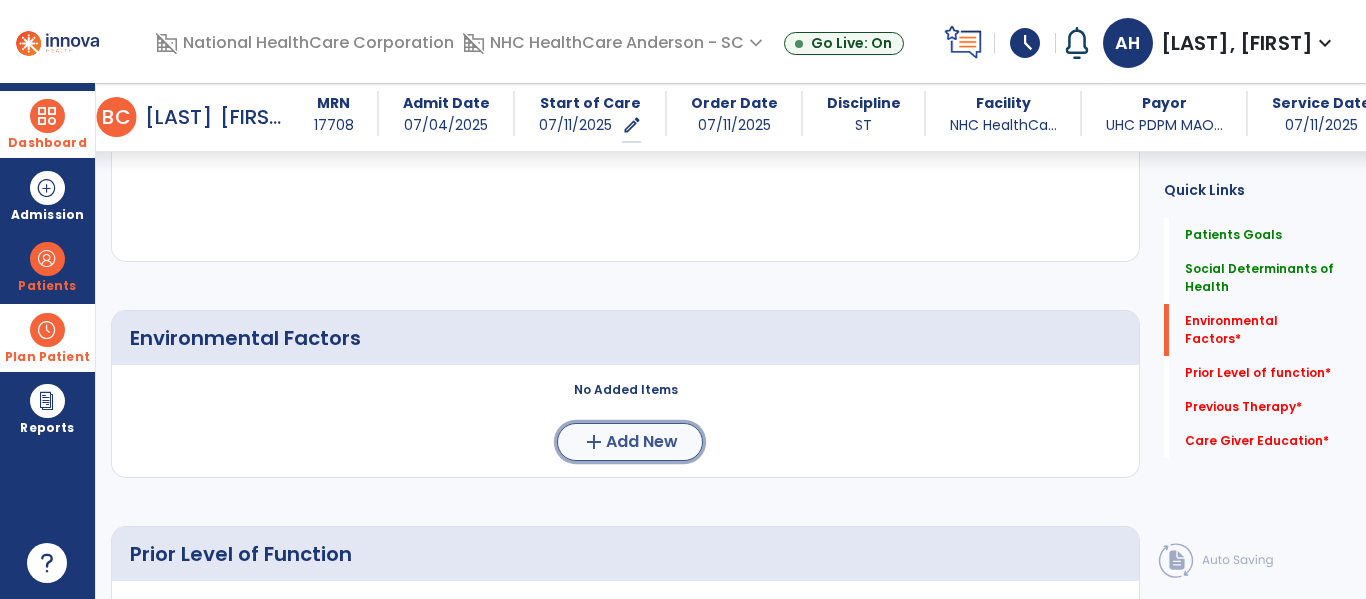 click on "add  Add New" 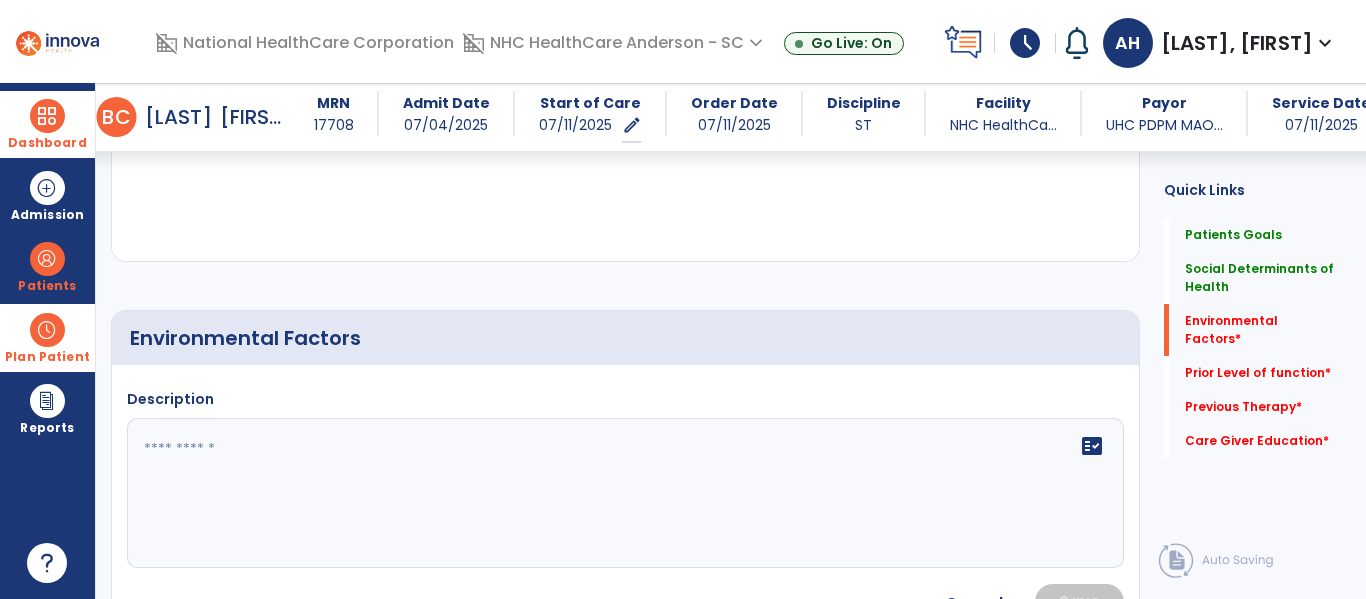 click 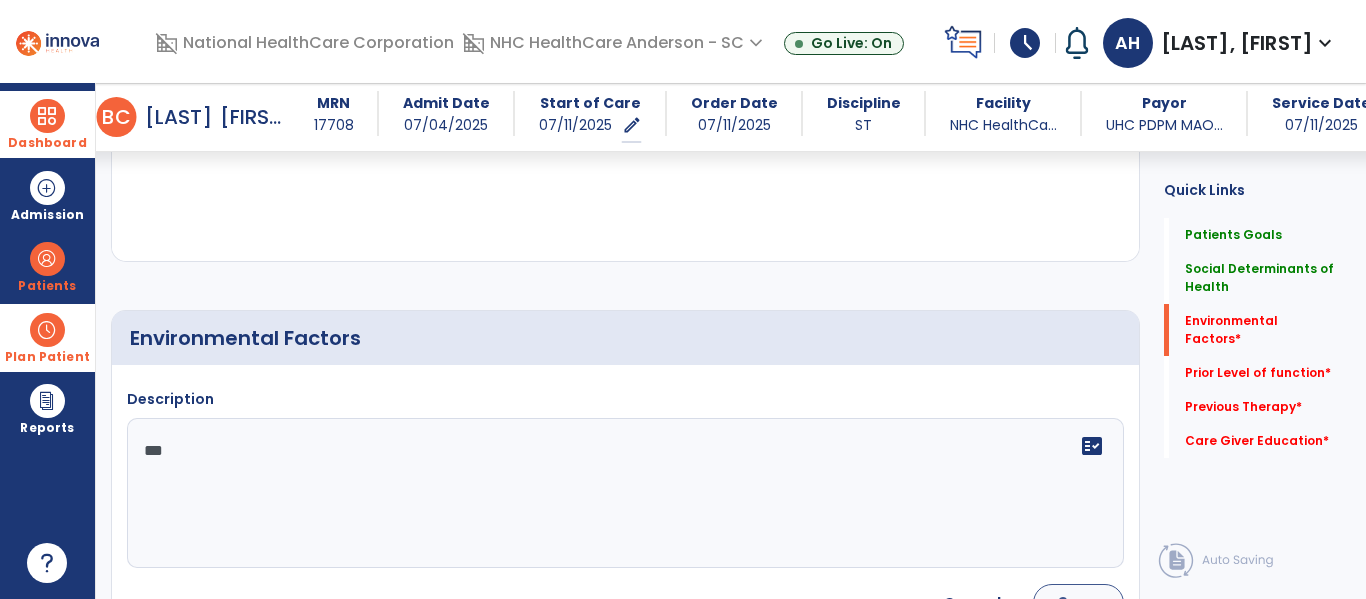 type on "***" 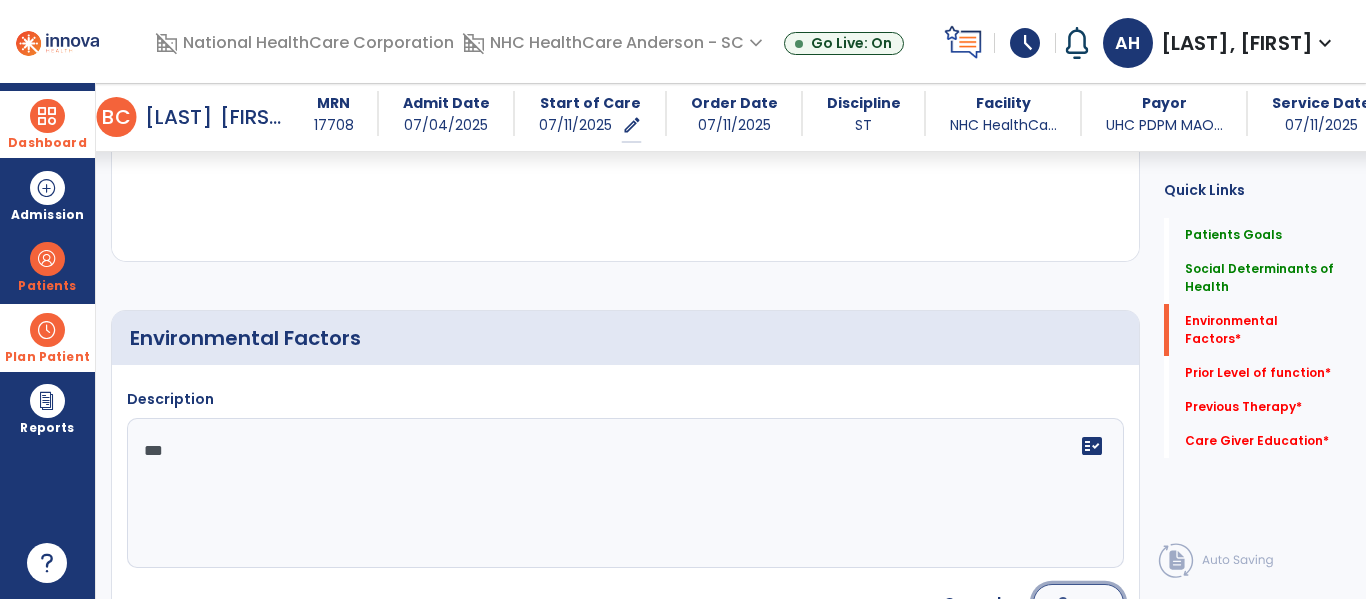 click on "Save" 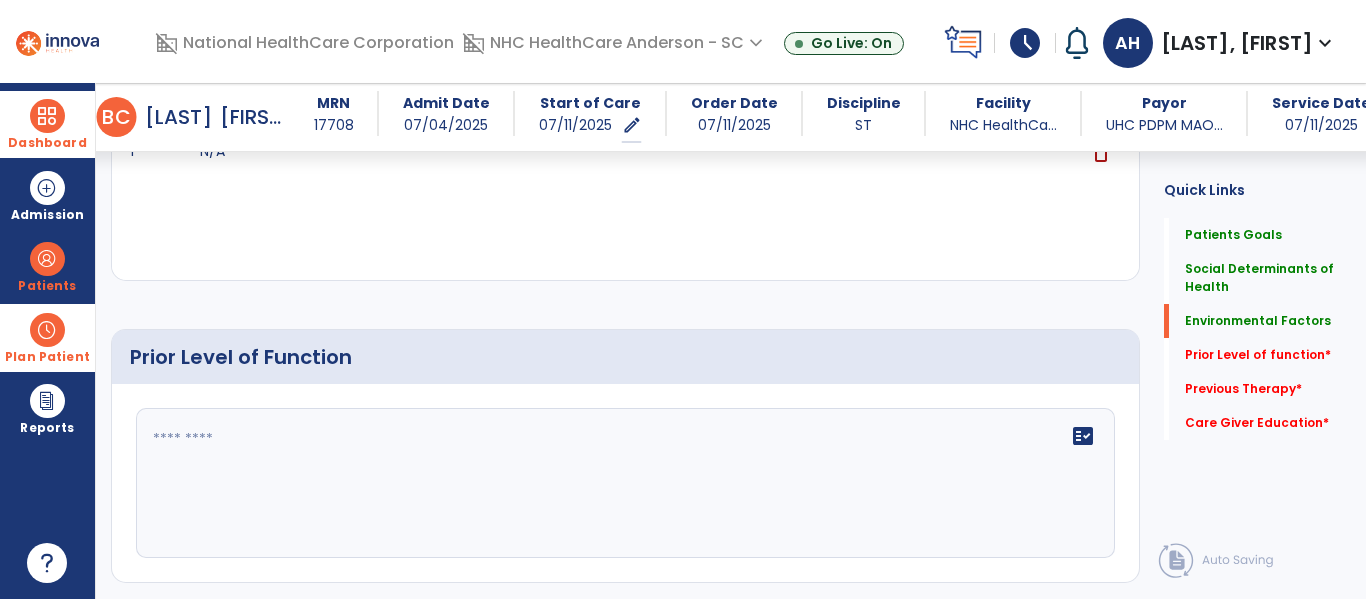 scroll, scrollTop: 1085, scrollLeft: 0, axis: vertical 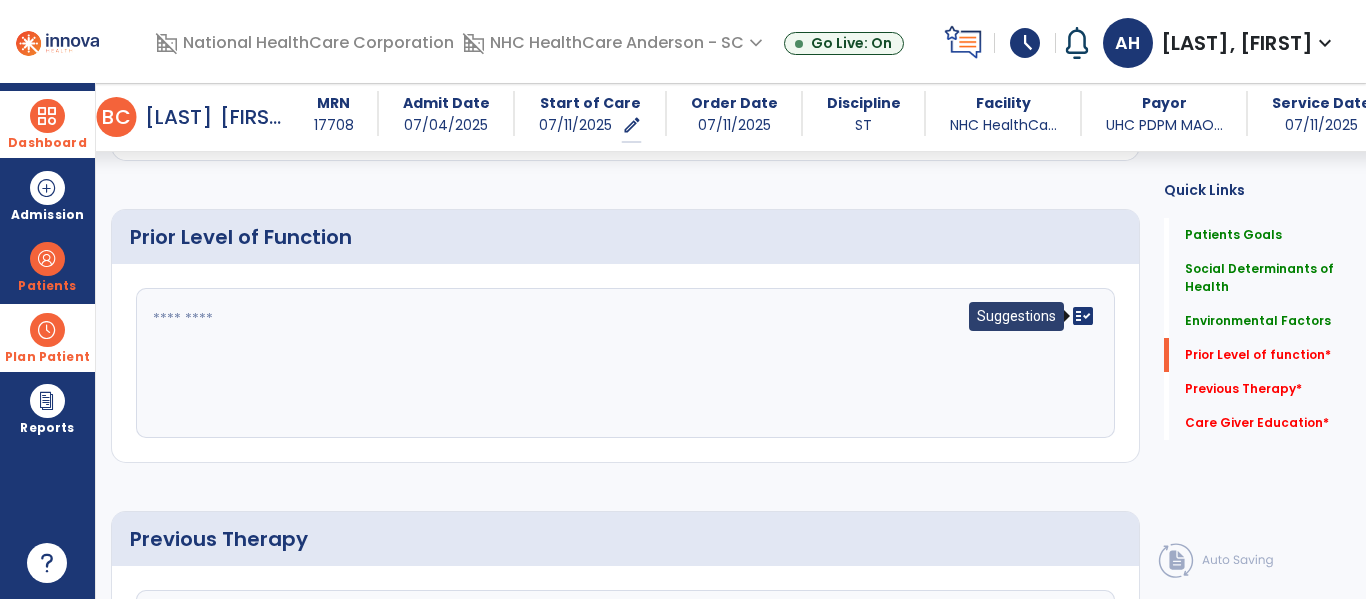 click on "fact_check" 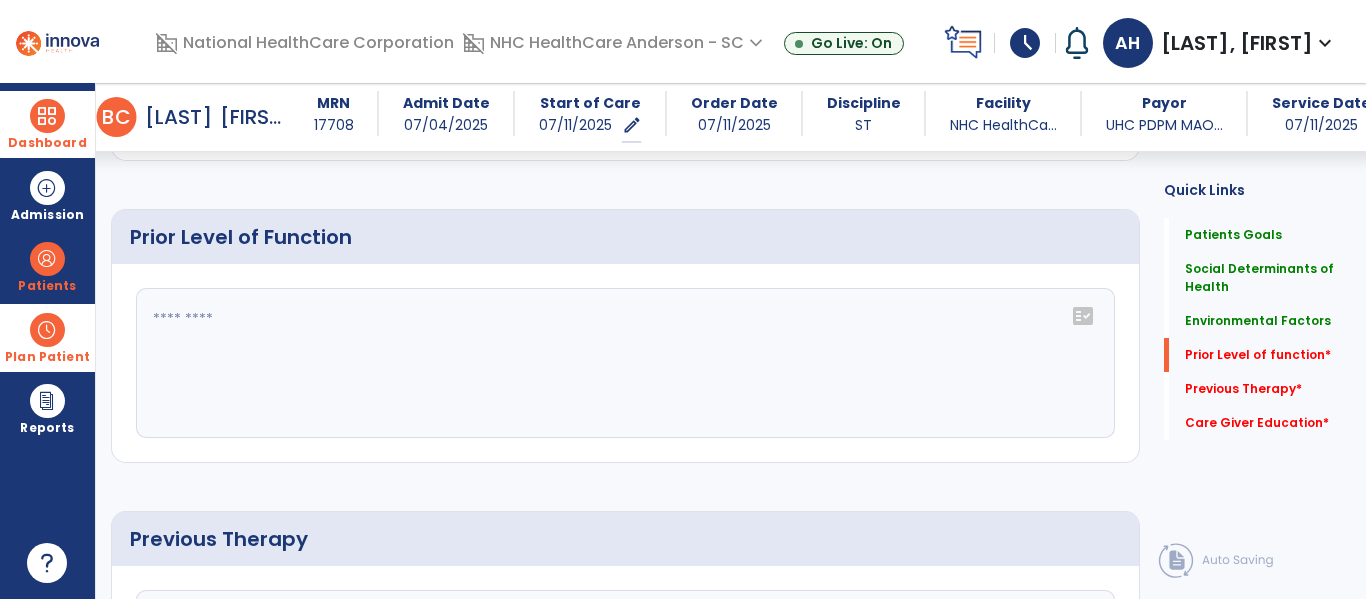 click on "fact_check" 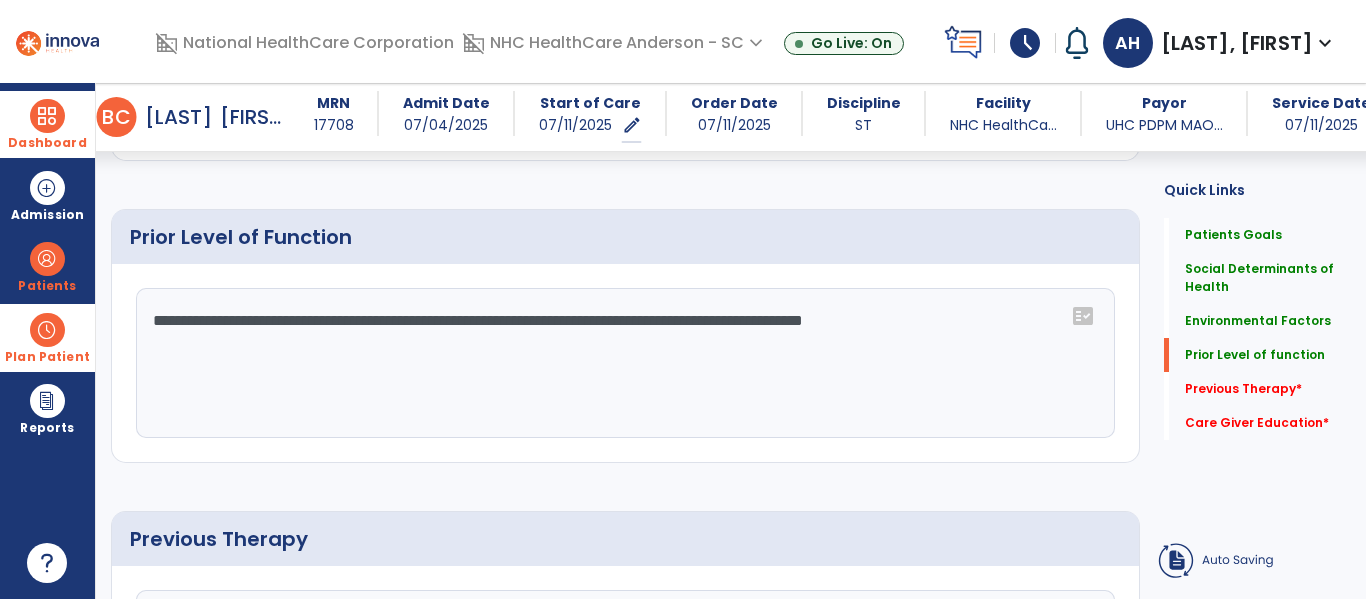 click on "**********" 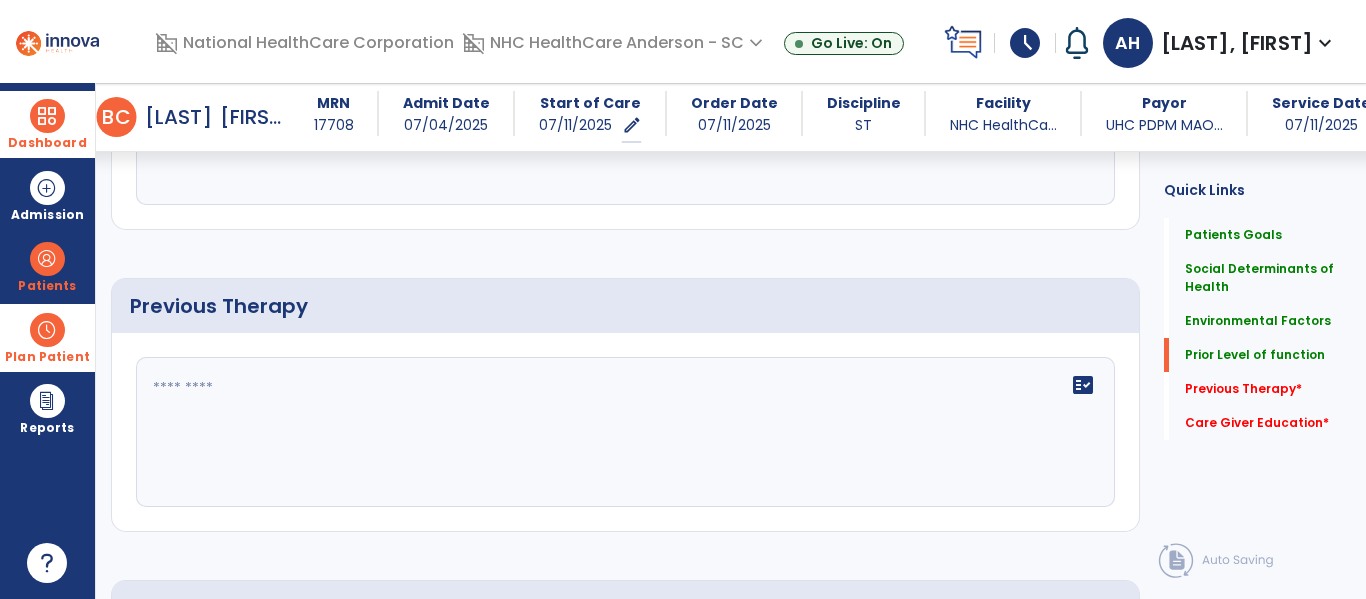 scroll, scrollTop: 1321, scrollLeft: 0, axis: vertical 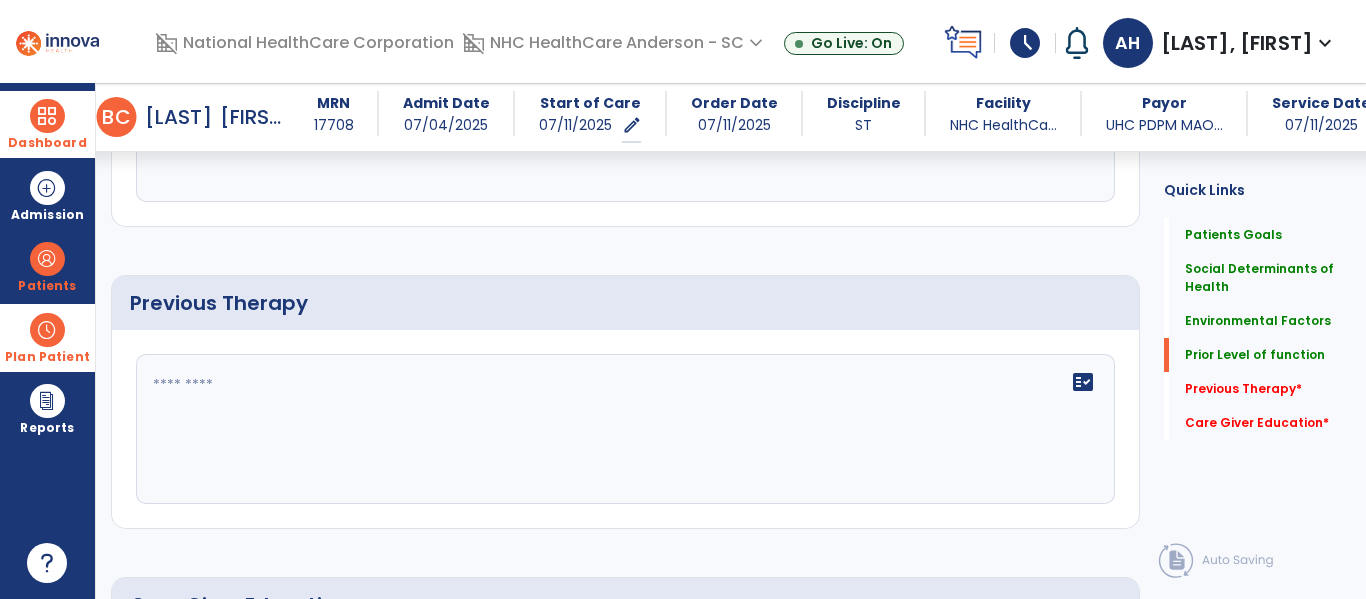 type on "**********" 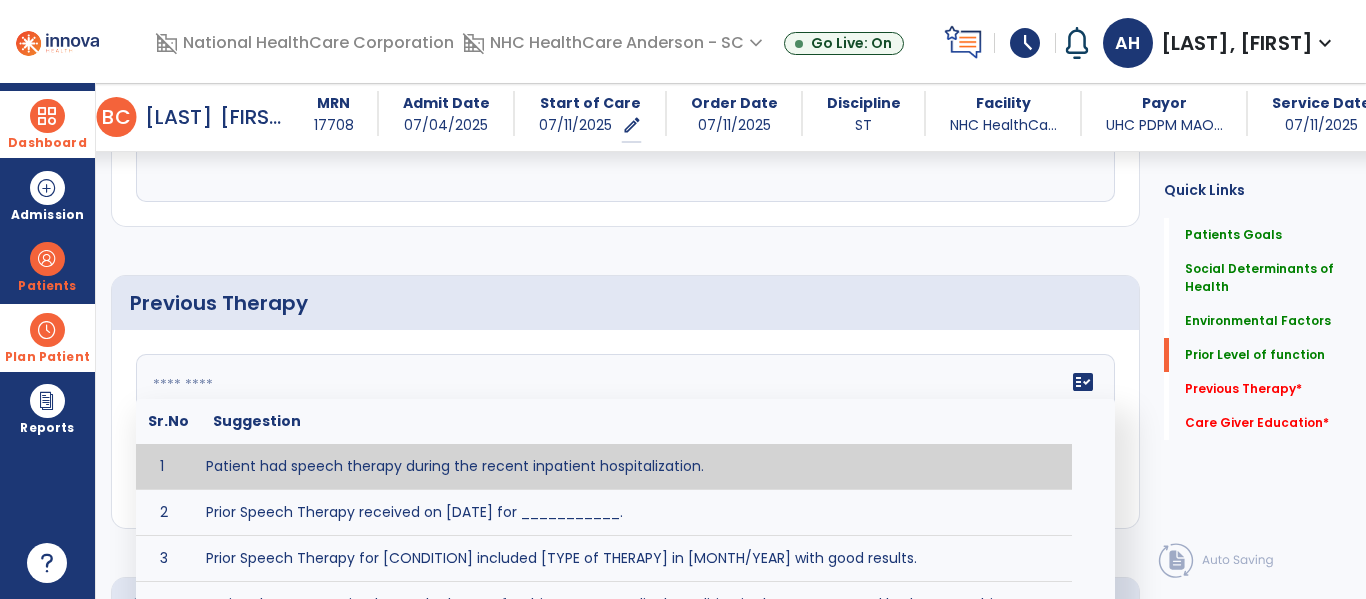 type on "**********" 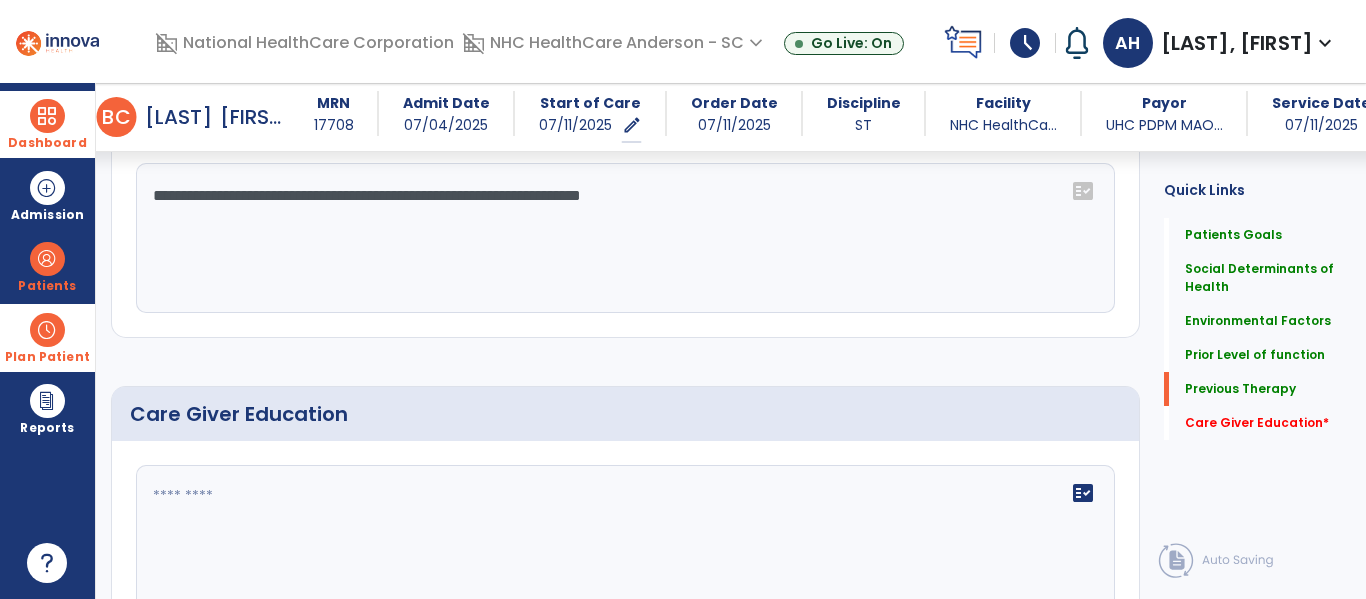 scroll, scrollTop: 1516, scrollLeft: 0, axis: vertical 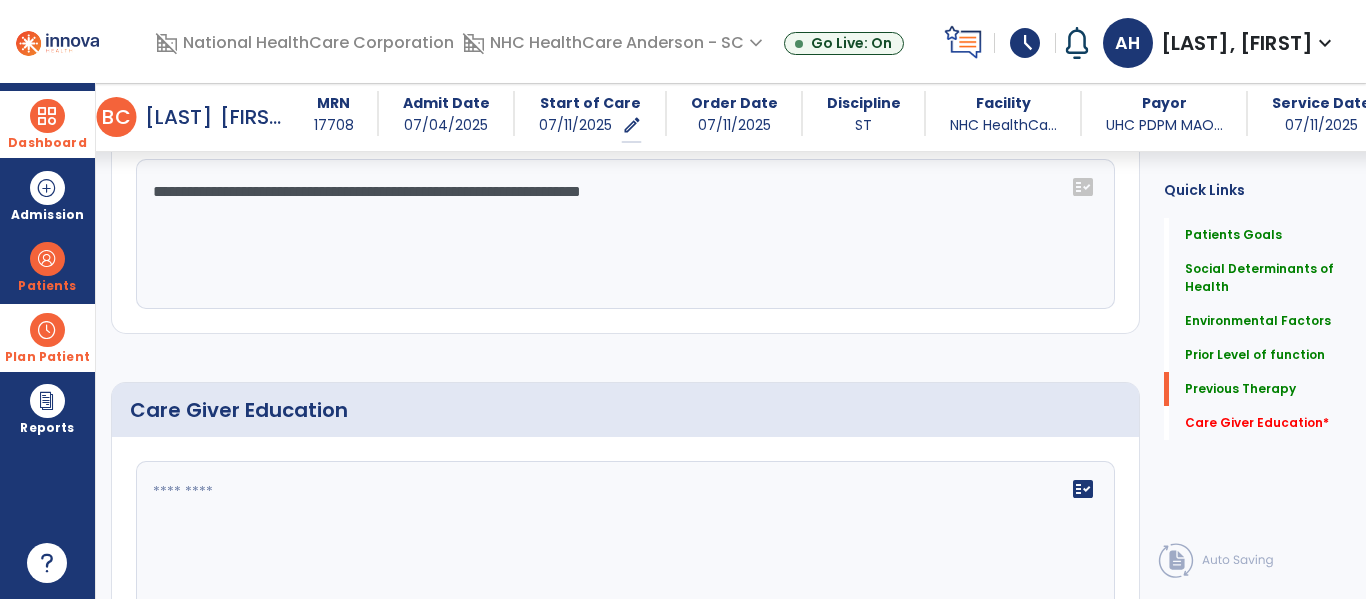 click 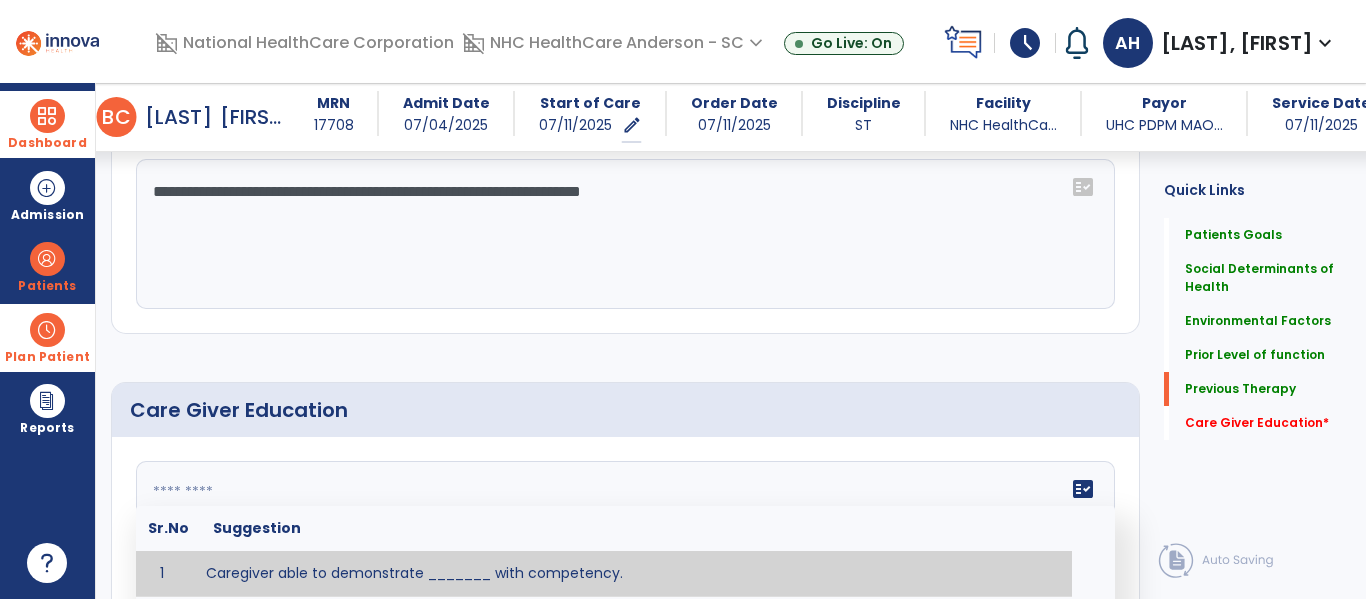 scroll, scrollTop: 1668, scrollLeft: 0, axis: vertical 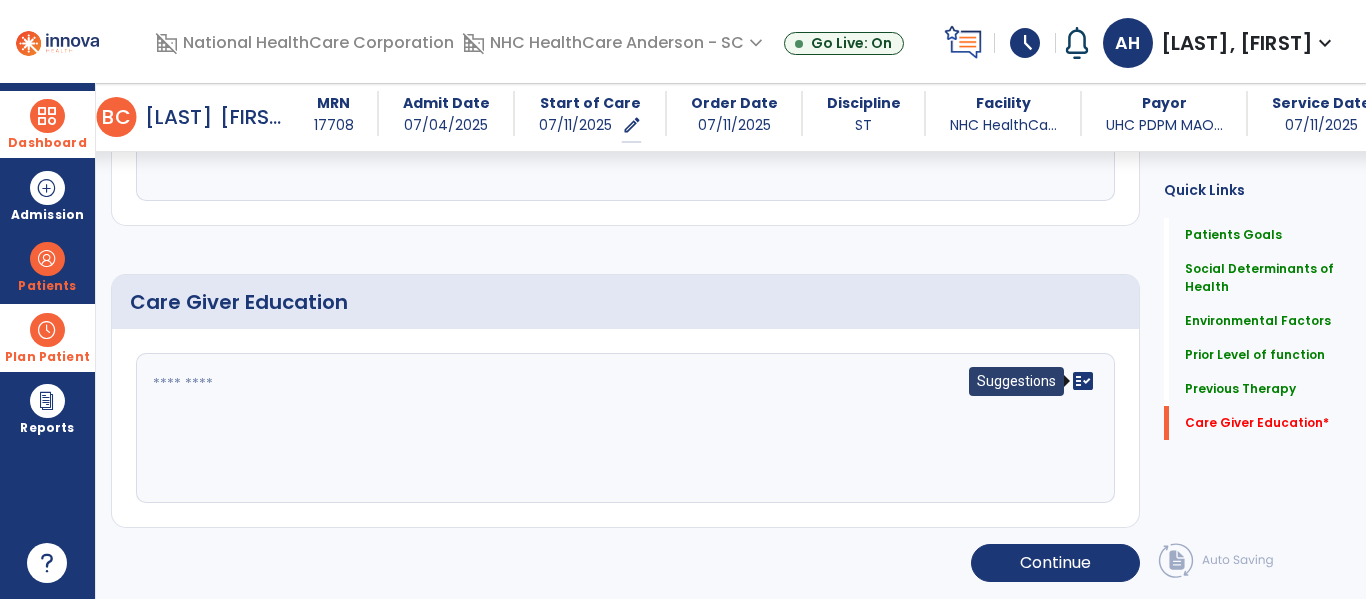 click on "fact_check" 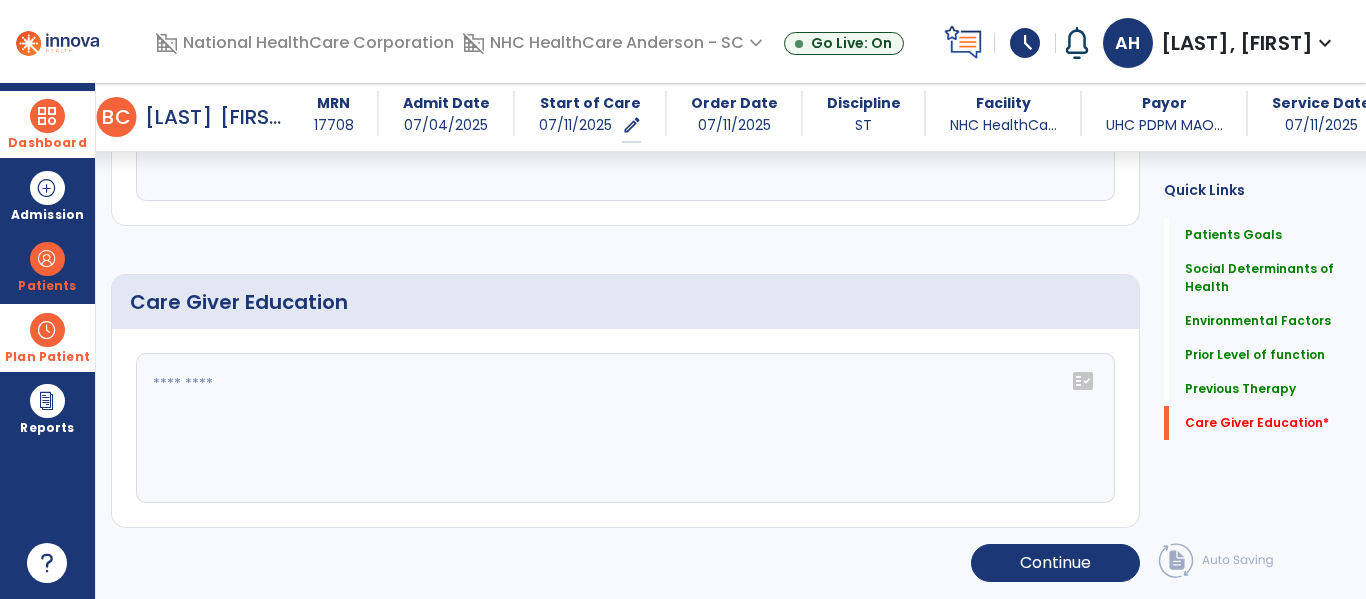 click on "fact_check" 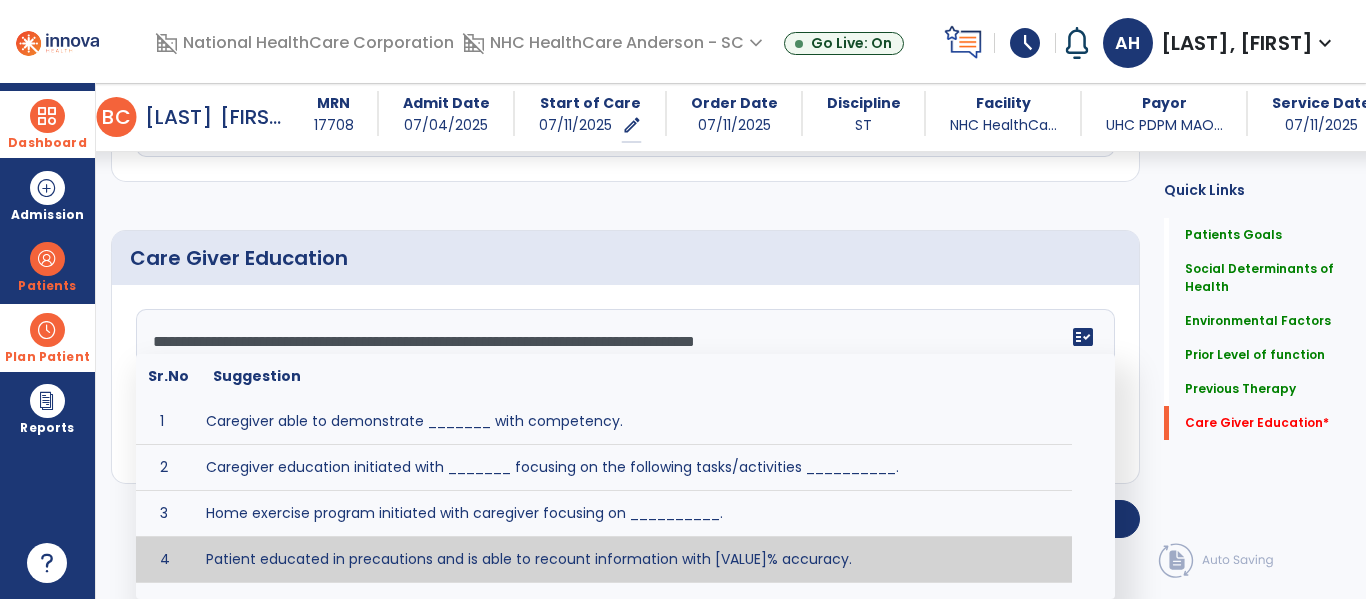 scroll, scrollTop: 1624, scrollLeft: 0, axis: vertical 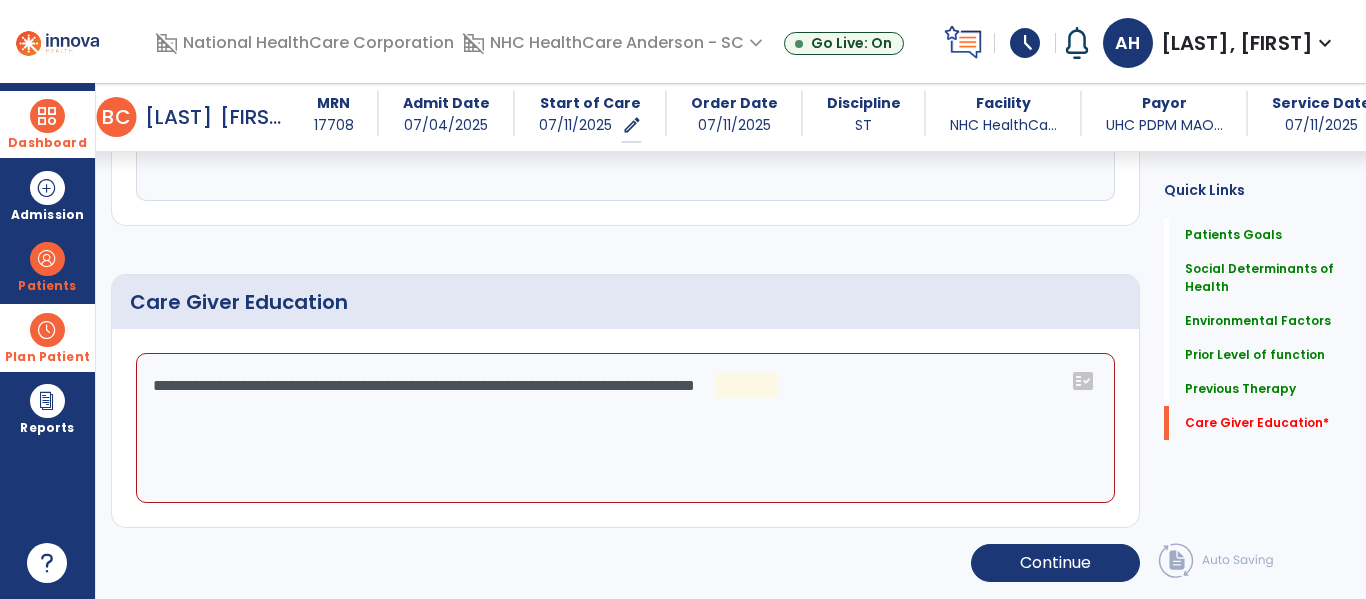 click on "**********" 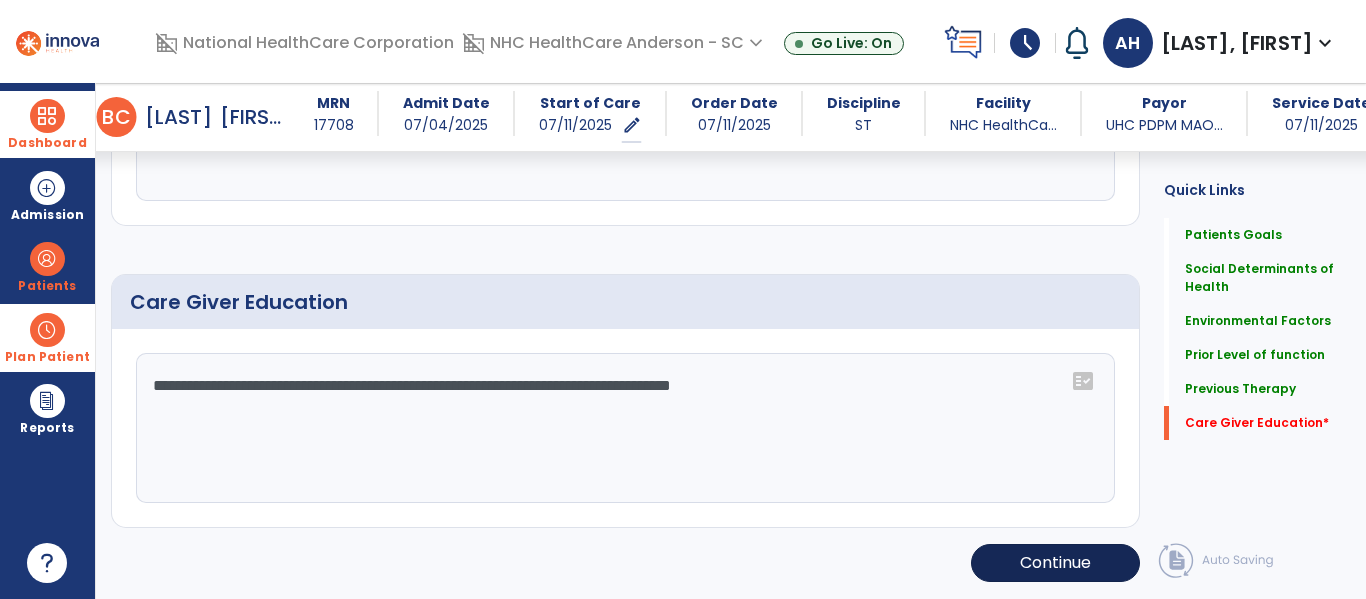 type on "**********" 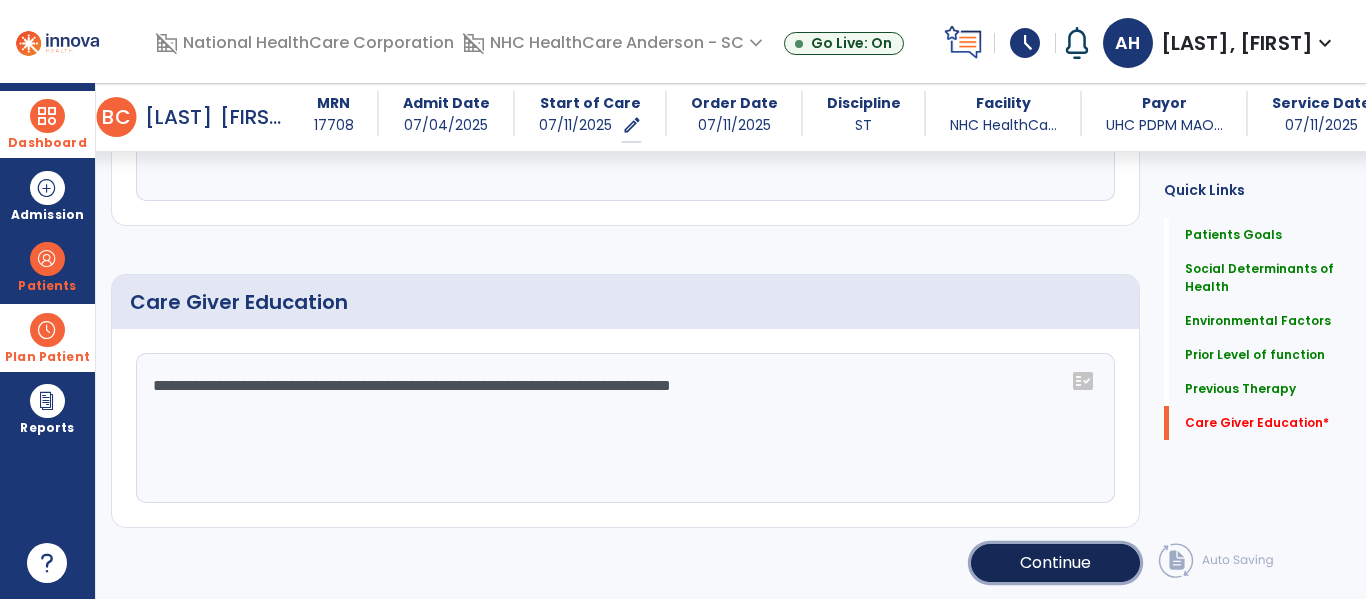 click on "Continue" 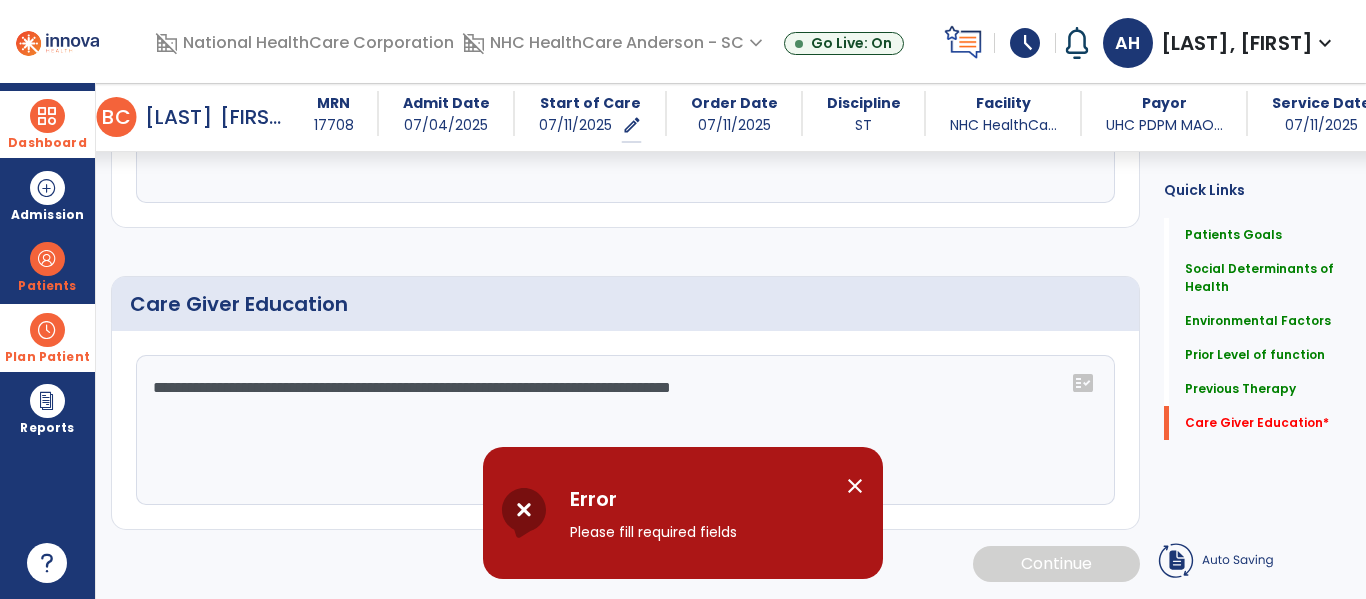 scroll, scrollTop: 1624, scrollLeft: 0, axis: vertical 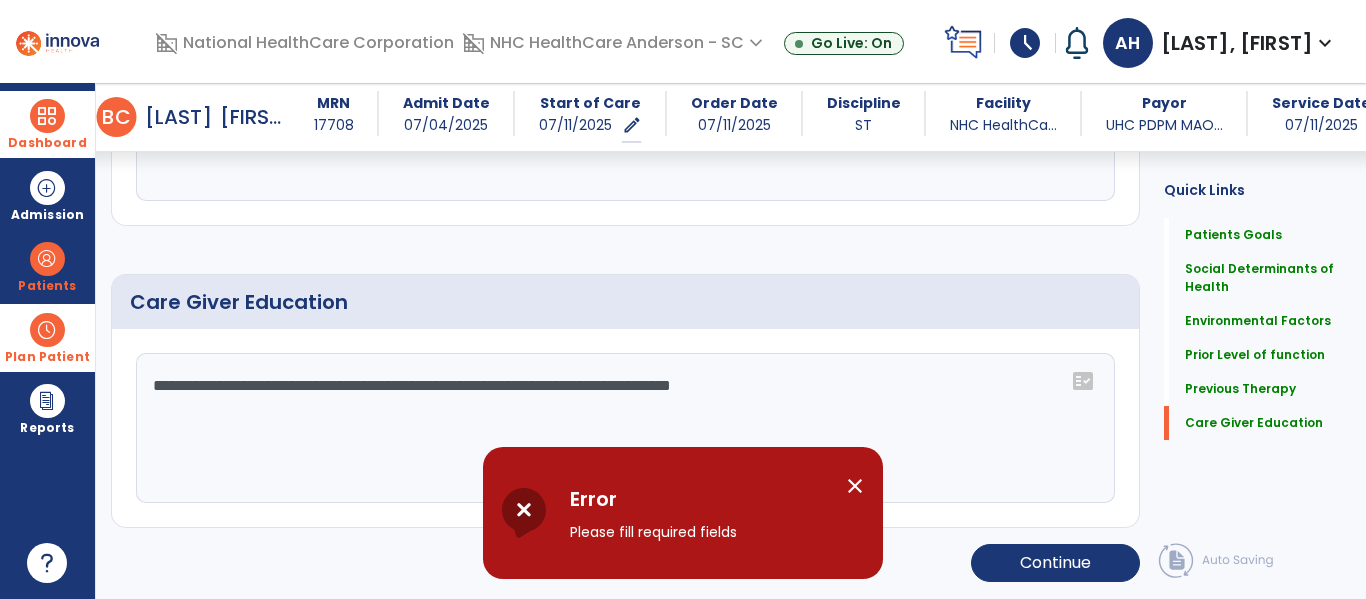 click on "close" at bounding box center (855, 486) 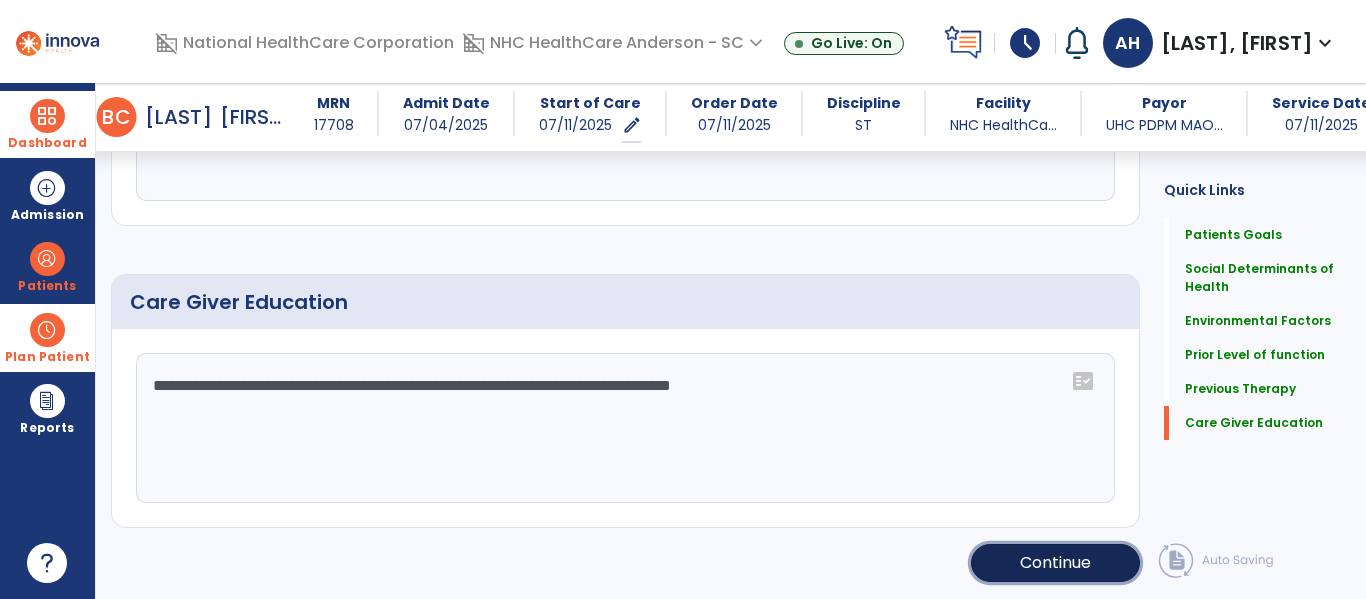 click on "Continue" 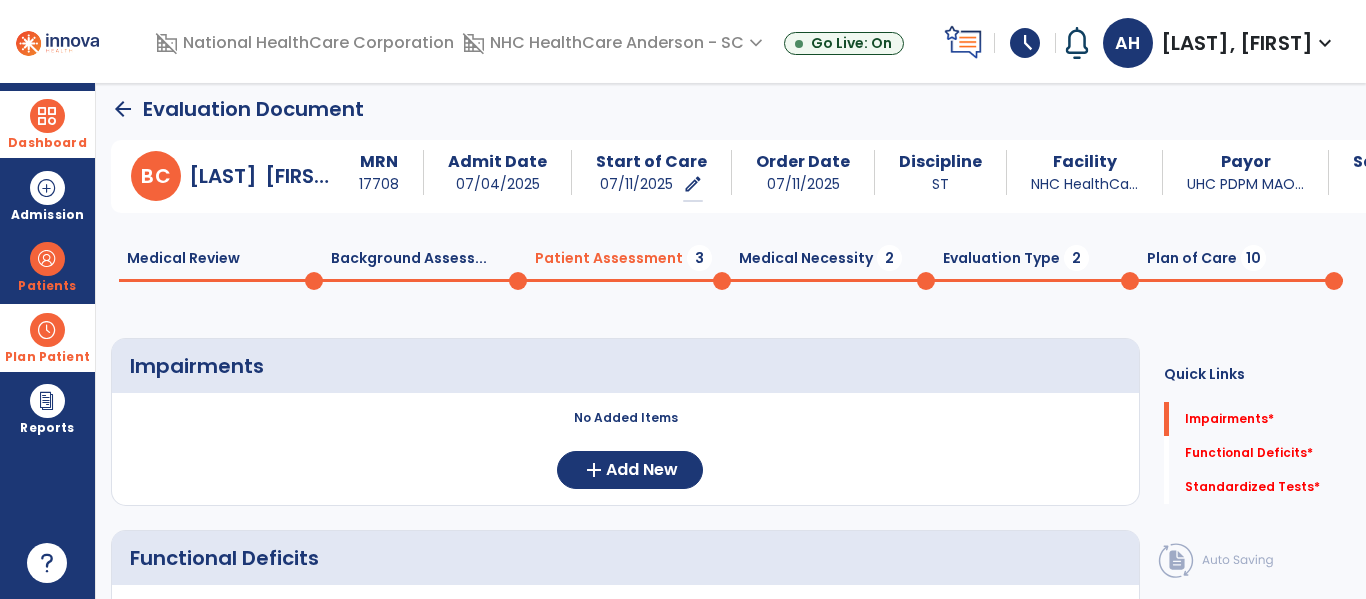 scroll, scrollTop: 0, scrollLeft: 0, axis: both 